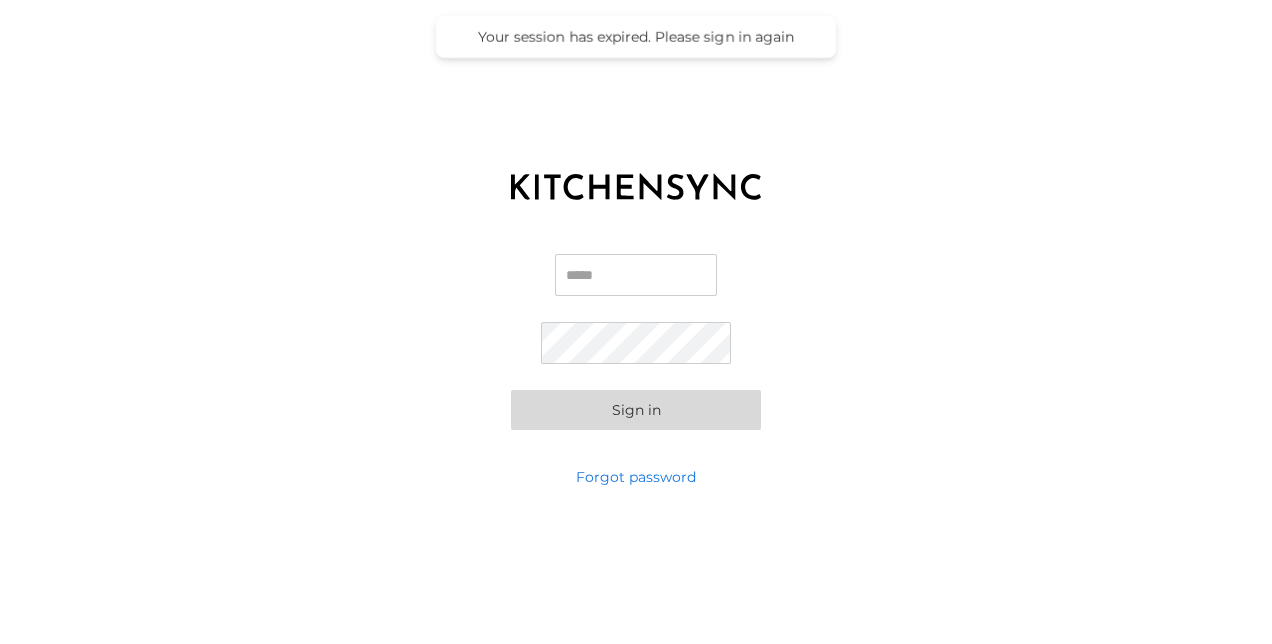 scroll, scrollTop: 0, scrollLeft: 0, axis: both 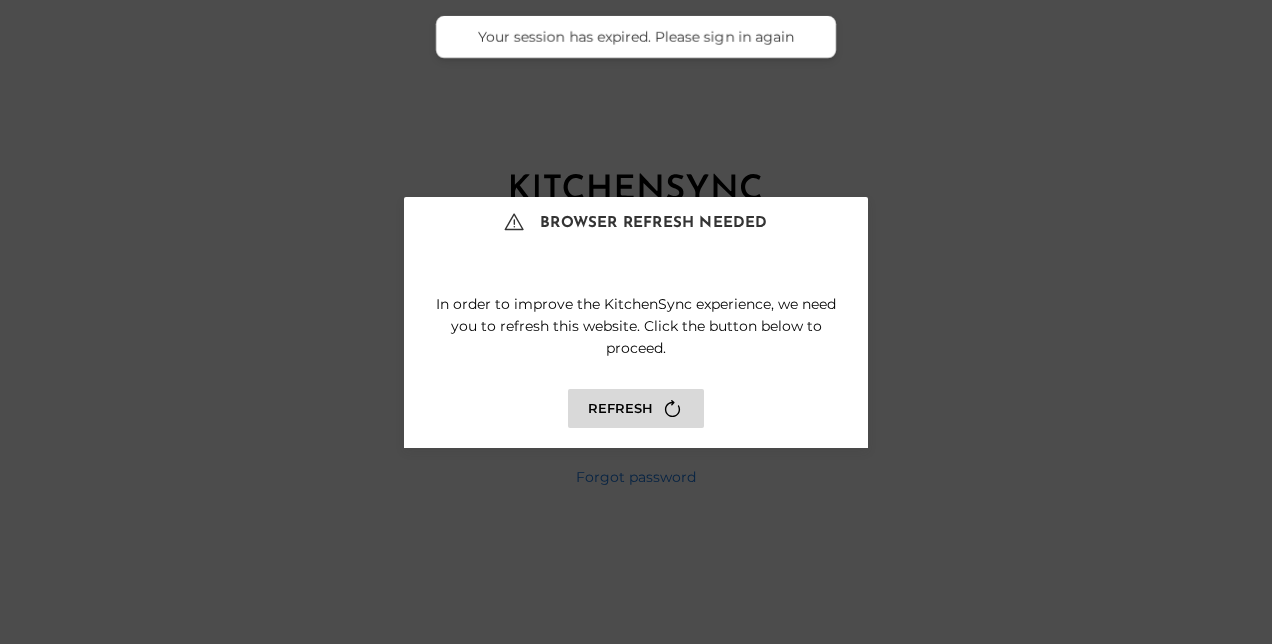 type on "**********" 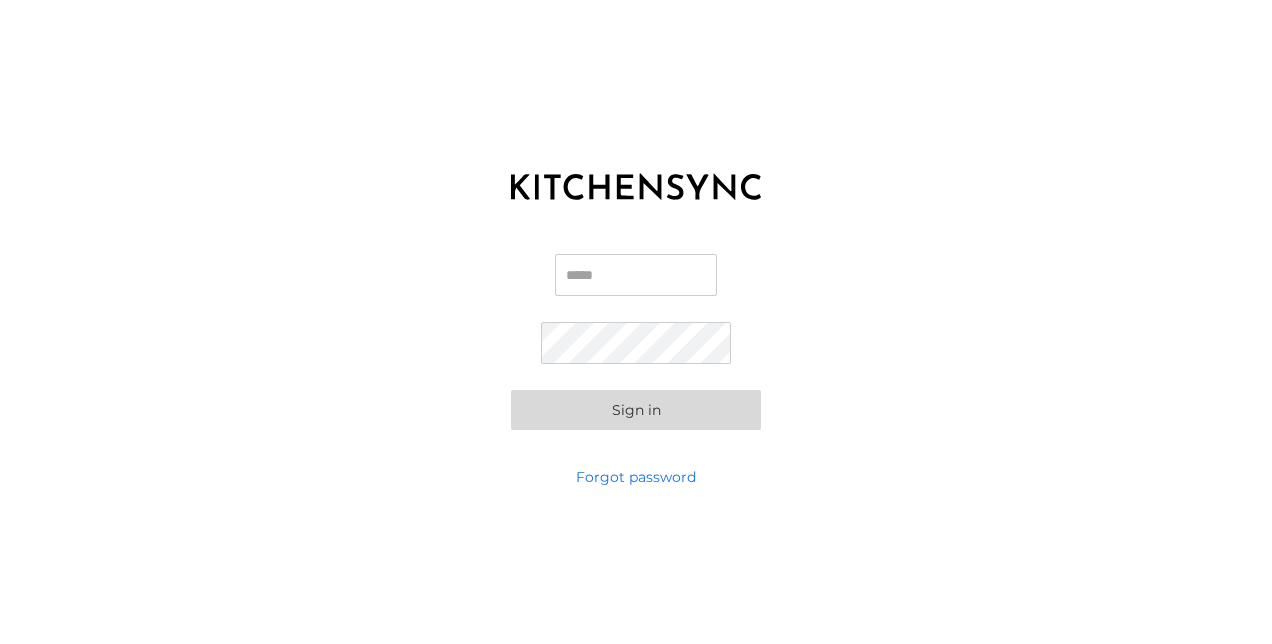 scroll, scrollTop: 0, scrollLeft: 0, axis: both 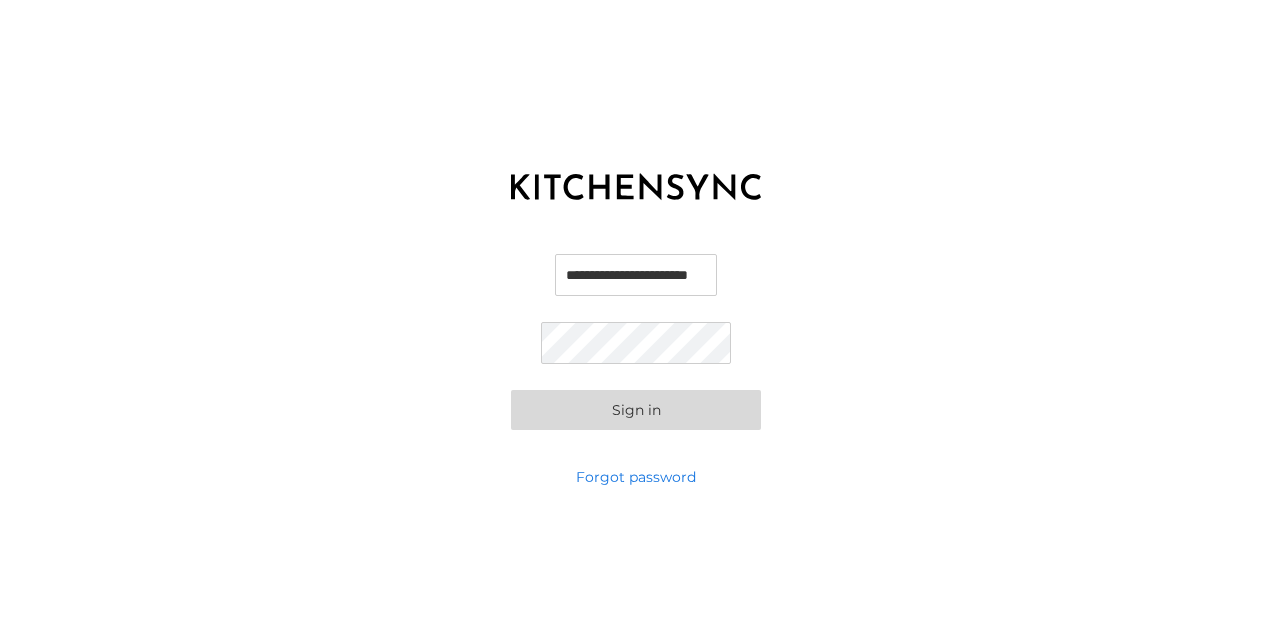click on "**********" at bounding box center [636, 275] 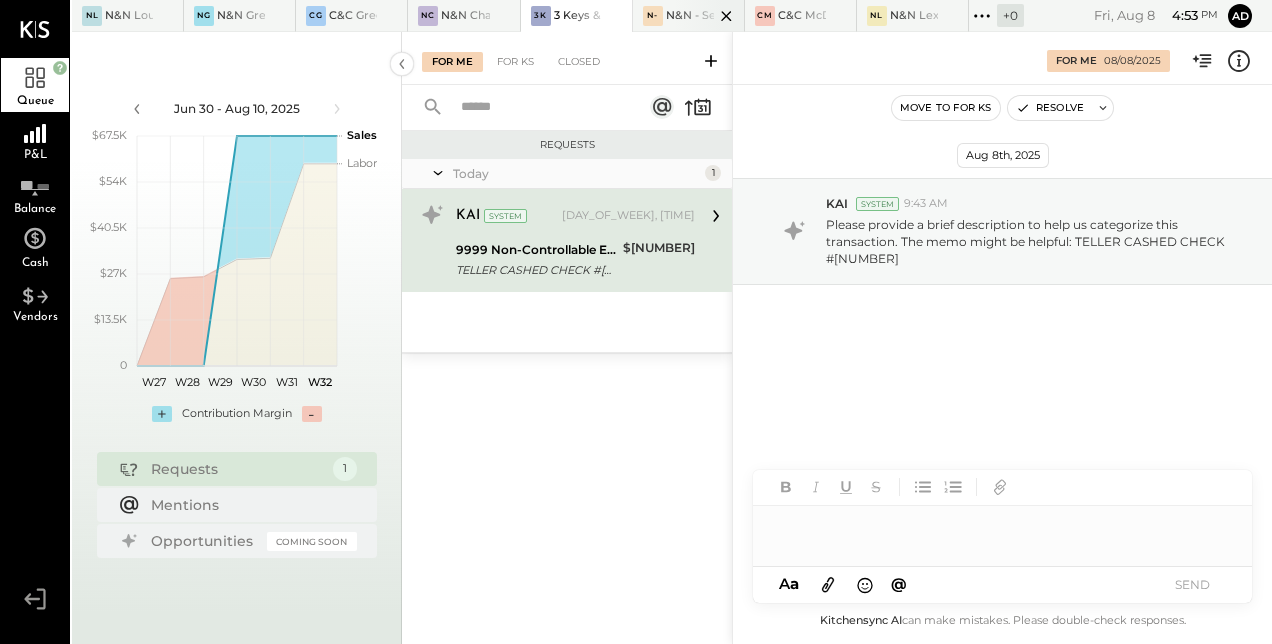 click at bounding box center (709, 15) 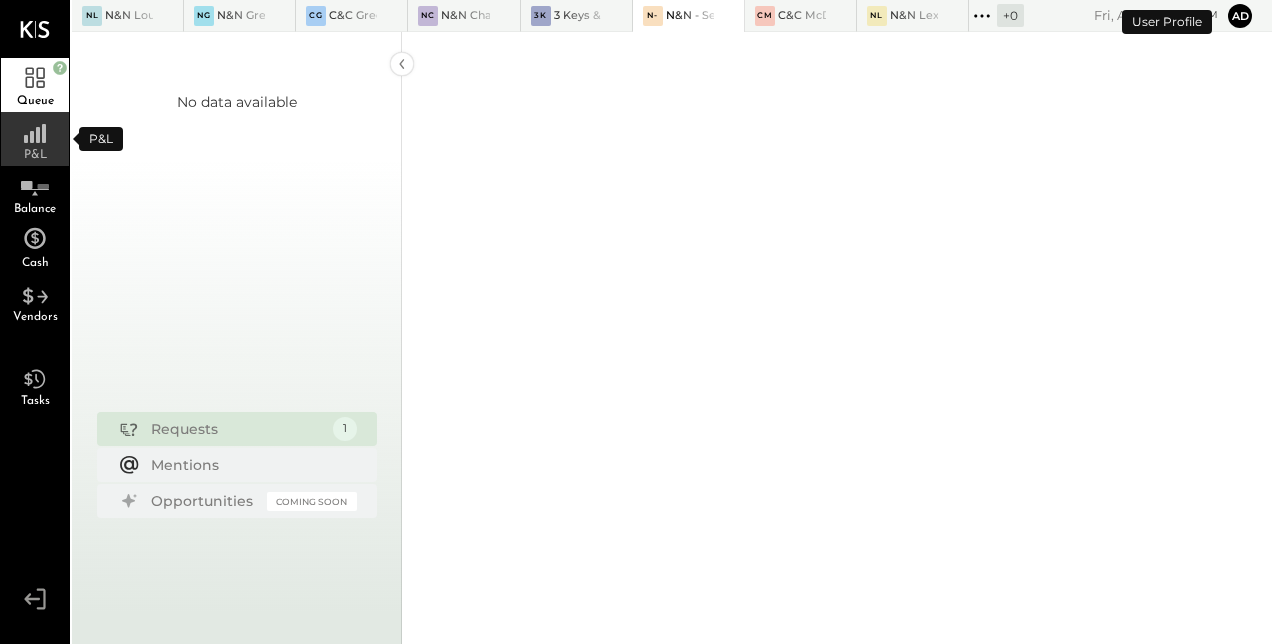 click 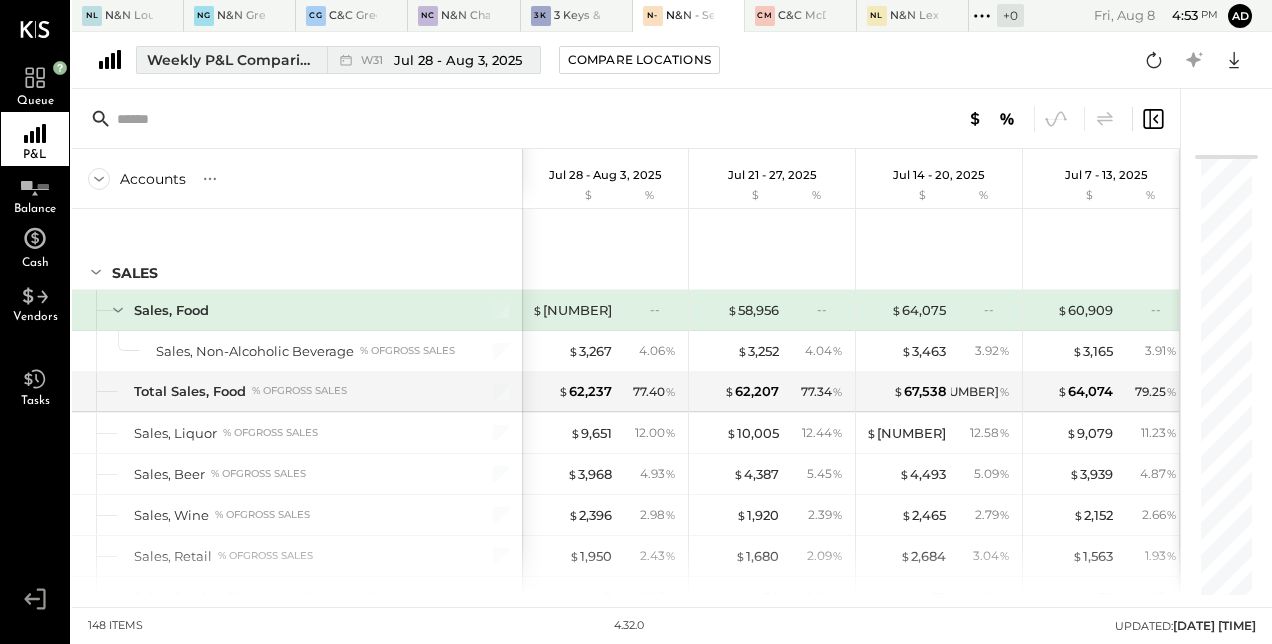 click on "Weekly P&L Comparison" at bounding box center (231, 60) 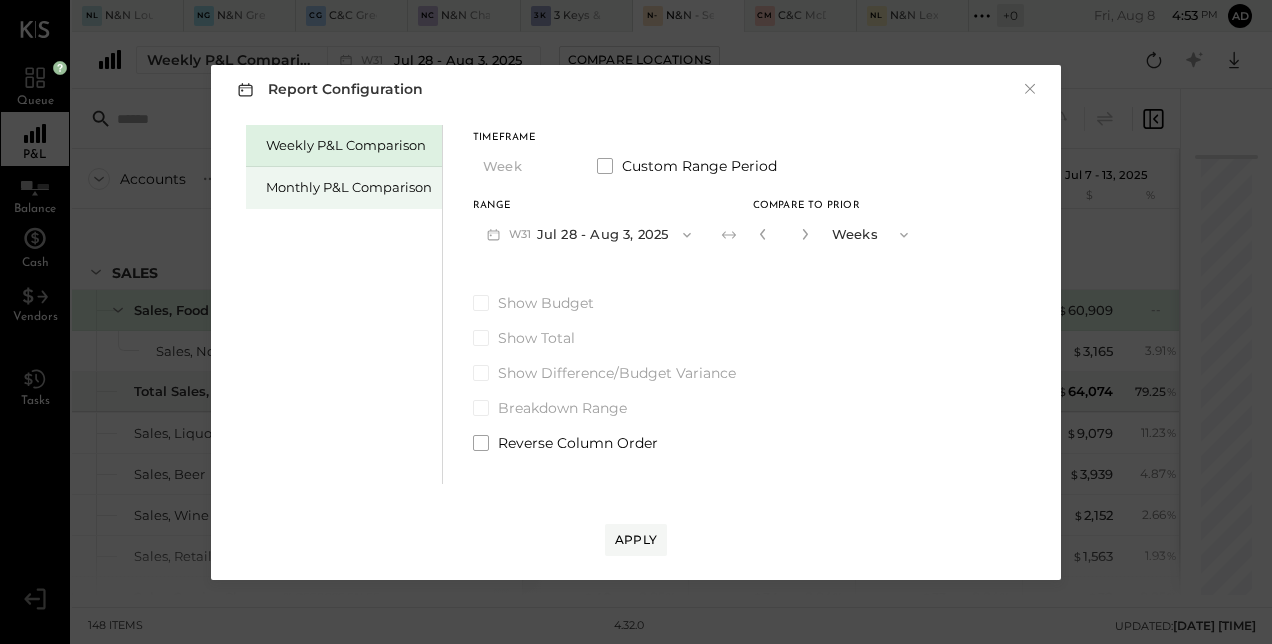 click on "Monthly P&L Comparison" at bounding box center (349, 187) 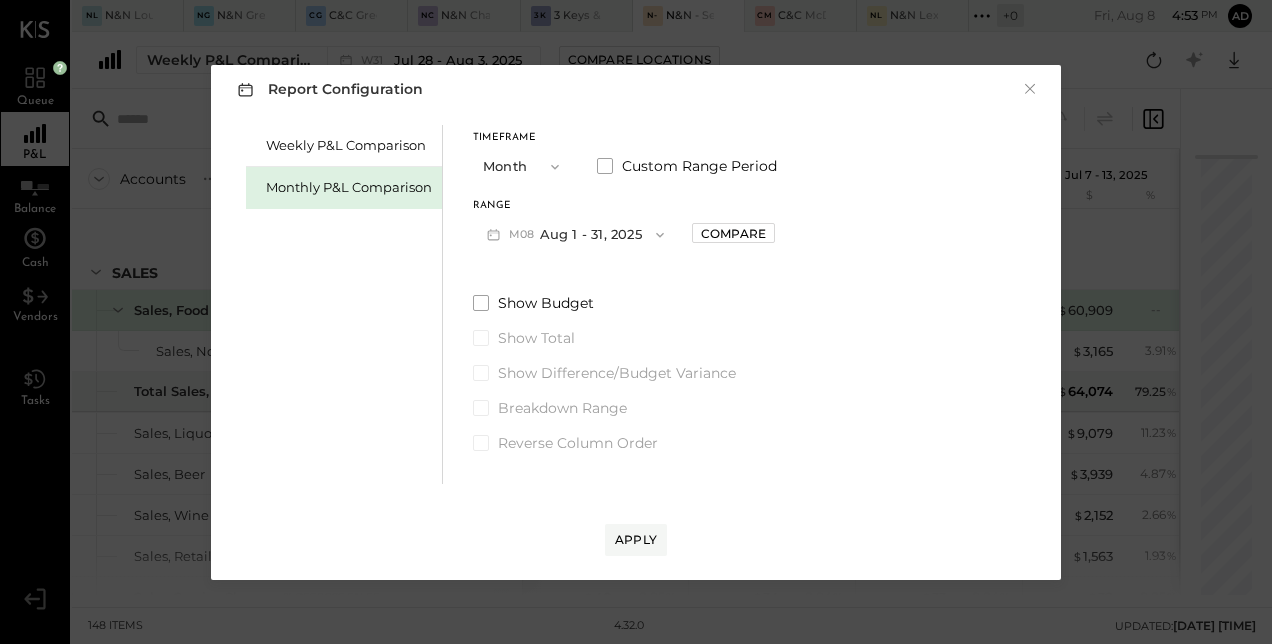 click on "M08 Aug 1 - 31, 2025" at bounding box center (575, 234) 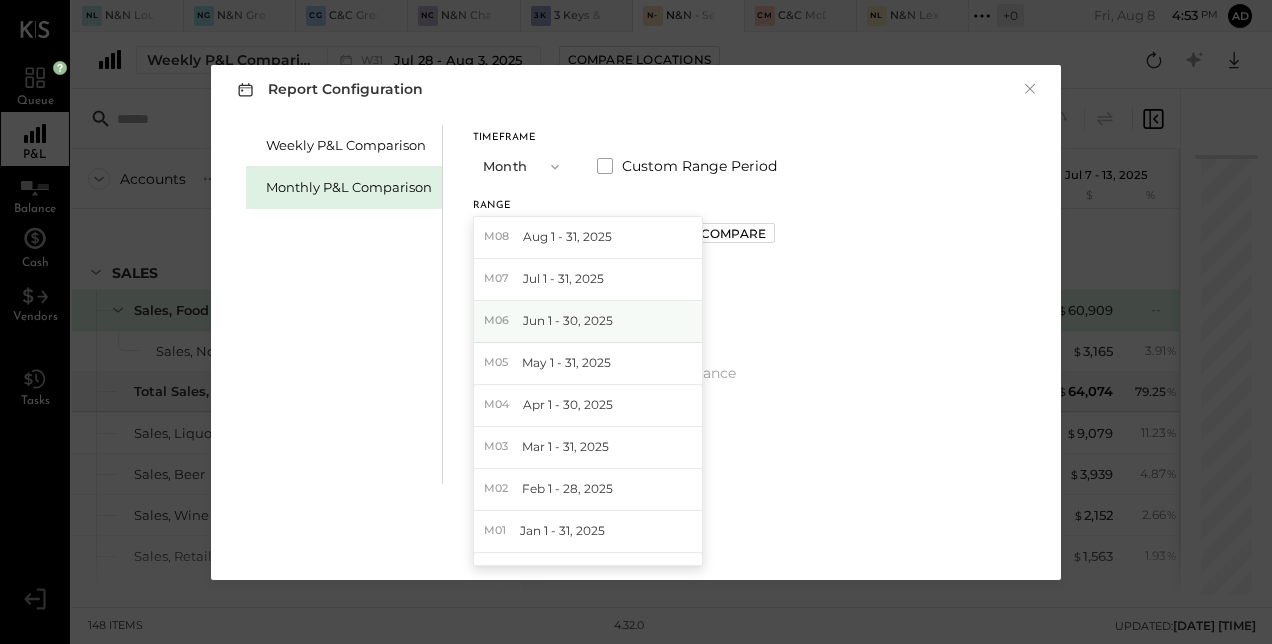 click on "Jun 1 - 30, 2025" at bounding box center (568, 320) 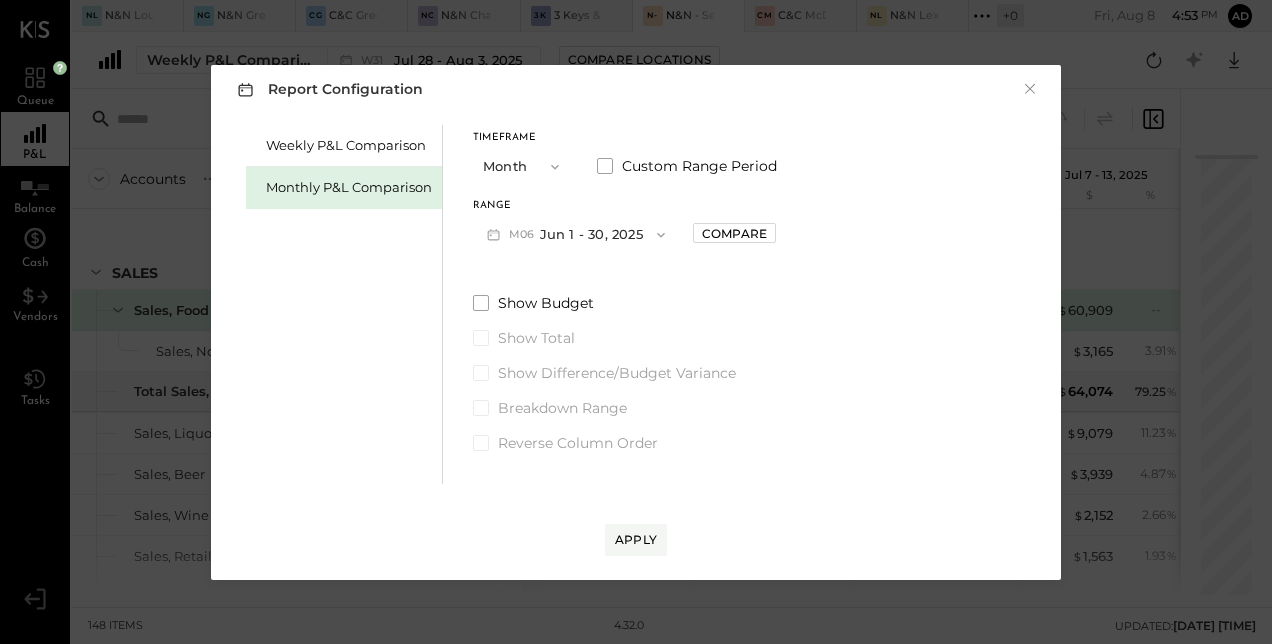 click on "M06 Jun 1 - 30, 2025" at bounding box center [576, 234] 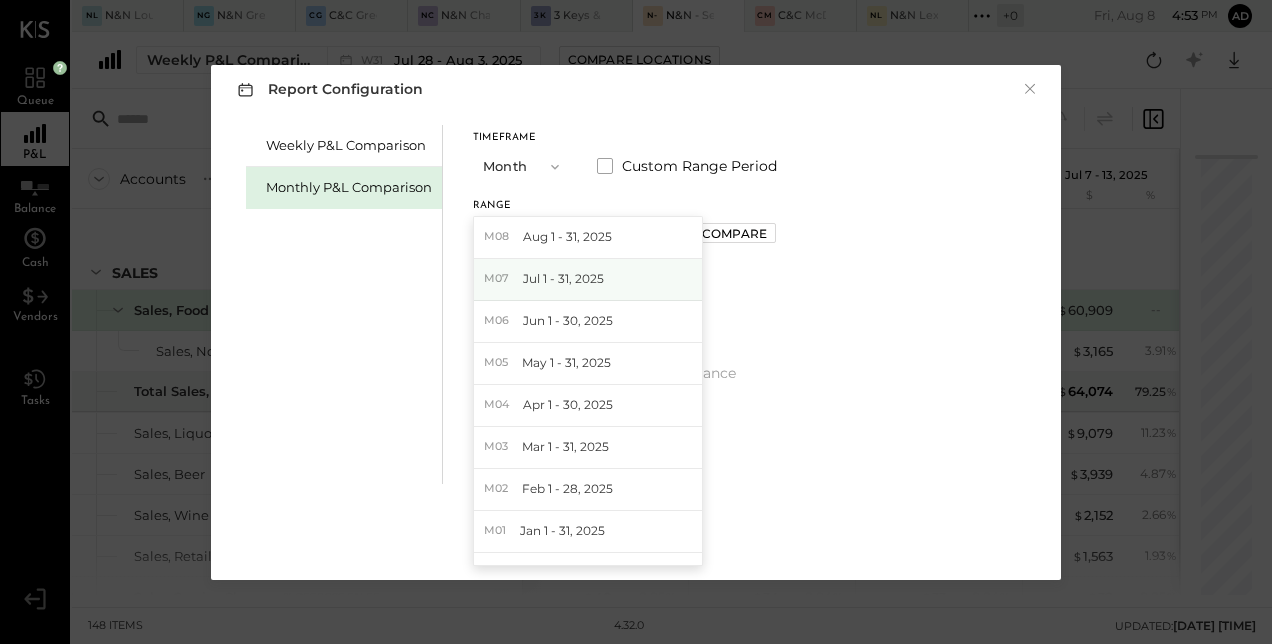 click on "M07   Jul 1 - 31, 2025" at bounding box center (588, 280) 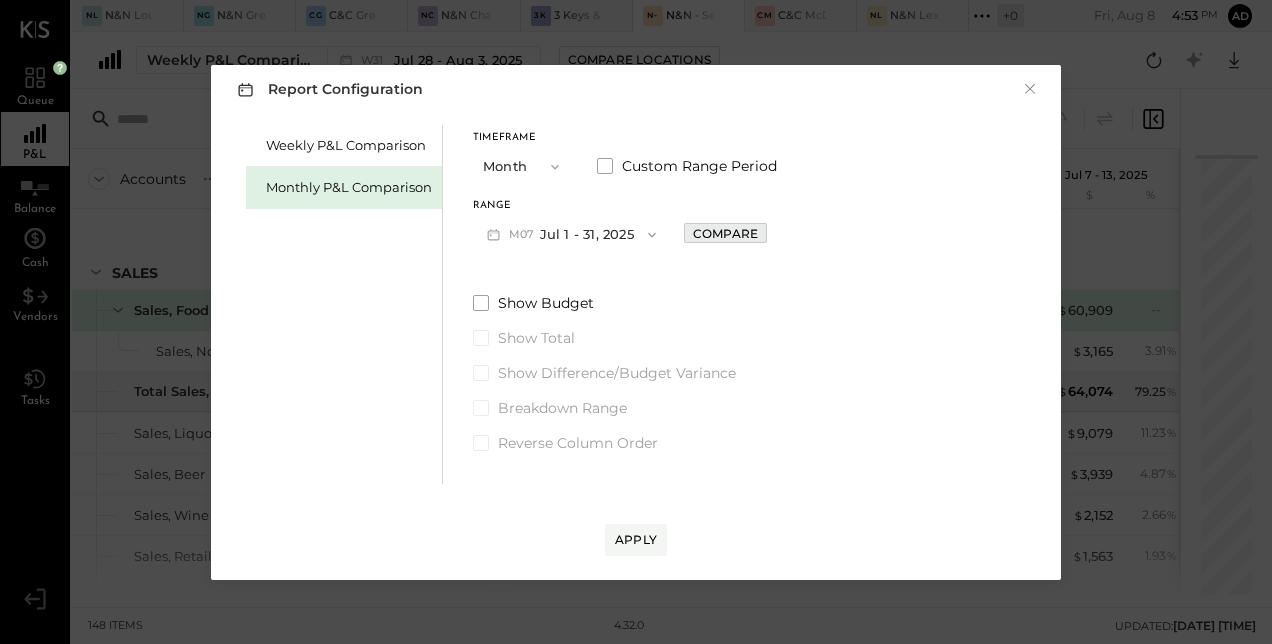click on "Compare" at bounding box center (725, 233) 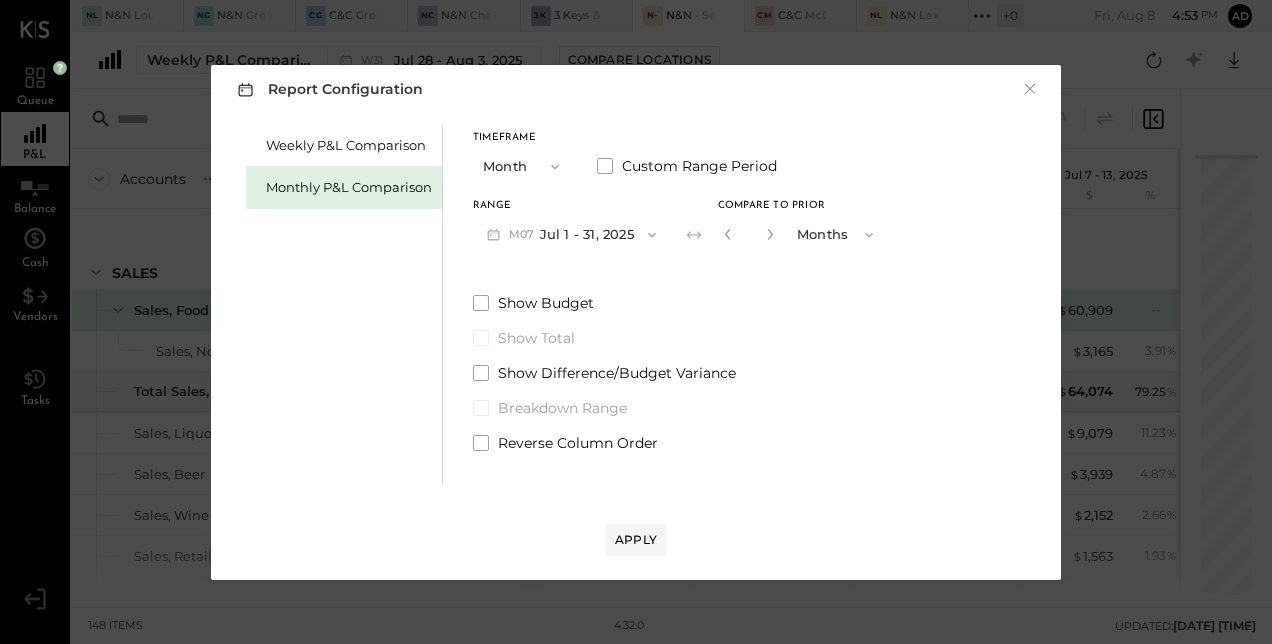 click on "Months" at bounding box center (837, 234) 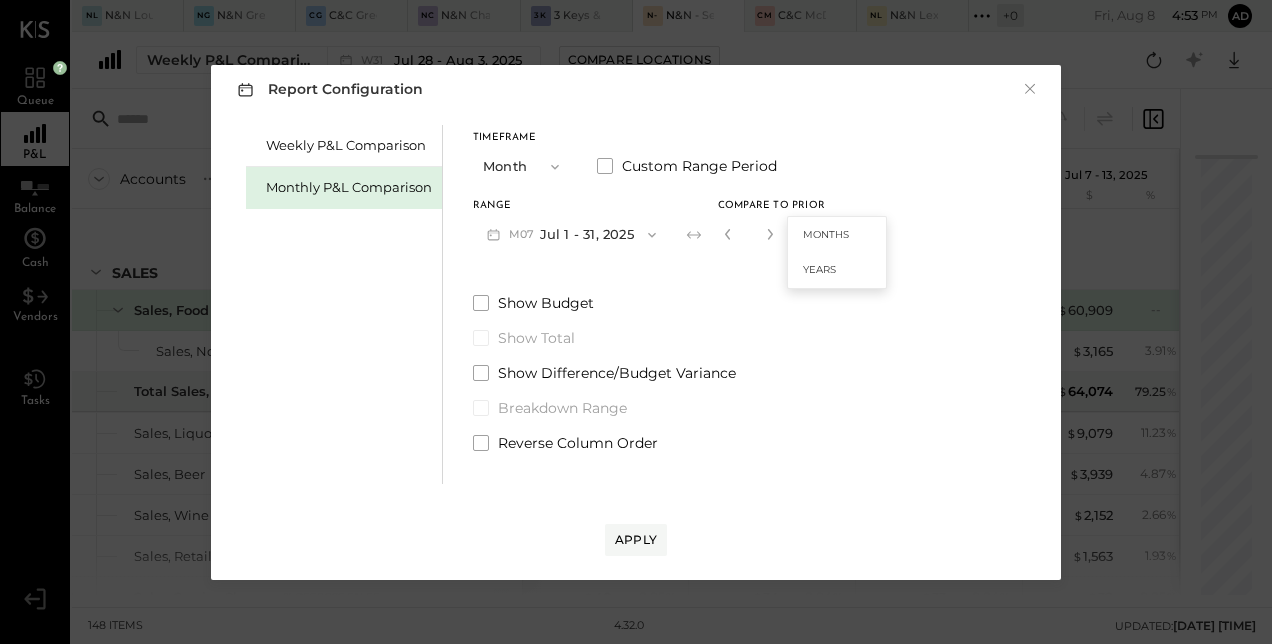 click at bounding box center (770, 234) 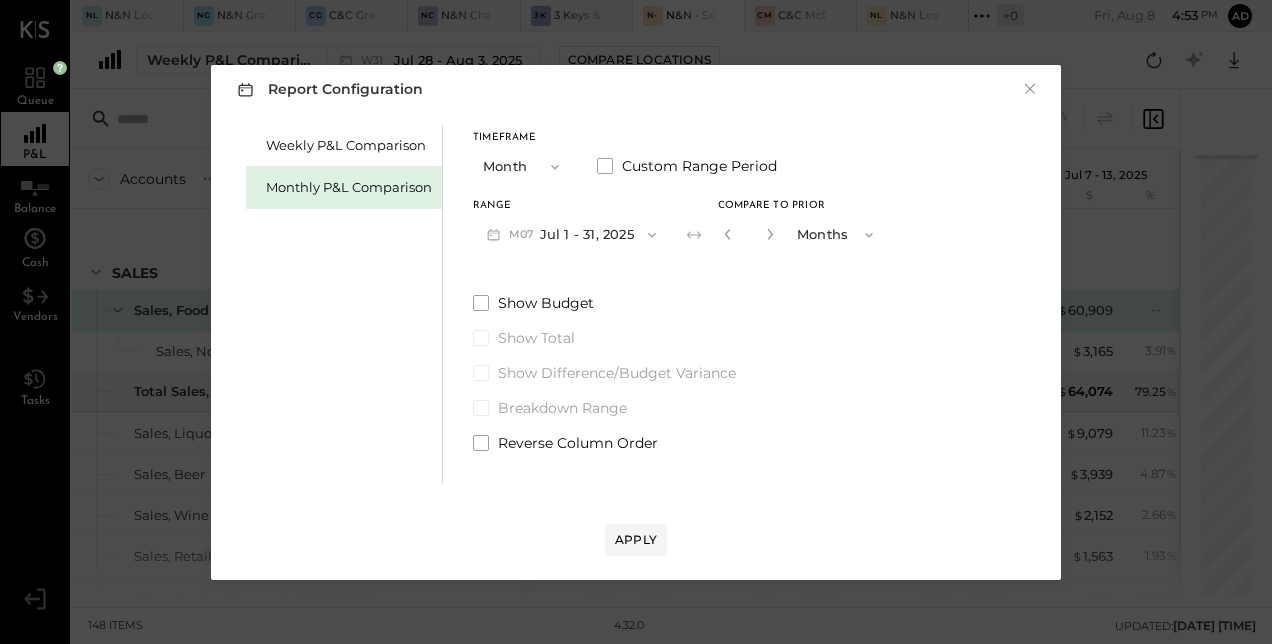 click at bounding box center (770, 234) 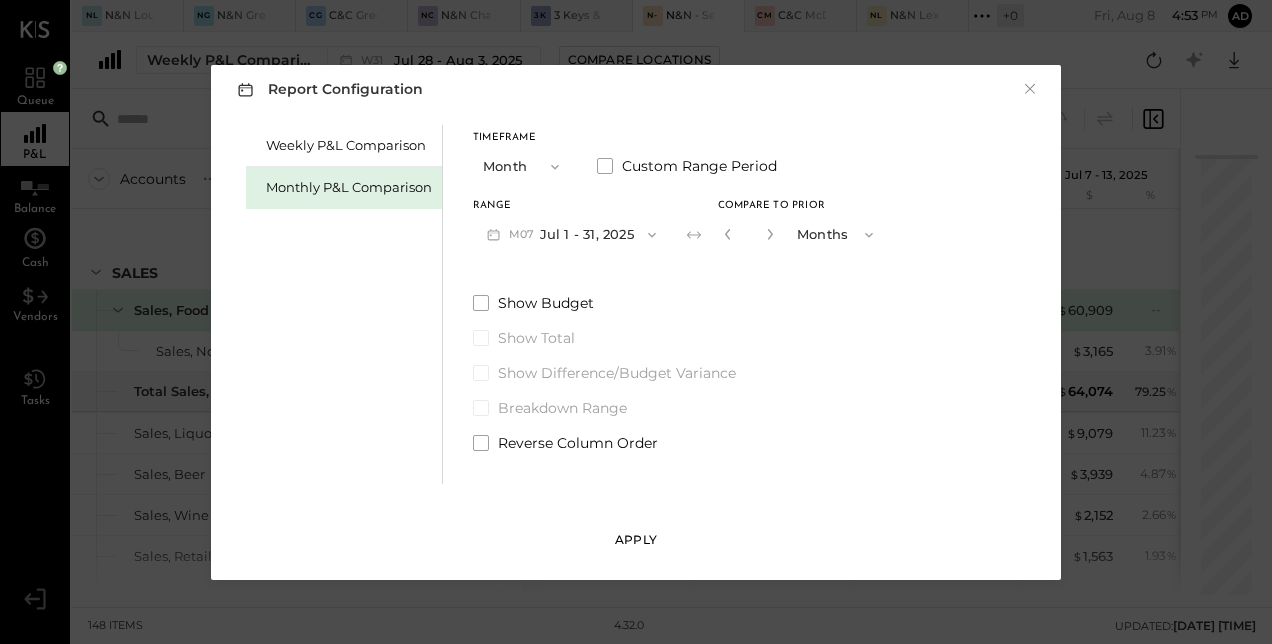 click on "Apply" at bounding box center [636, 540] 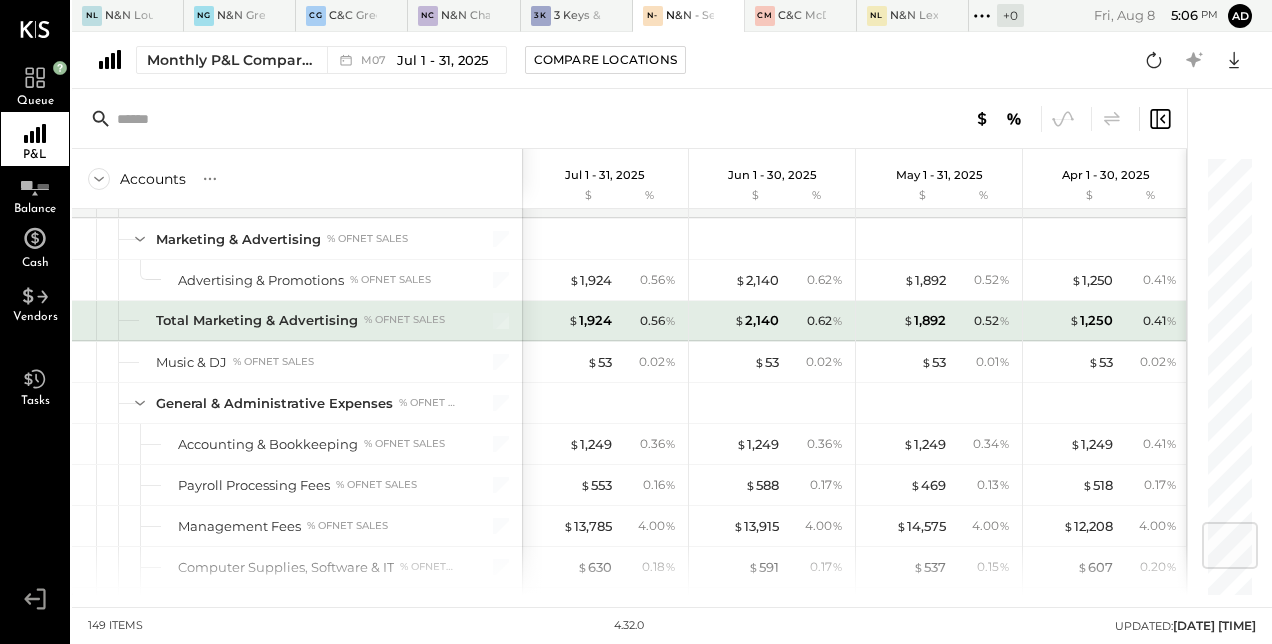 scroll, scrollTop: 3062, scrollLeft: 0, axis: vertical 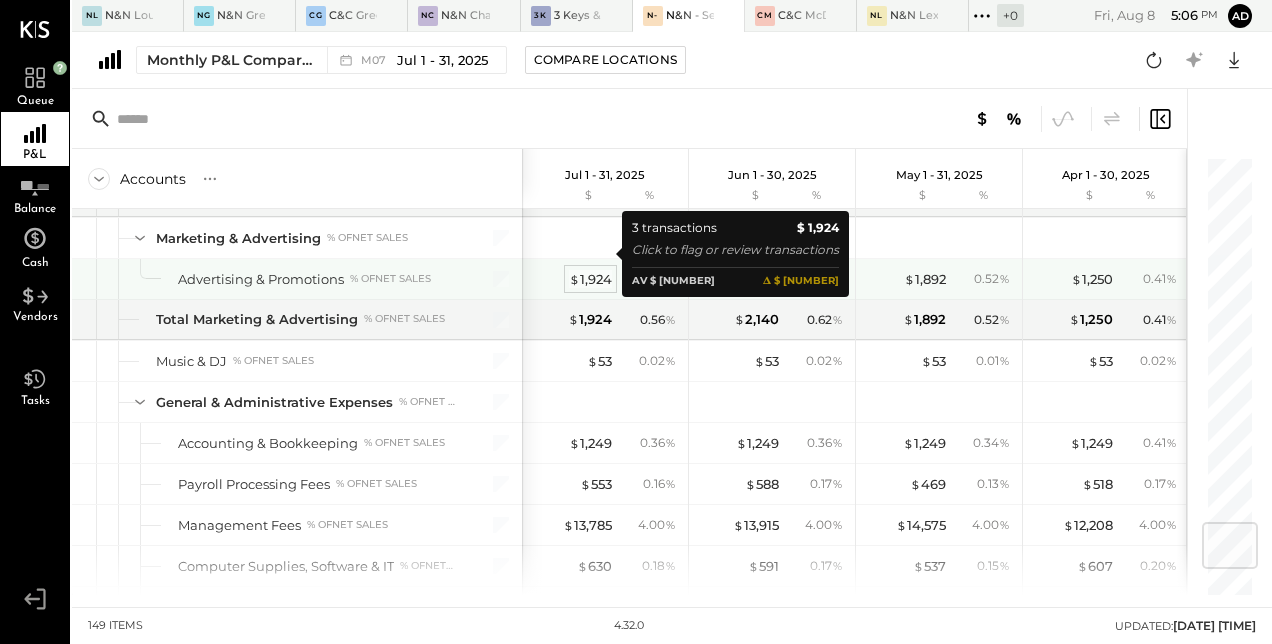 click on "$ 1,924" at bounding box center (590, 279) 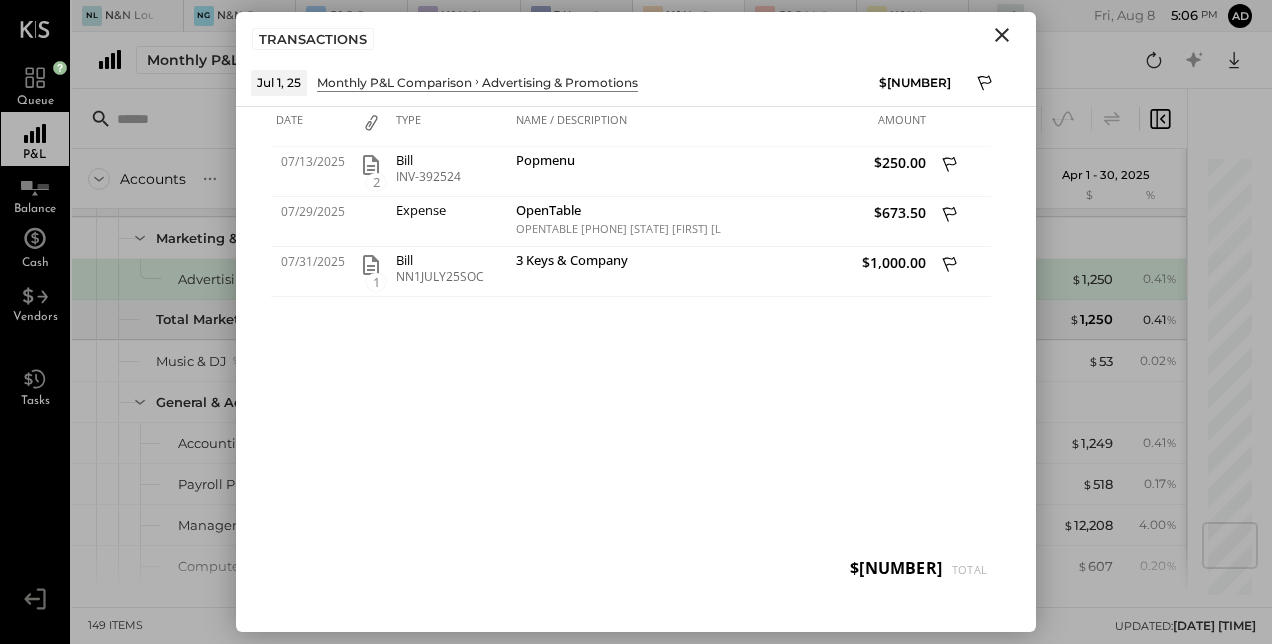 click 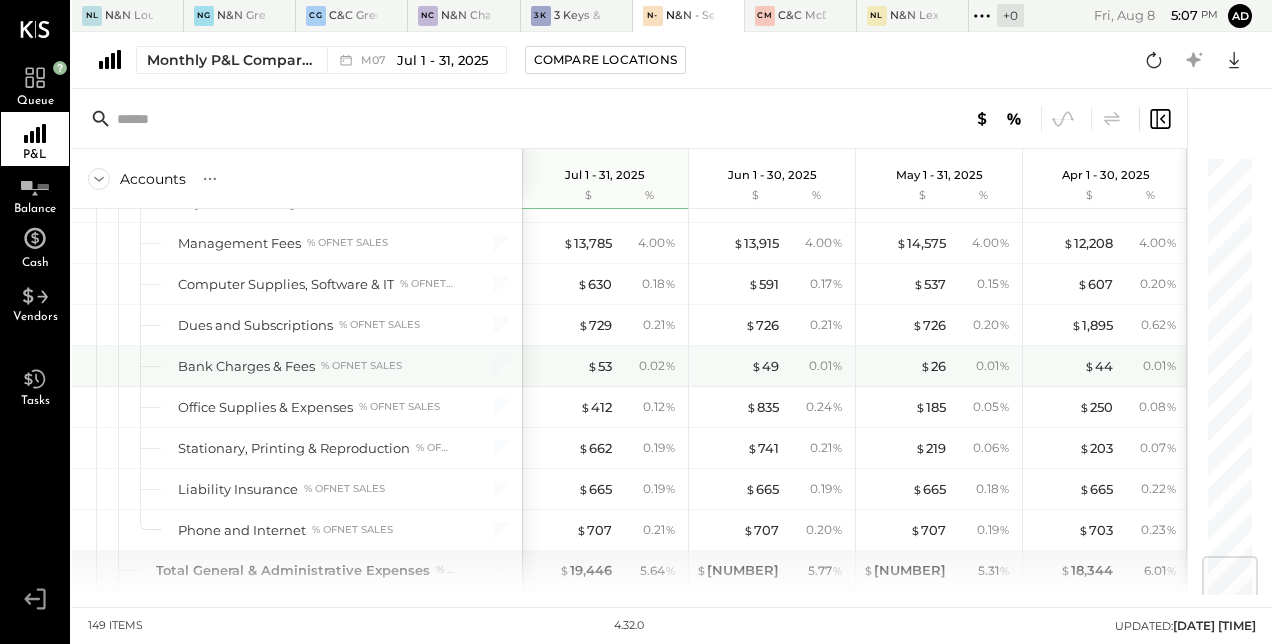 scroll, scrollTop: 3346, scrollLeft: 0, axis: vertical 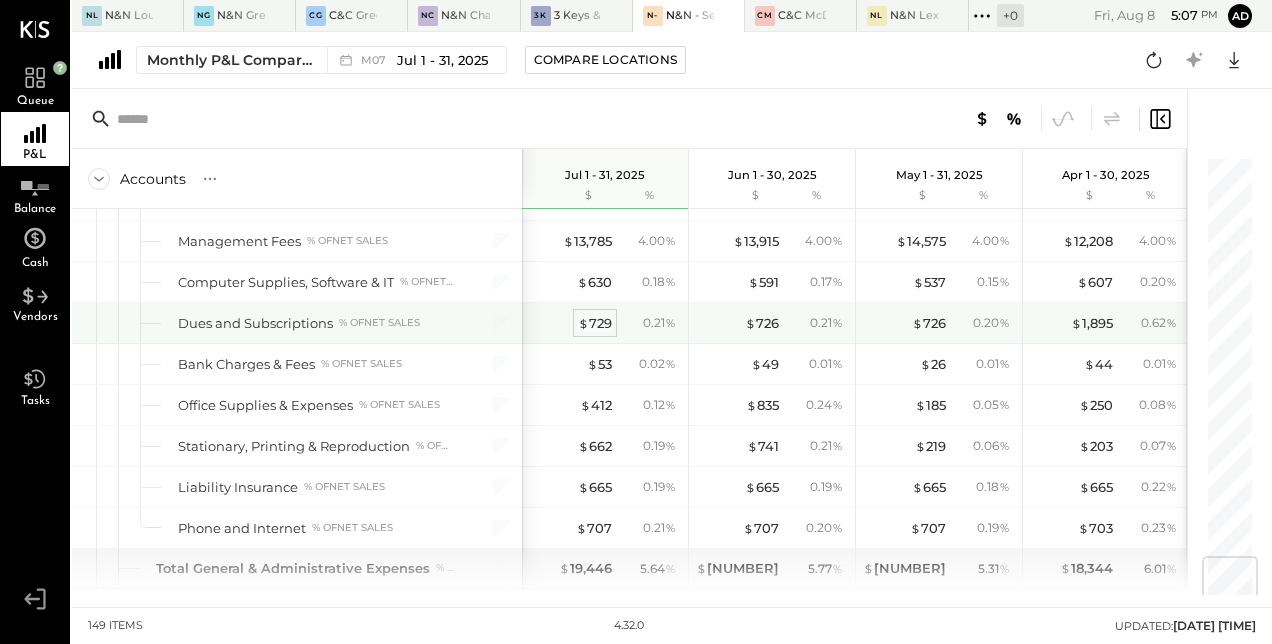 click on "$" at bounding box center (583, 323) 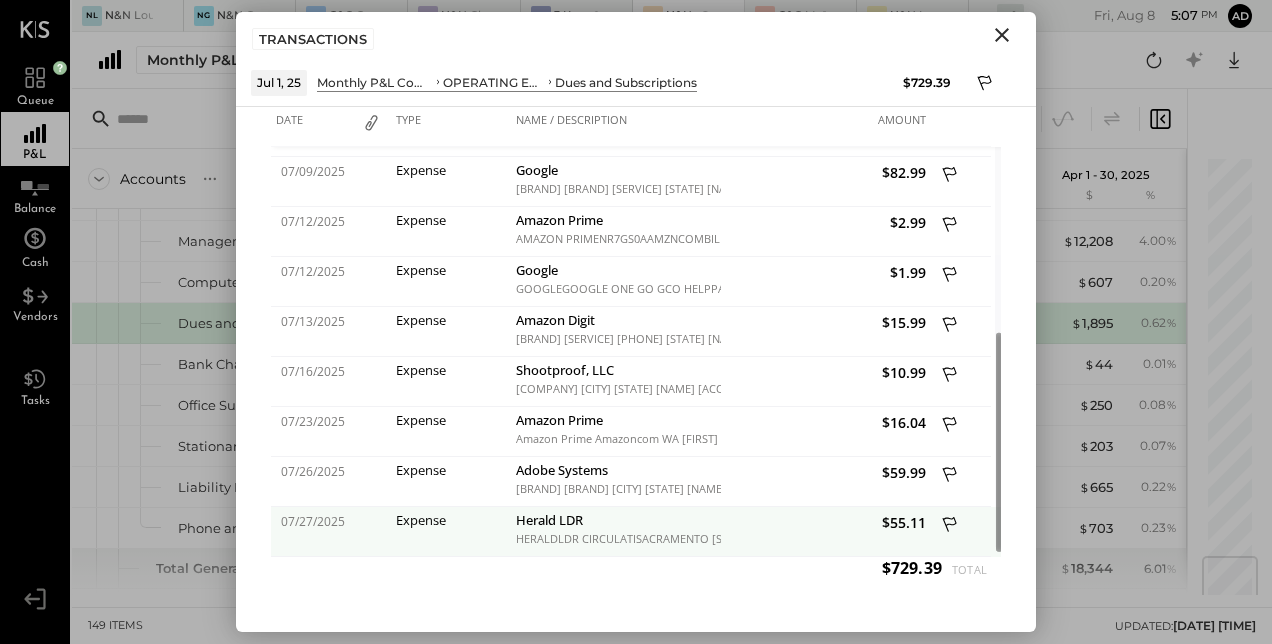 click on "Herald LDR" at bounding box center [616, 522] 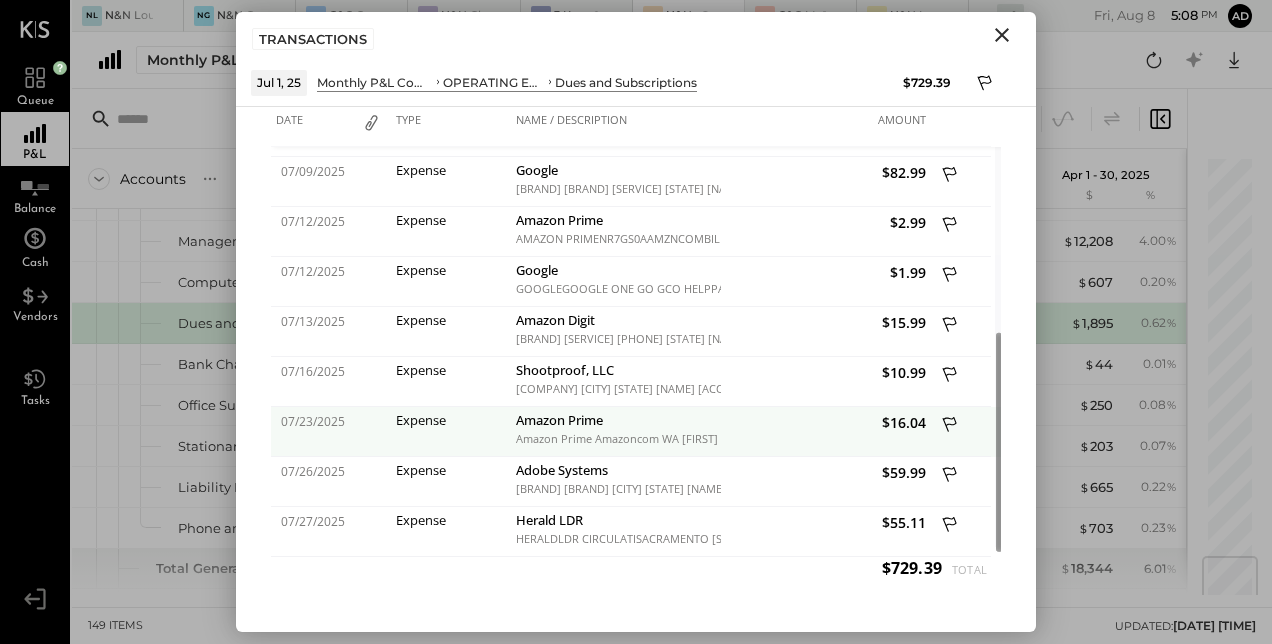 click on "Amazon Prime" at bounding box center [616, 422] 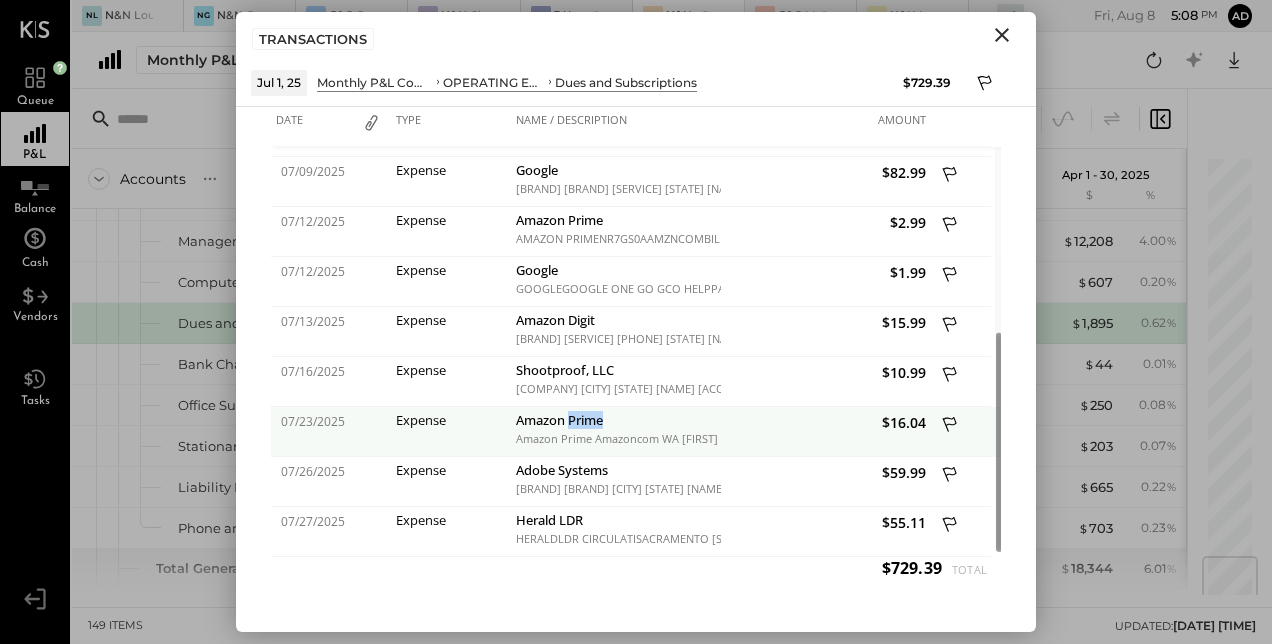 click on "Amazon Prime" at bounding box center (616, 422) 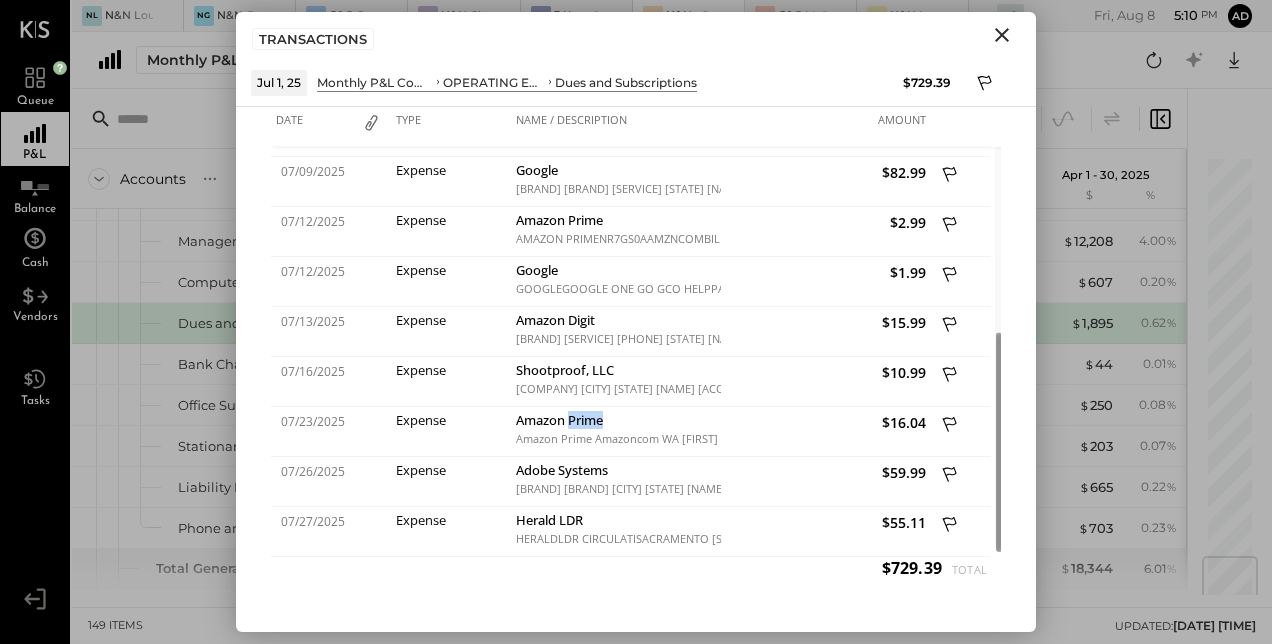 click 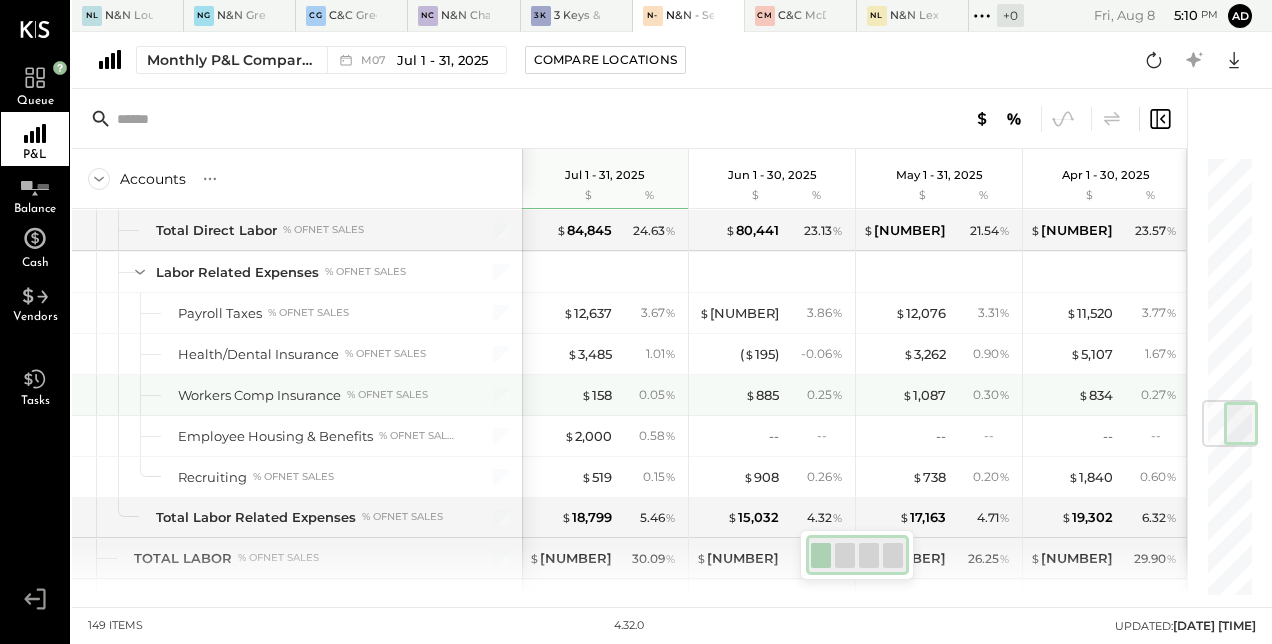 scroll, scrollTop: 2045, scrollLeft: 0, axis: vertical 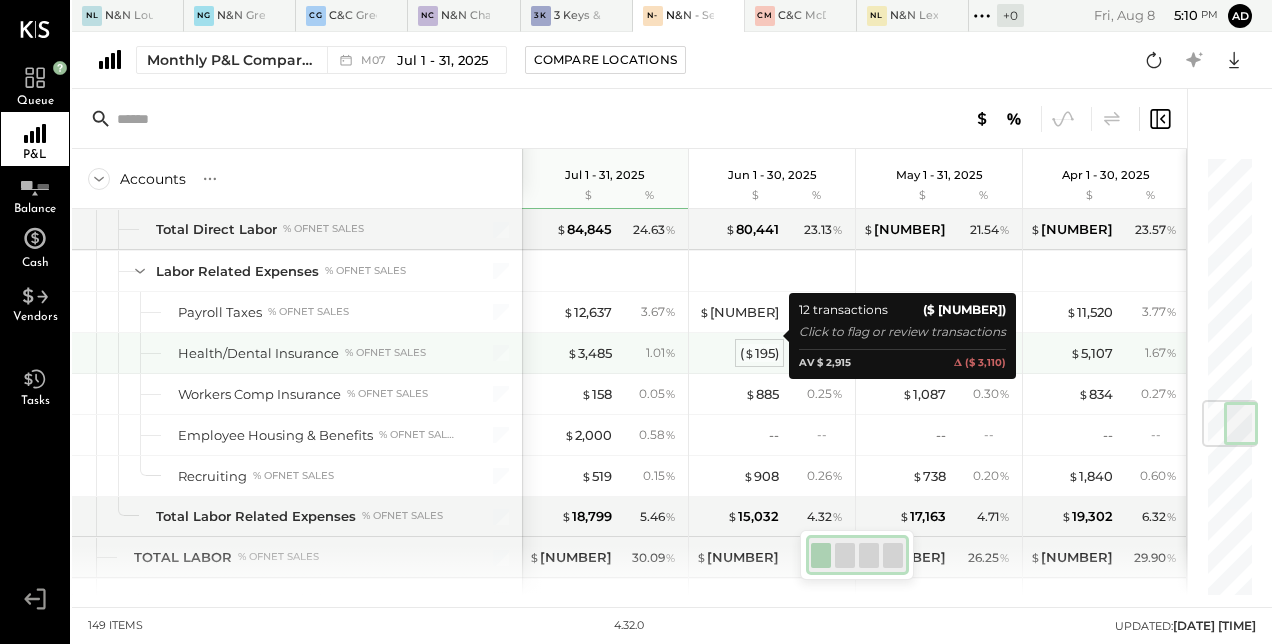click on "( $ [NUMBER] )" at bounding box center (759, 353) 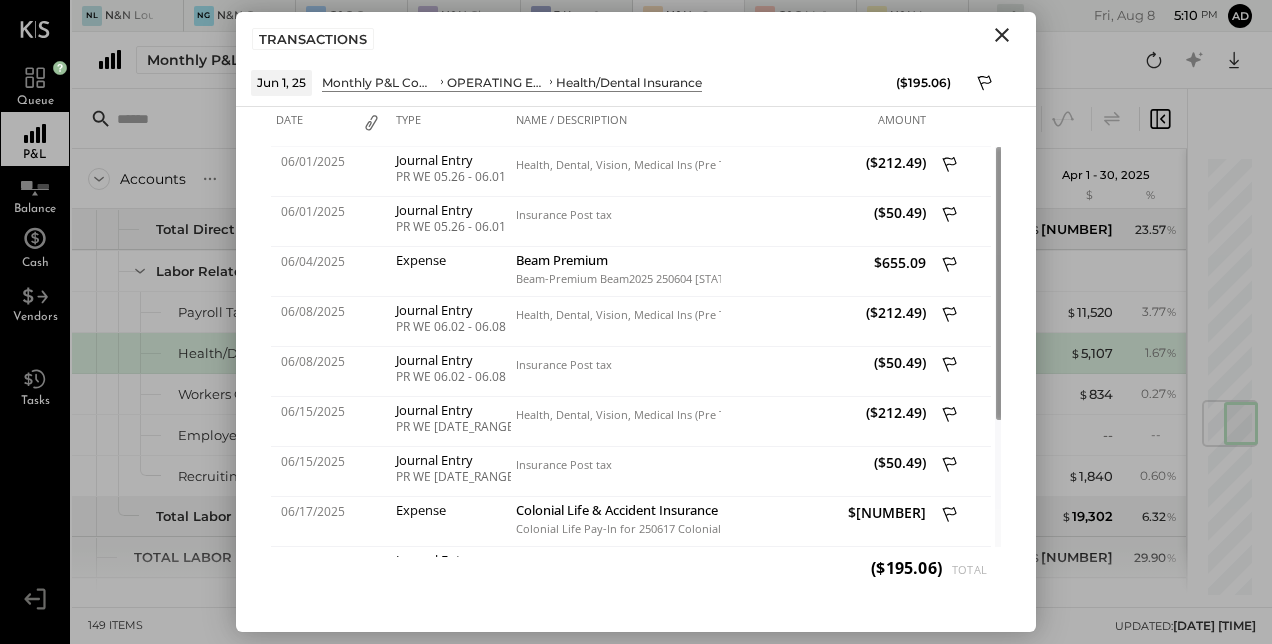 click 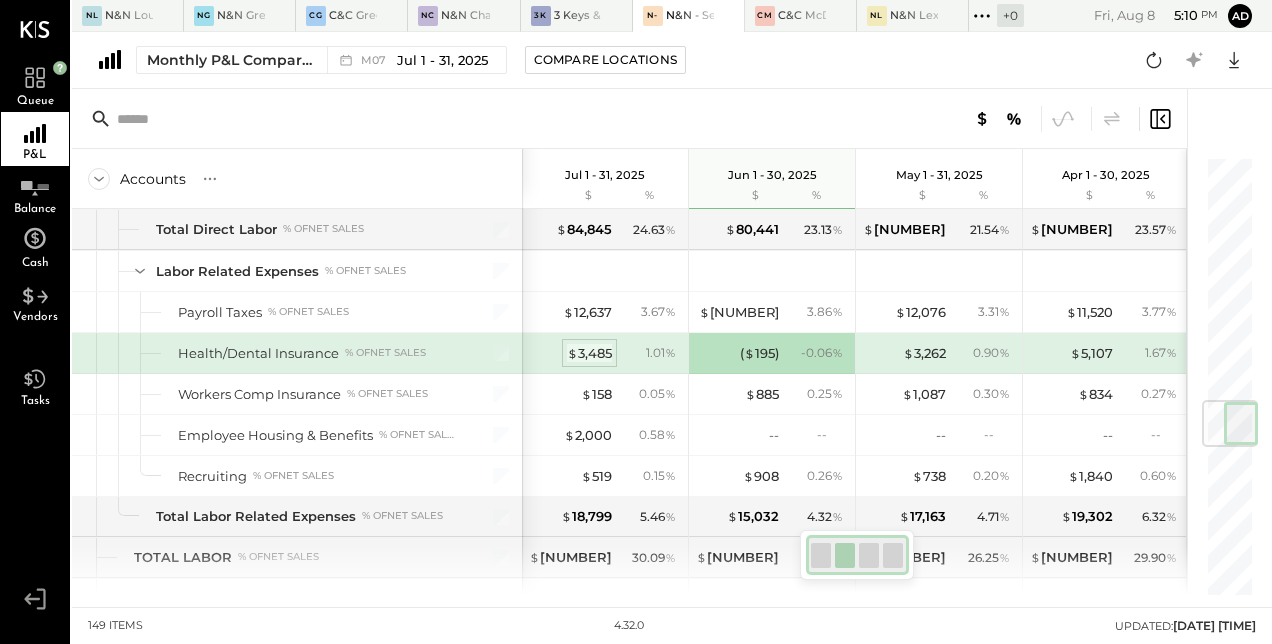 click on "$" at bounding box center (572, 353) 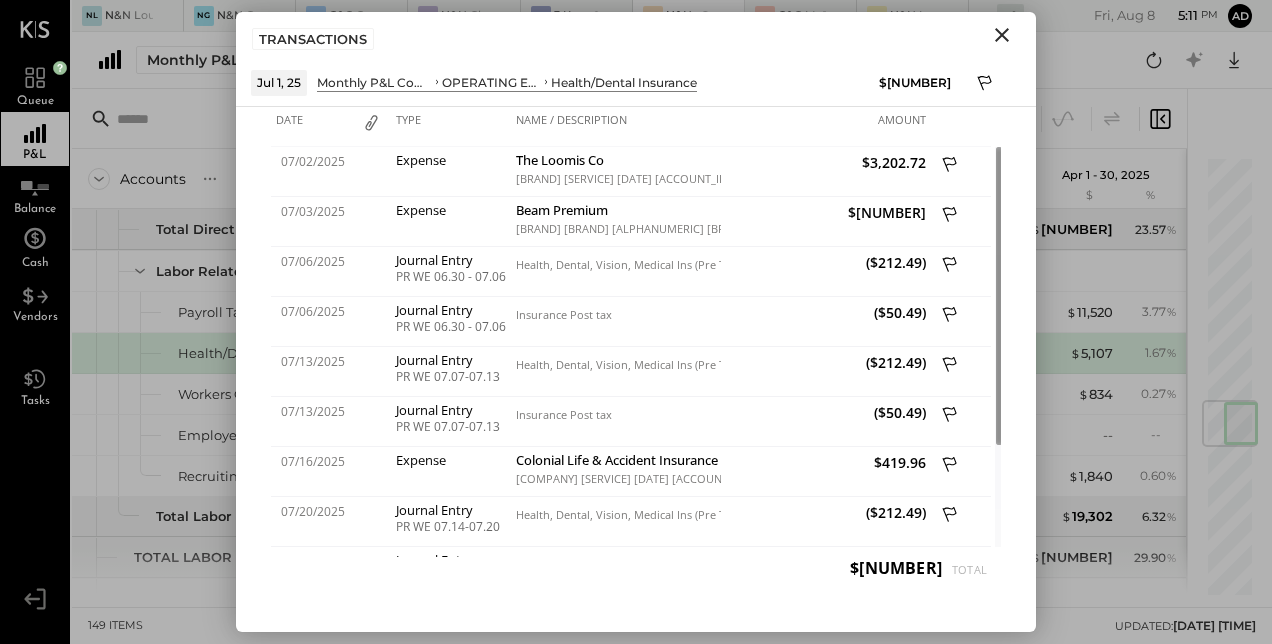 click 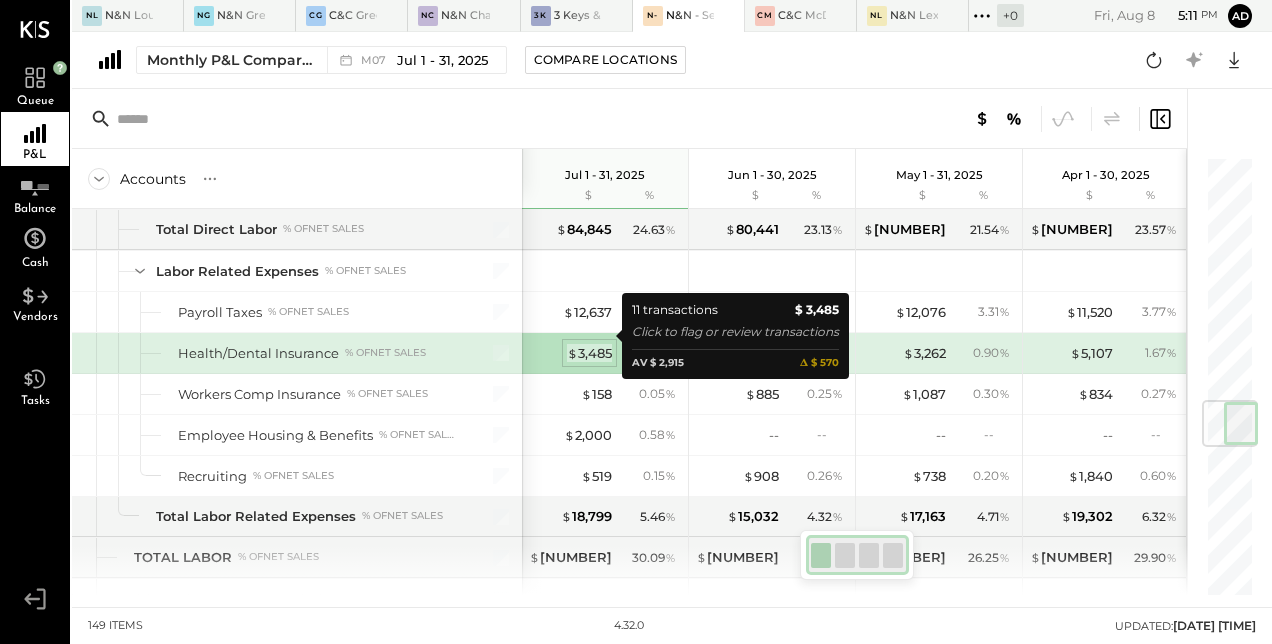 click on "$ 3,485" at bounding box center (589, 353) 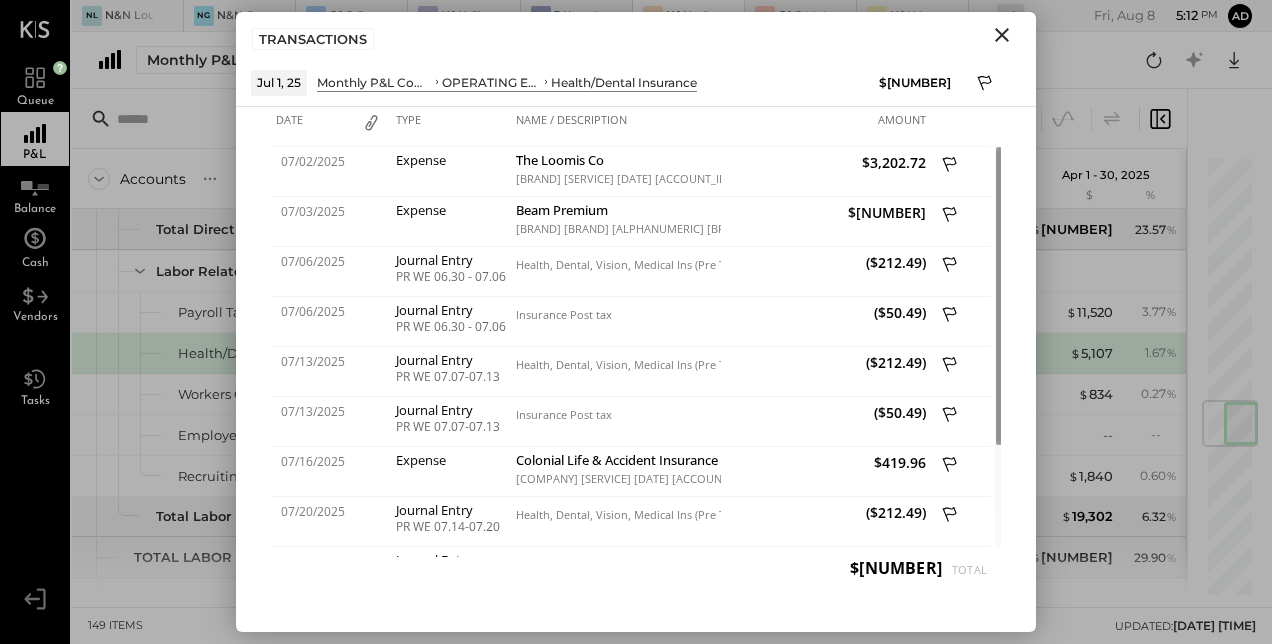 click 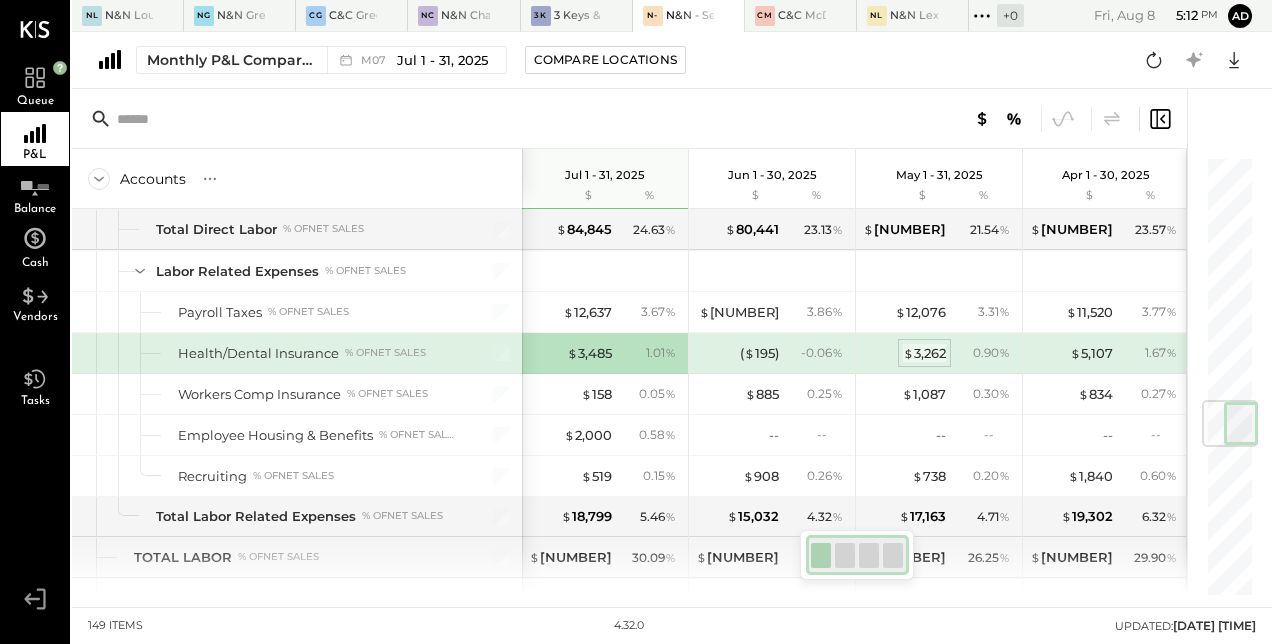 click on "$ 3,262" at bounding box center [924, 353] 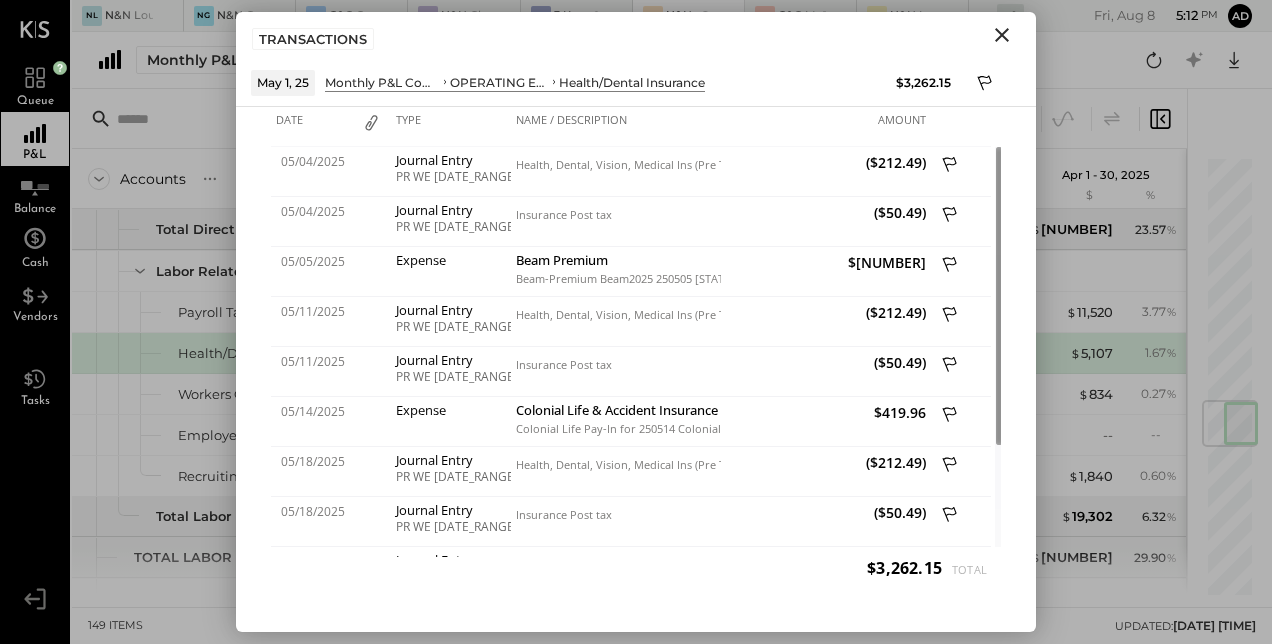 click 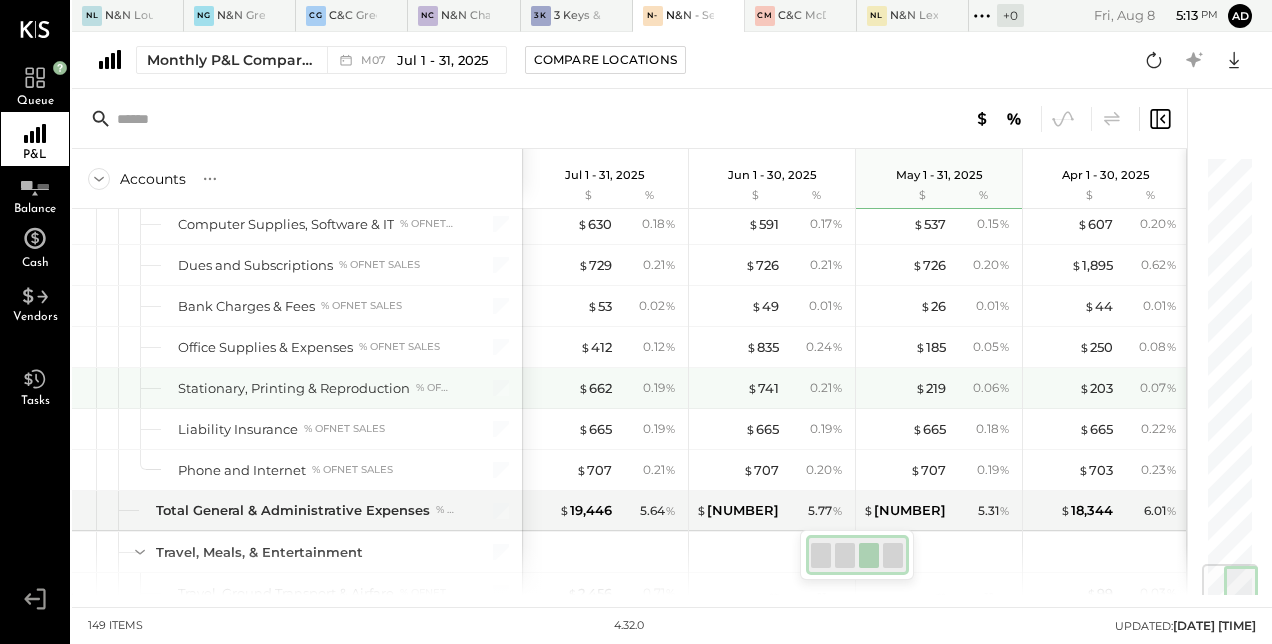 scroll, scrollTop: 3447, scrollLeft: 0, axis: vertical 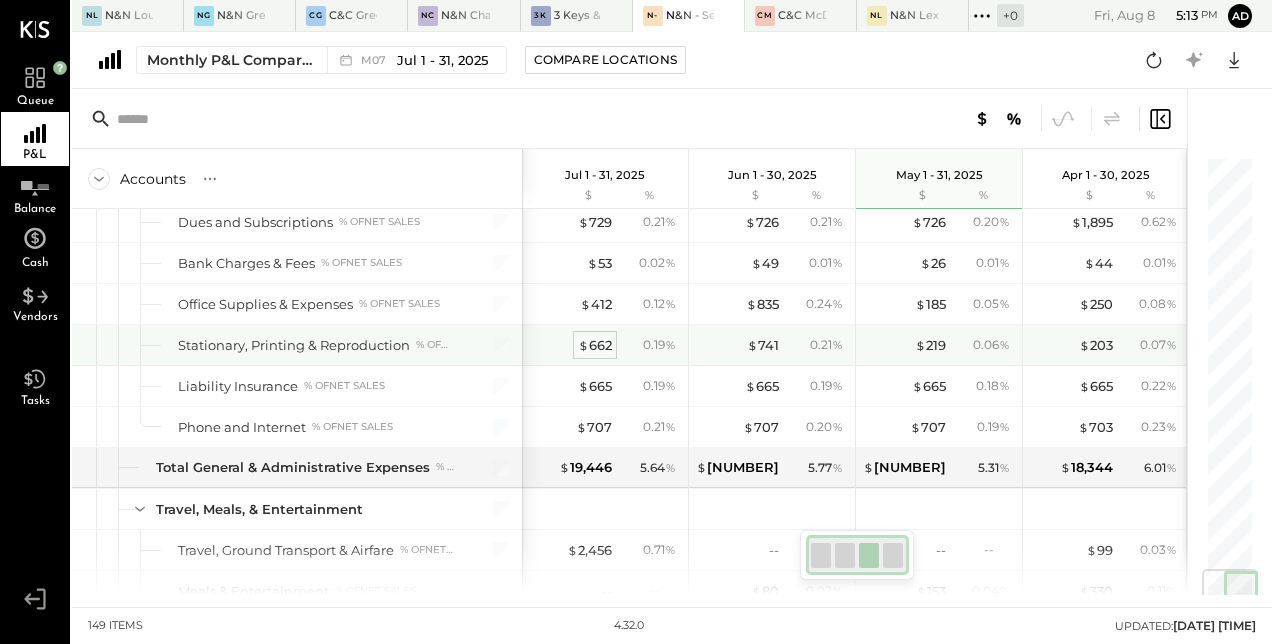 click on "$ 662" at bounding box center [595, 345] 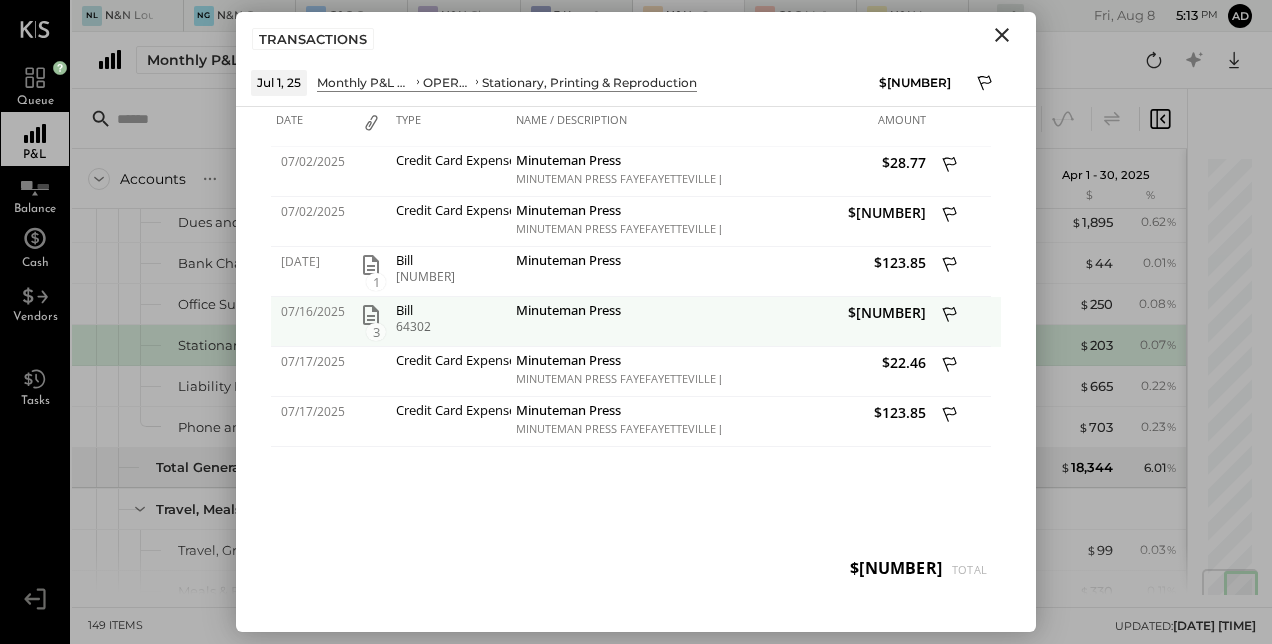 click 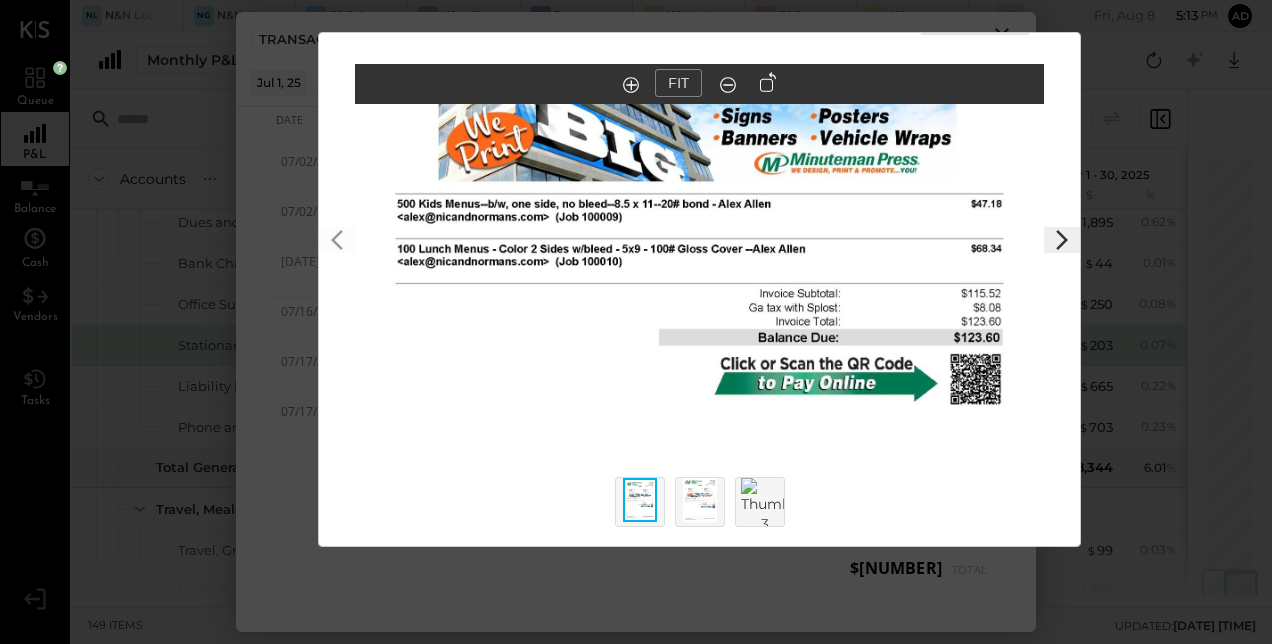 scroll, scrollTop: 0, scrollLeft: 0, axis: both 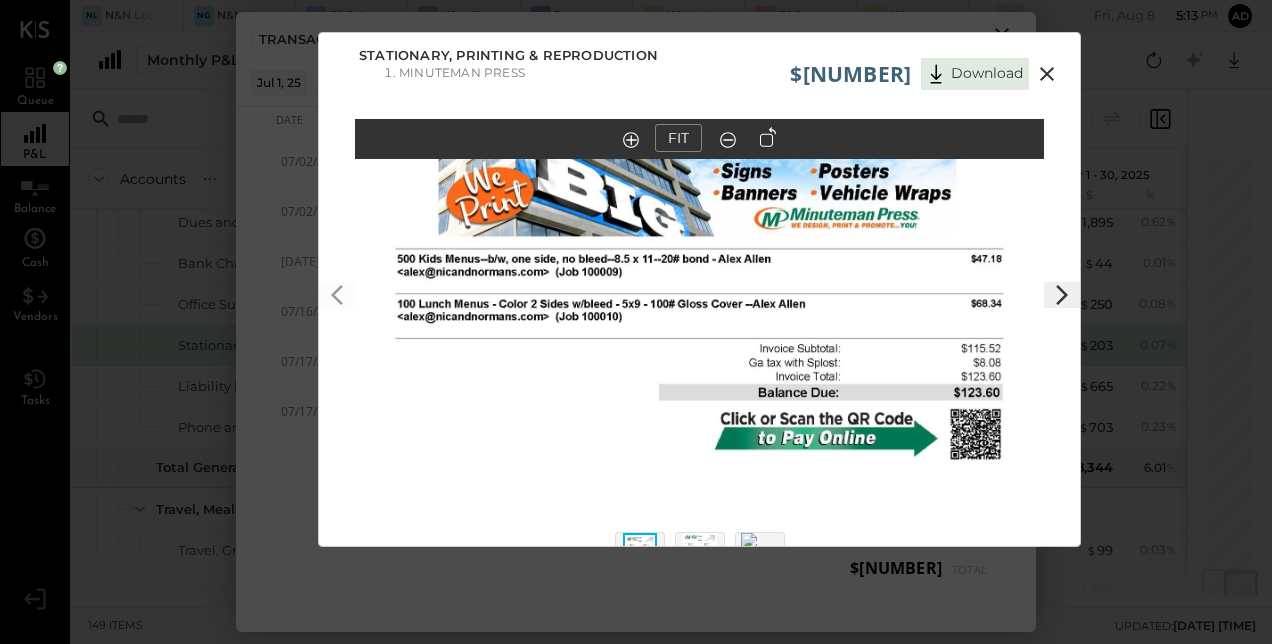 click 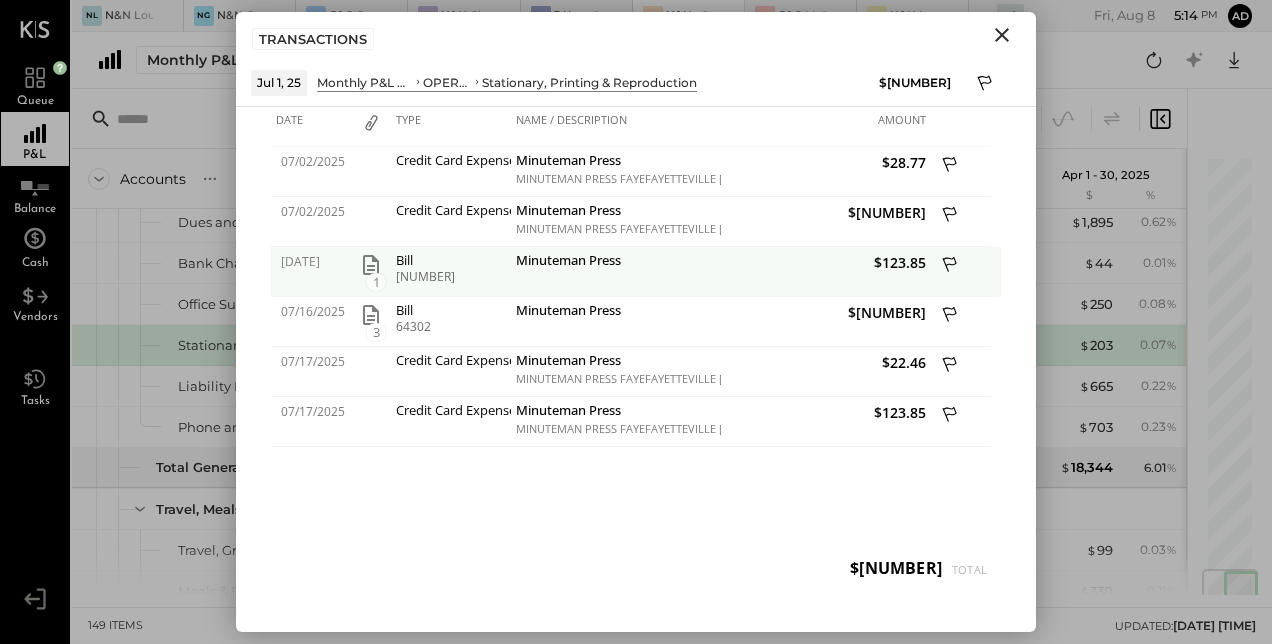 click 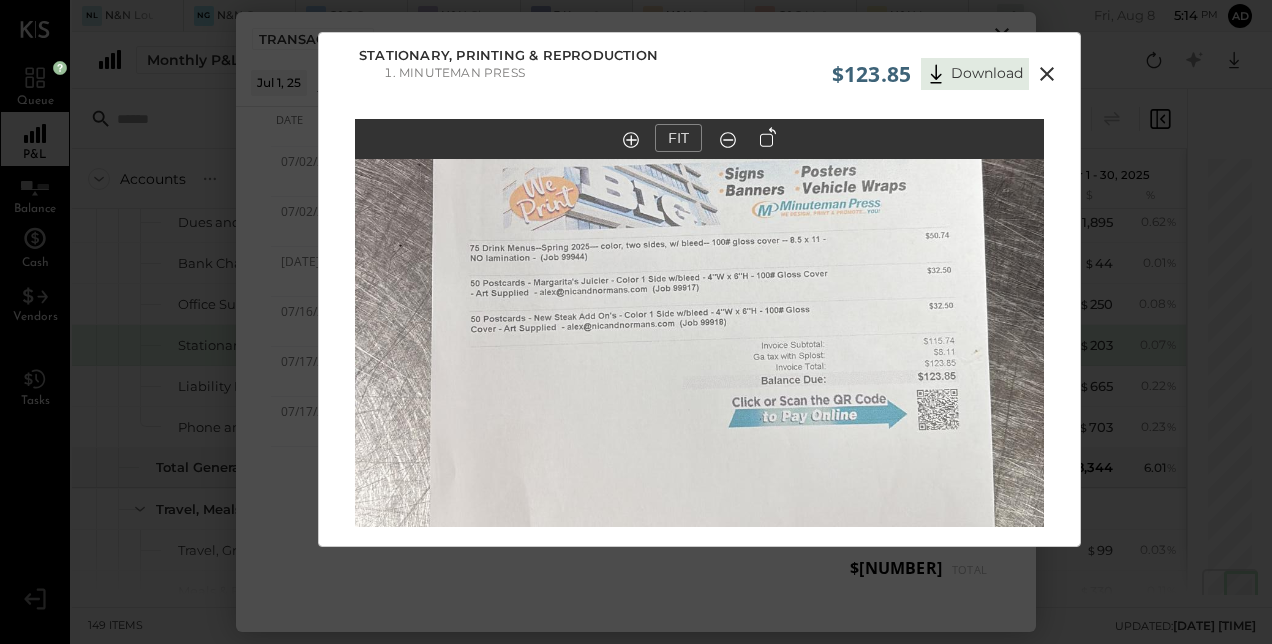 click 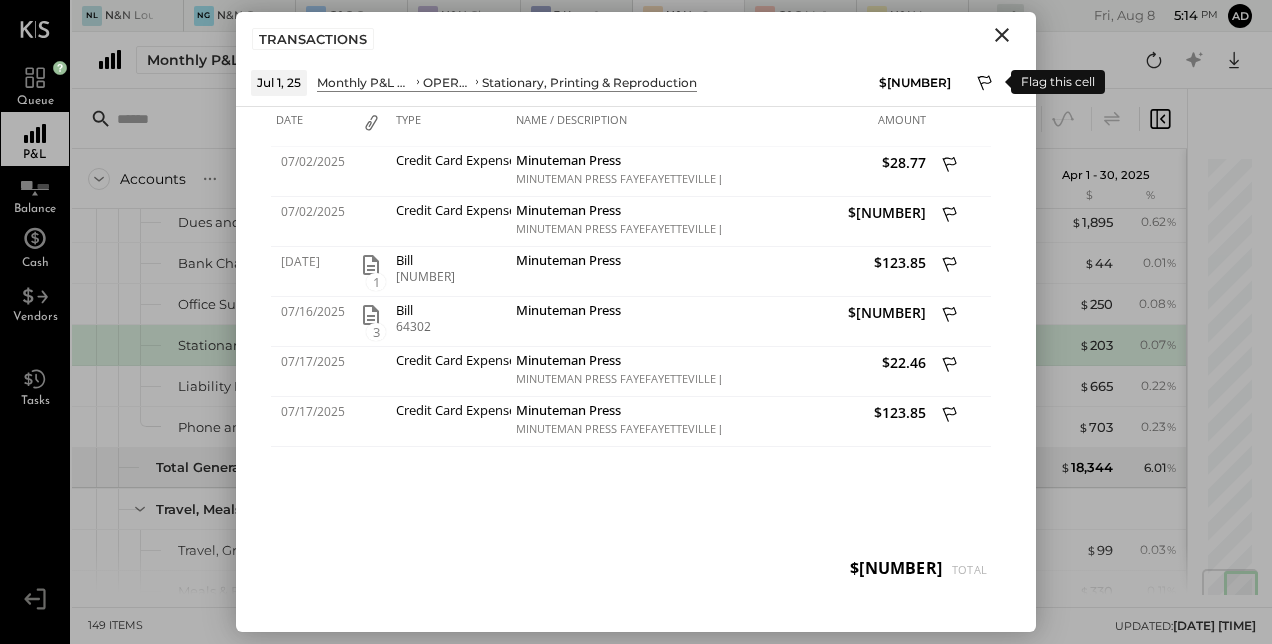click 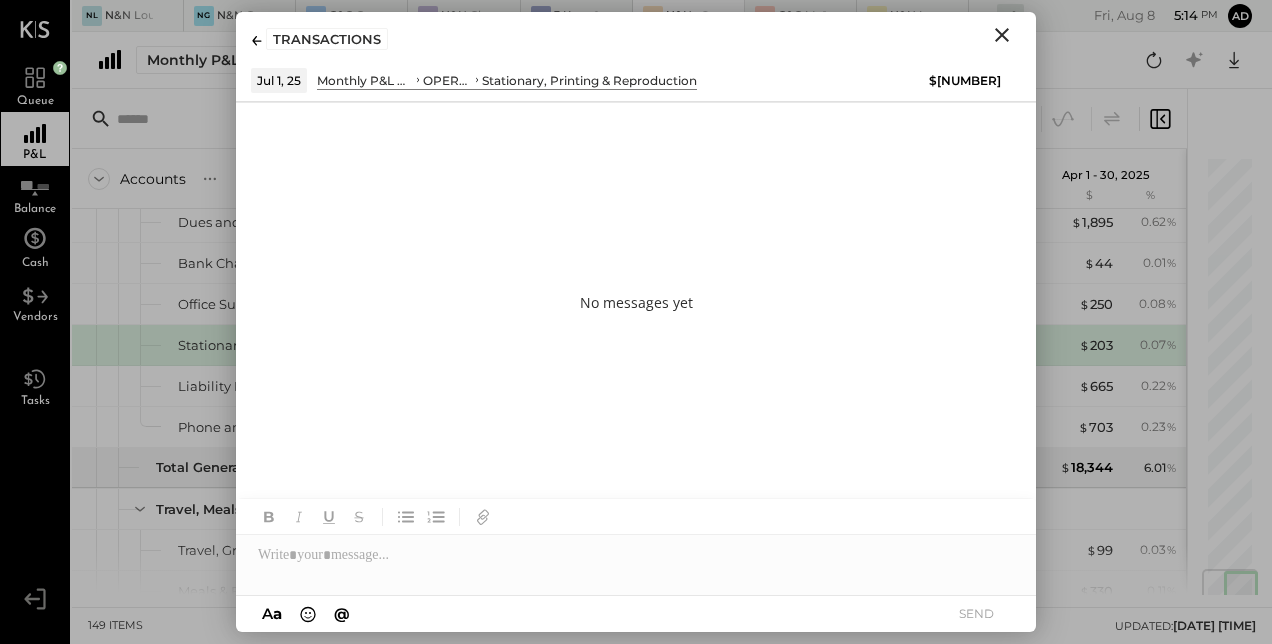 click on "No messages yet" at bounding box center [636, 302] 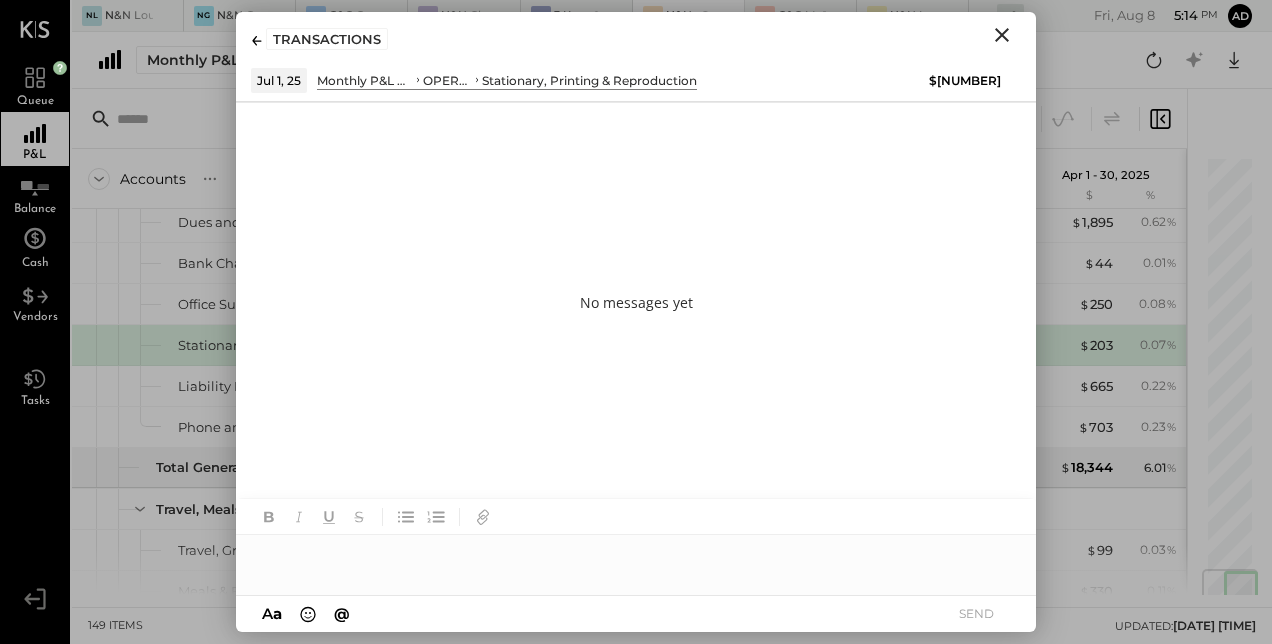 type 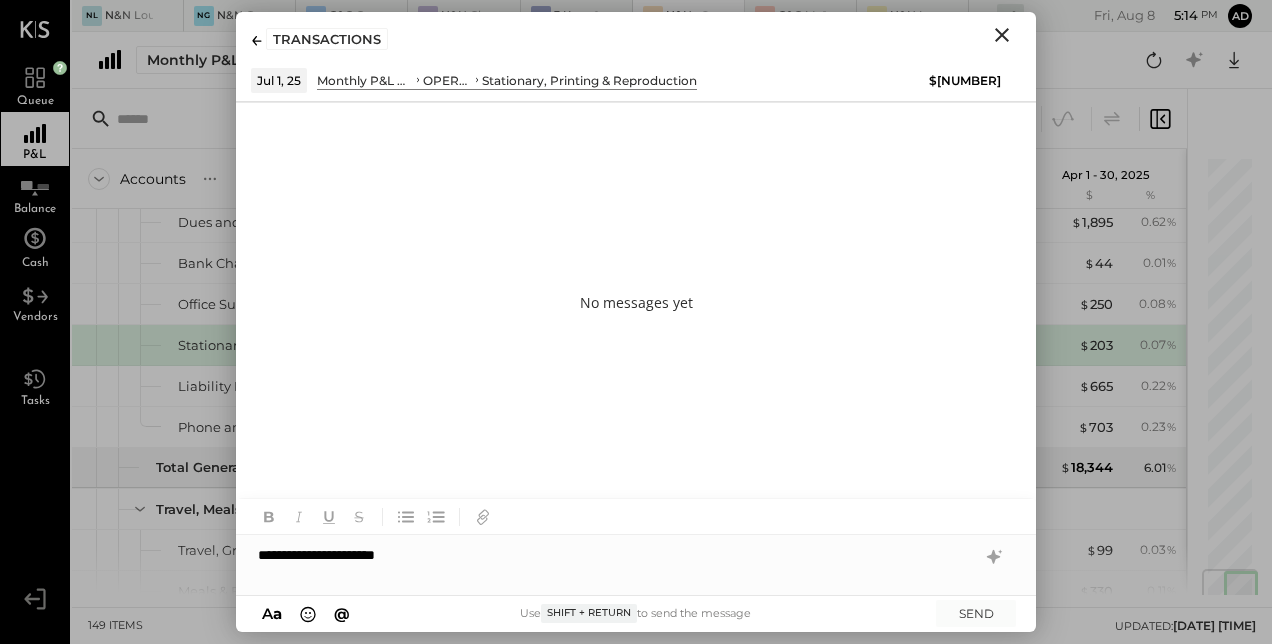 click on "No messages yet" at bounding box center [636, 302] 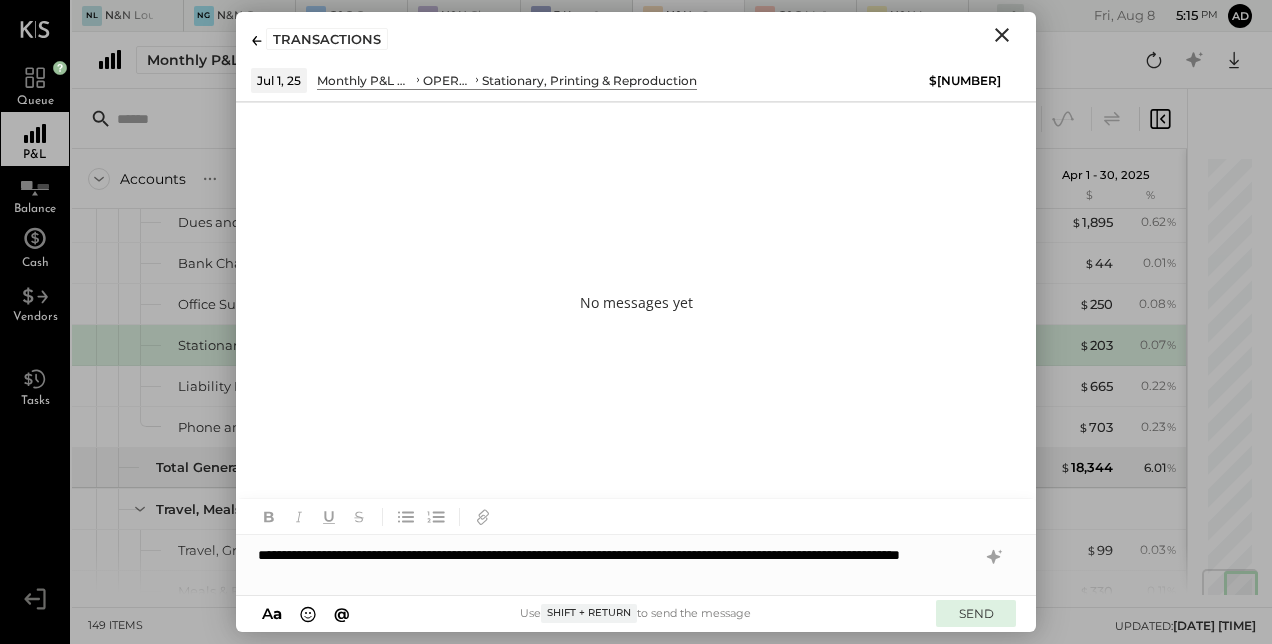 click on "SEND" at bounding box center (976, 613) 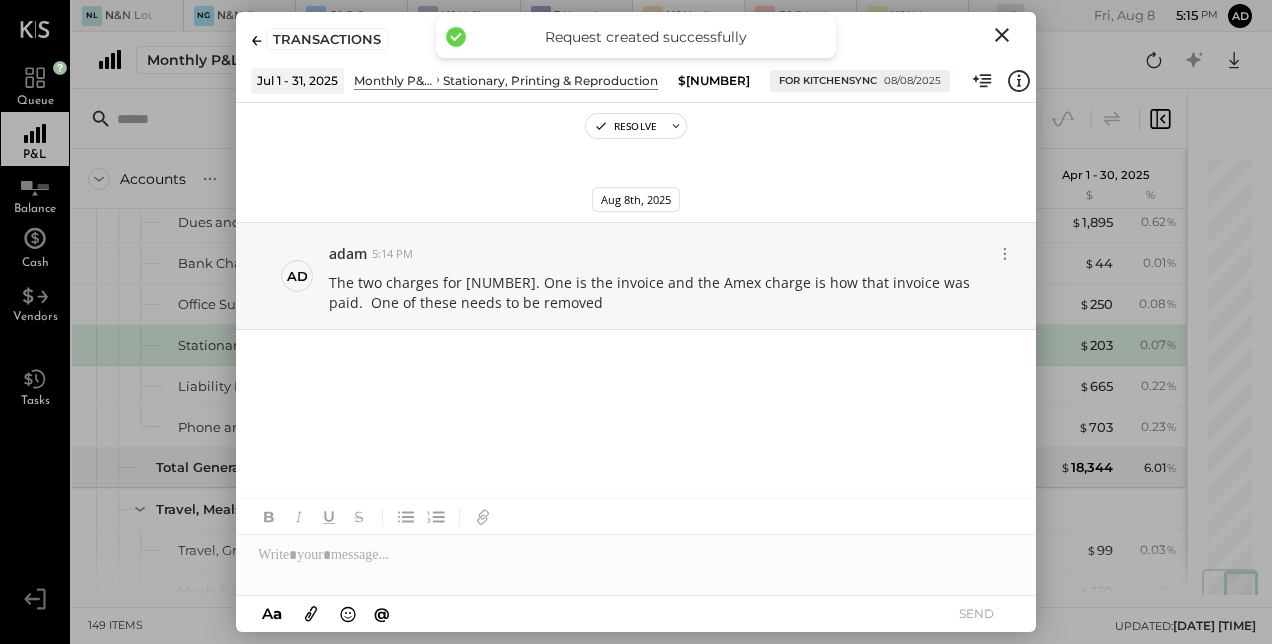 click 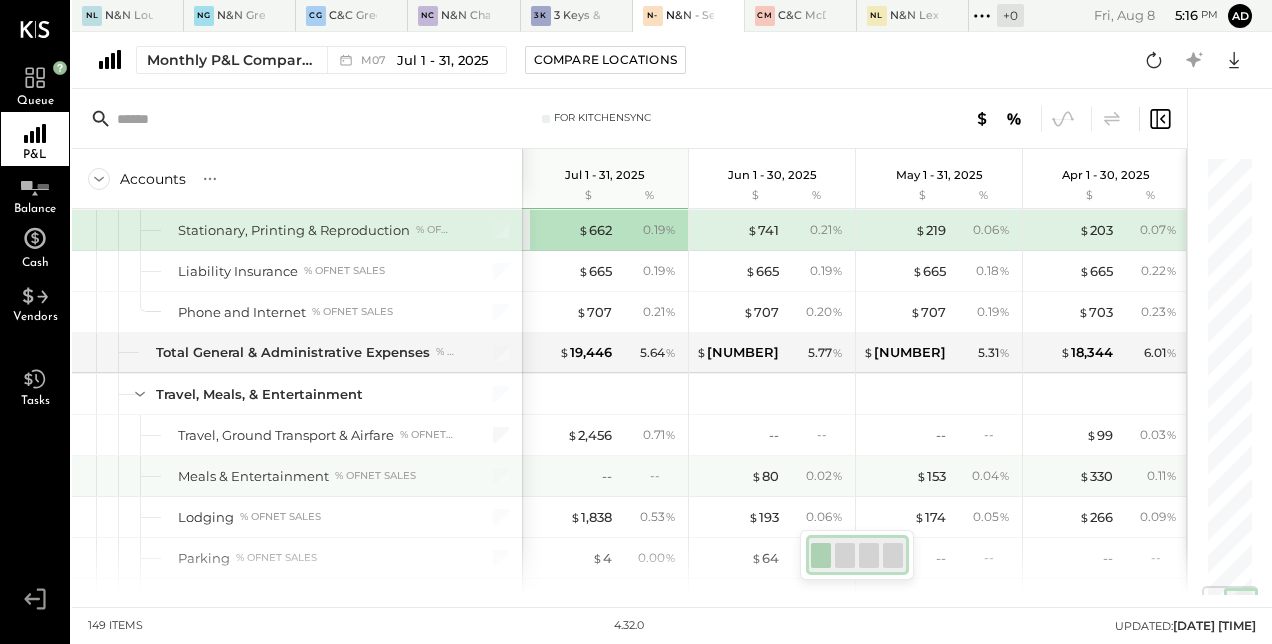 scroll, scrollTop: 3594, scrollLeft: 0, axis: vertical 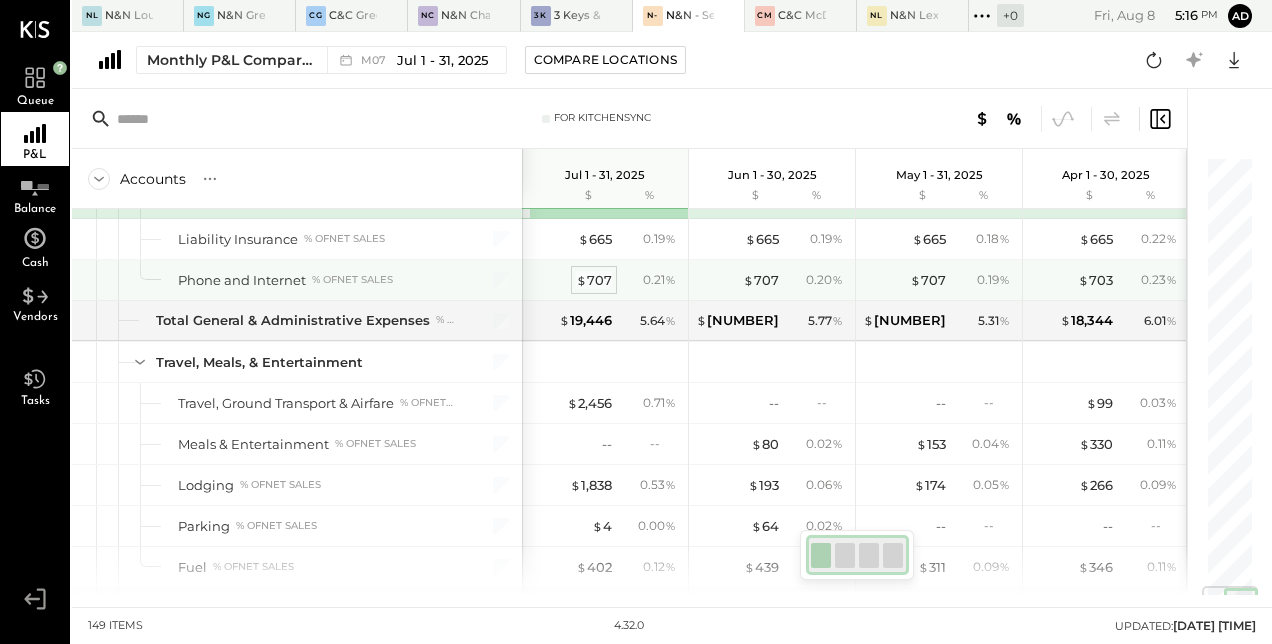 click on "$ 707" at bounding box center [594, 280] 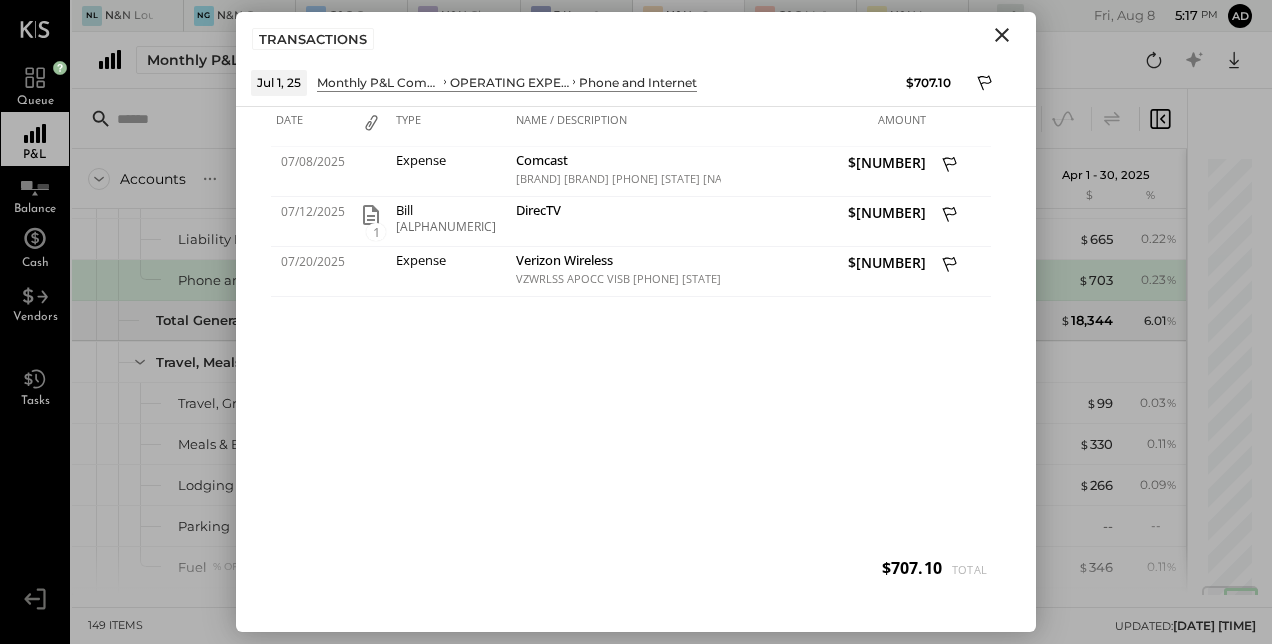 click 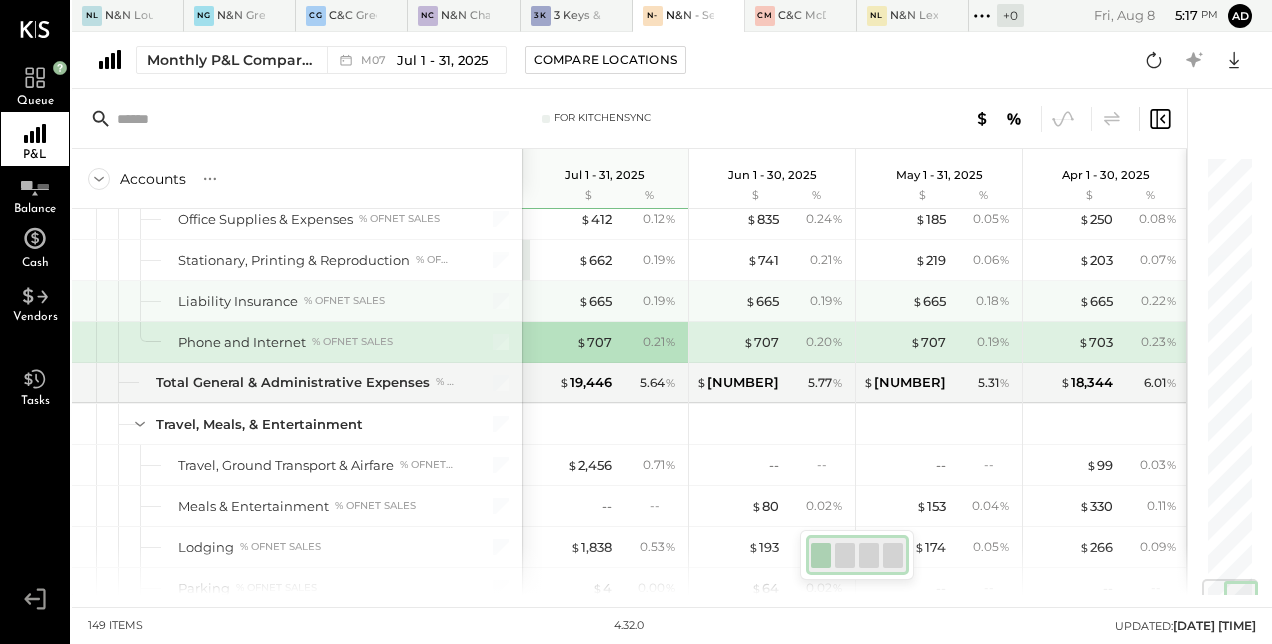 scroll, scrollTop: 3531, scrollLeft: 0, axis: vertical 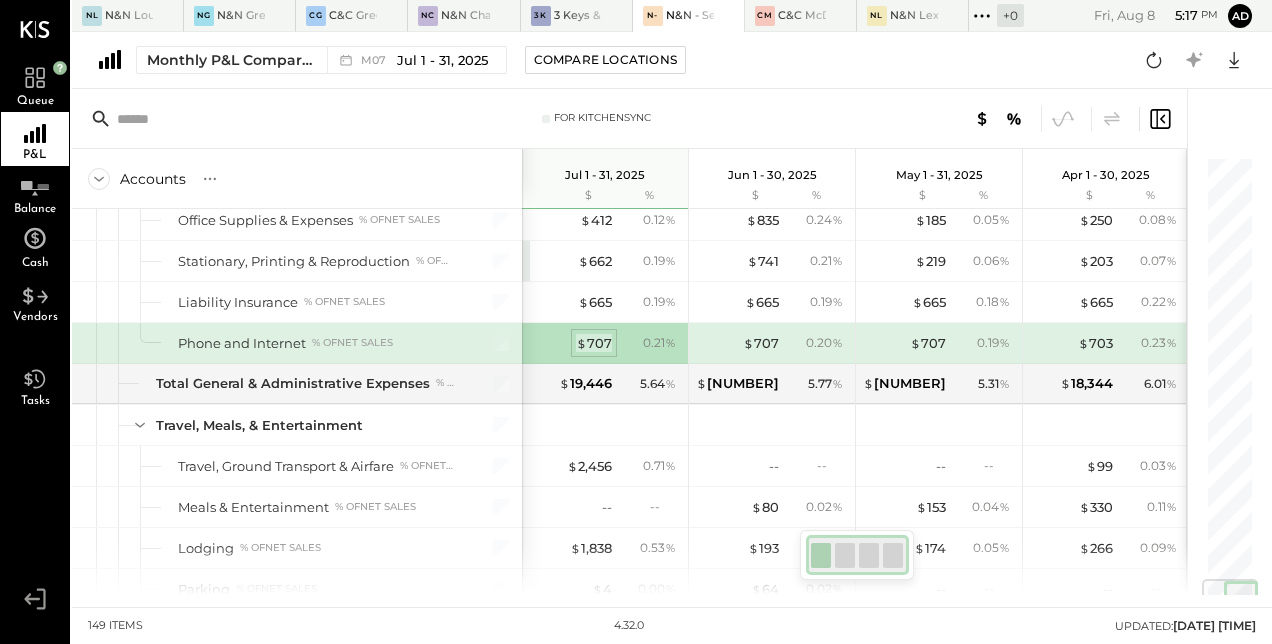 click on "$ 707" at bounding box center (594, 343) 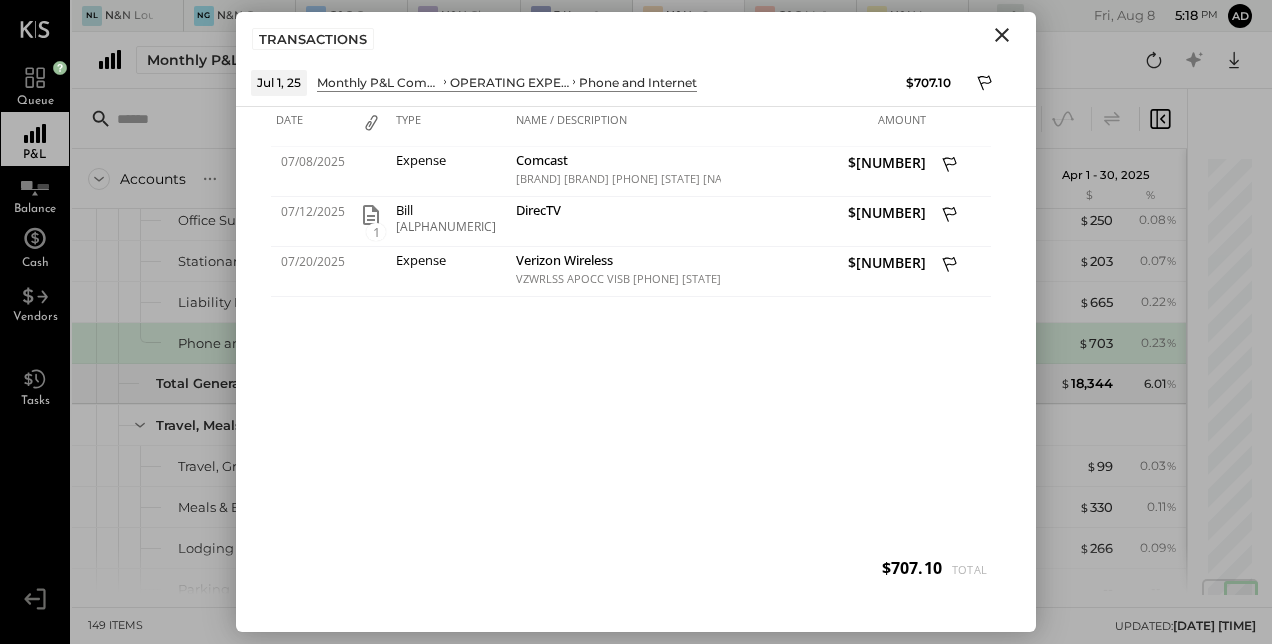 click 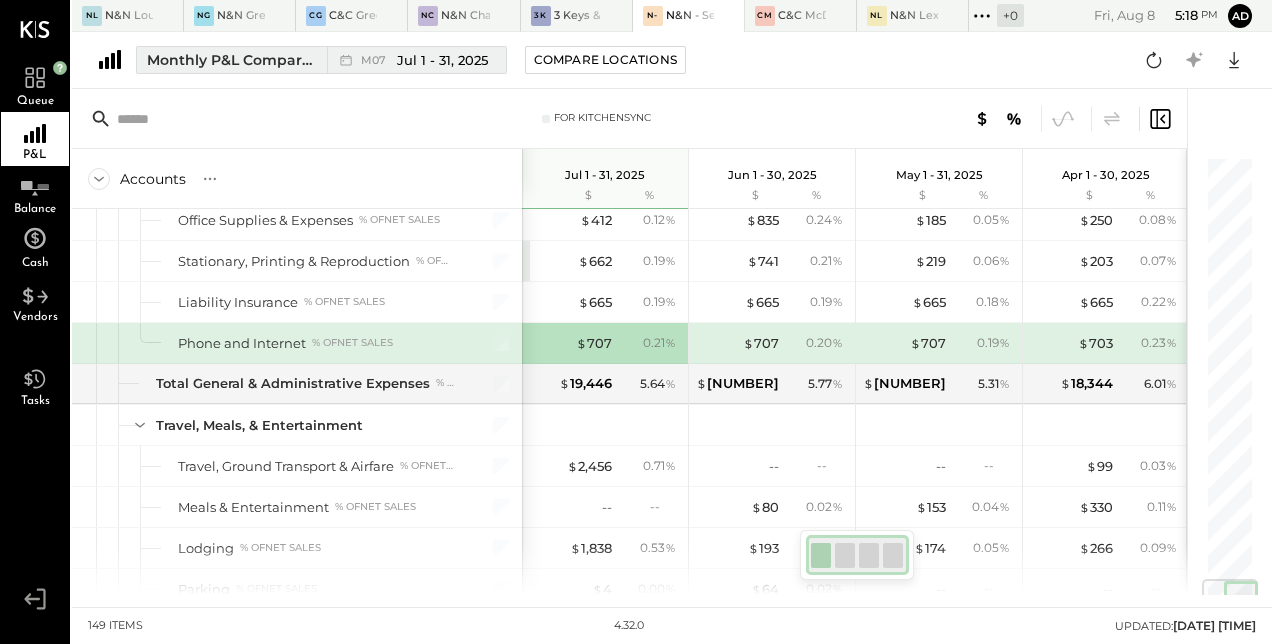 click on "Monthly P&L Comparison" at bounding box center (231, 60) 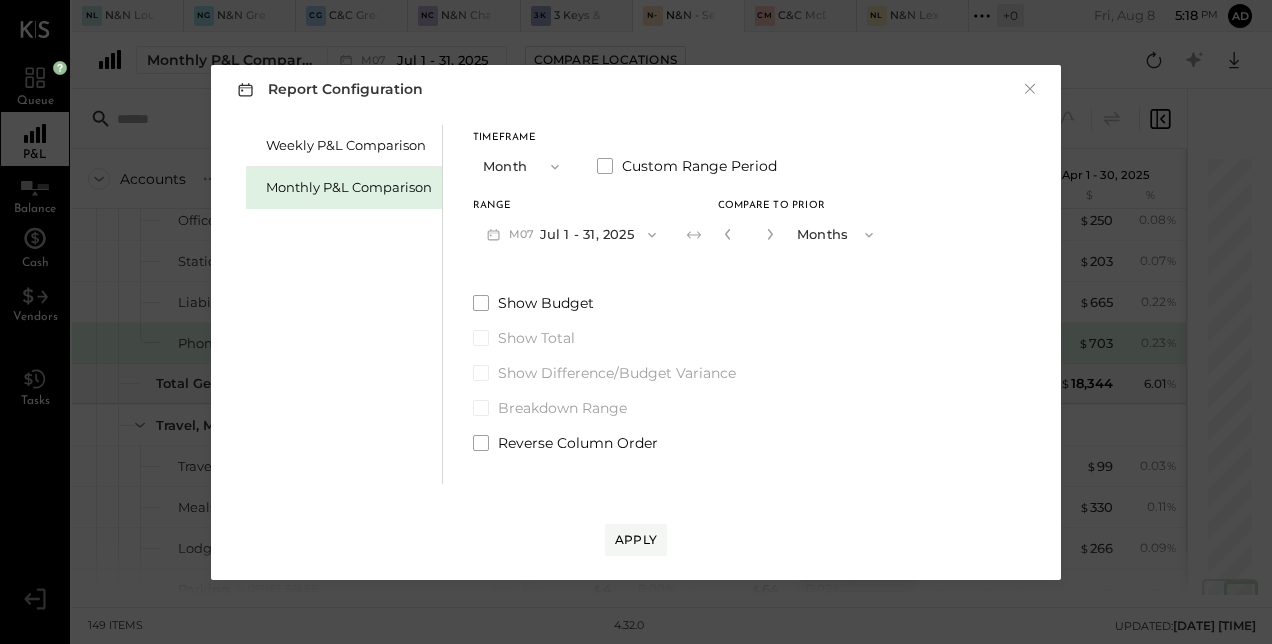 click on "Report Configuration × Weekly P&L Comparison Monthly P&L Comparison Timeframe Month Custom Range Period Range M07 Jul 1 - 31, 2025 Compare to Prior * Months Show Budget Show Total Show Difference/Budget Variance Breakdown Range Reverse Column Order Apply" at bounding box center (636, 322) 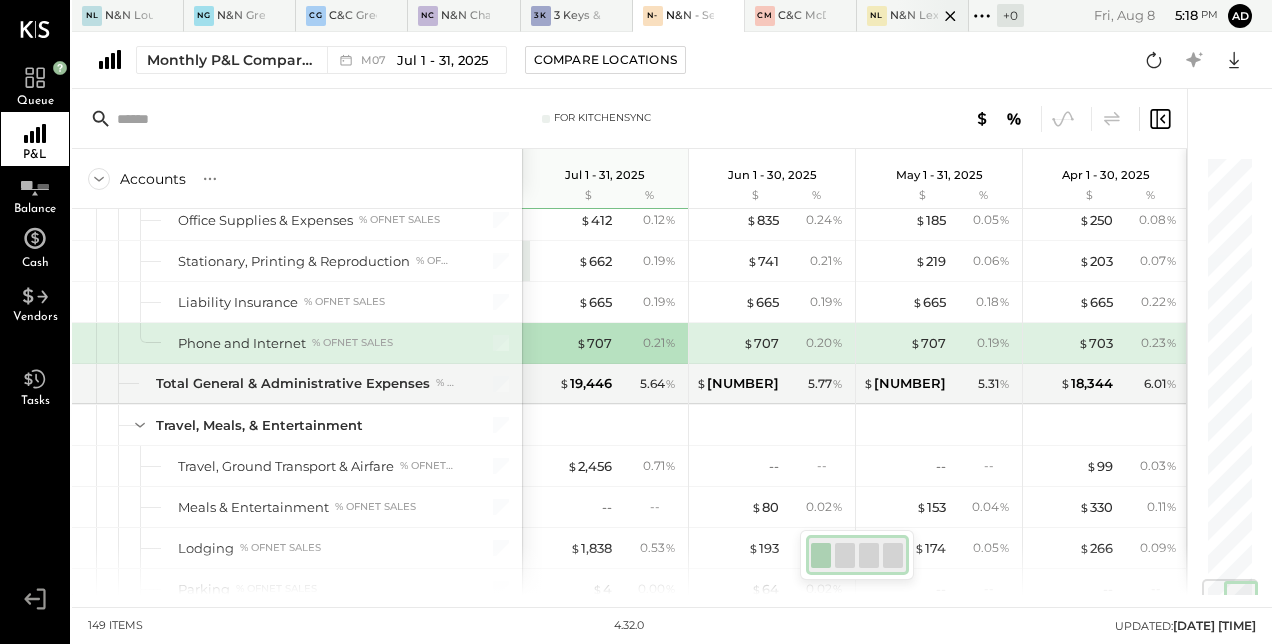 click on "N&N Lexington, LLC" at bounding box center [914, 16] 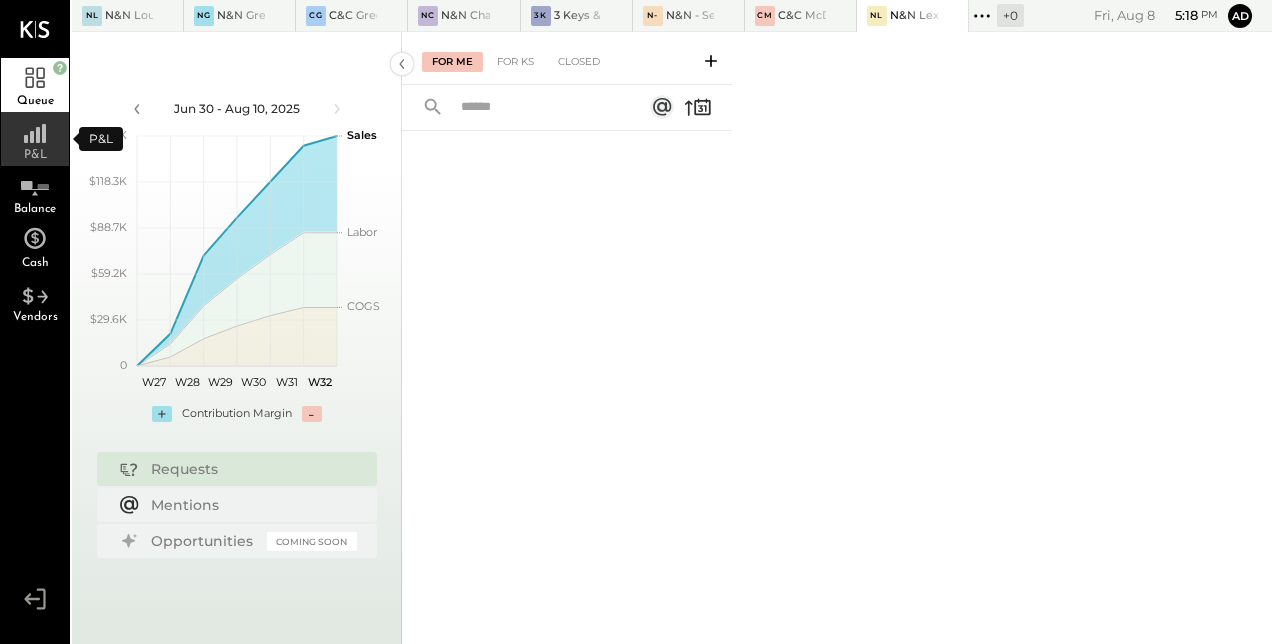 click 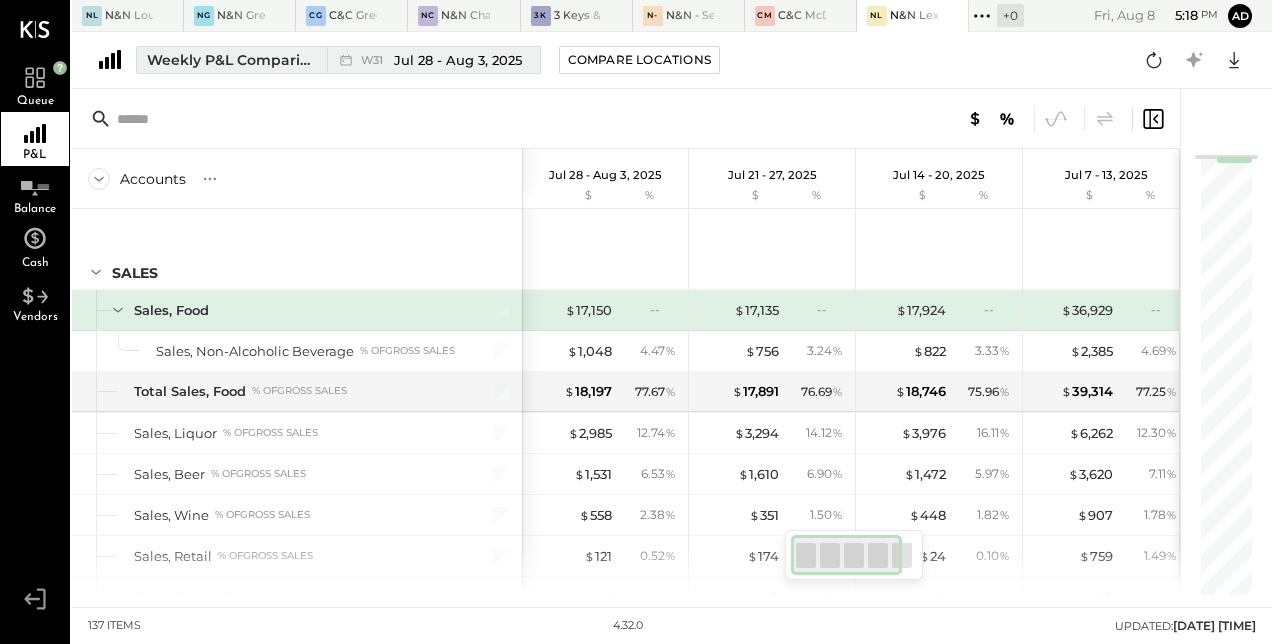 click on "Weekly P&L Comparison" at bounding box center [231, 60] 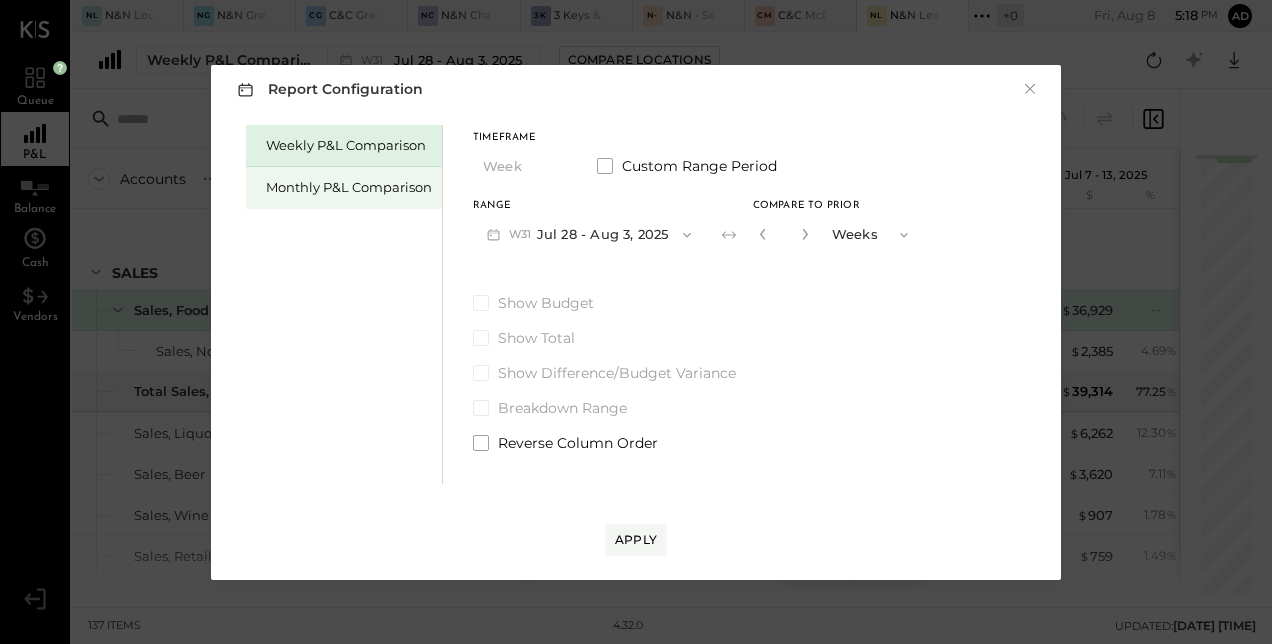 click on "Monthly P&L Comparison" at bounding box center (349, 187) 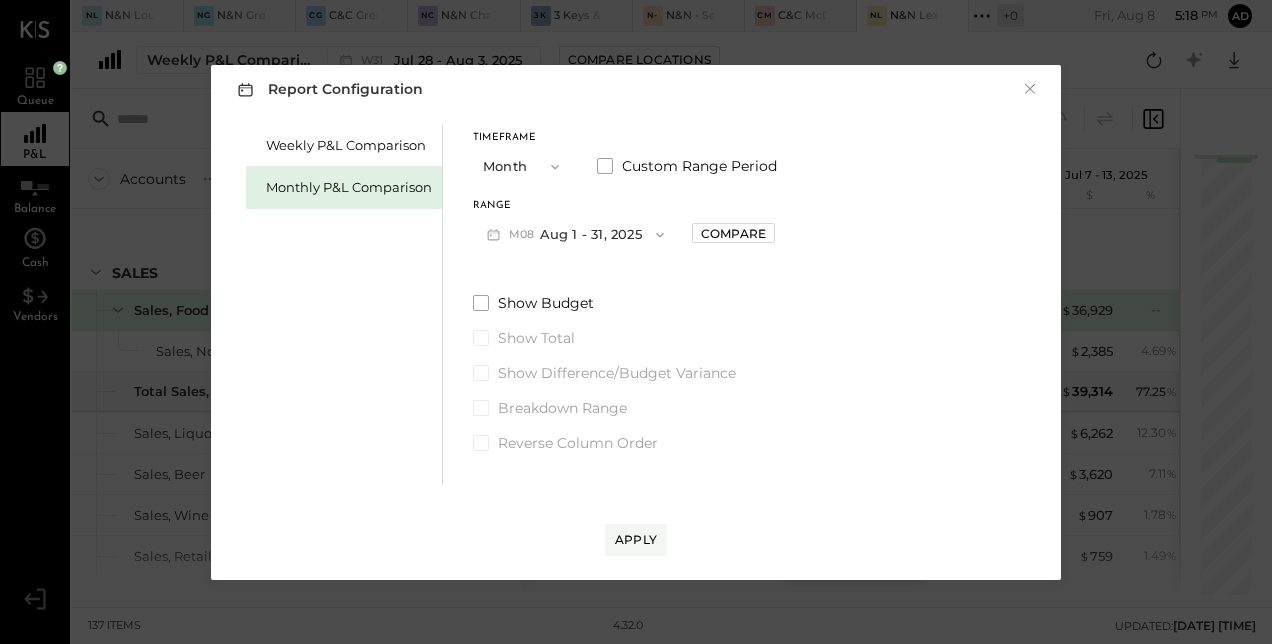 click on "M08 Aug 1 - 31, 2025" at bounding box center (575, 234) 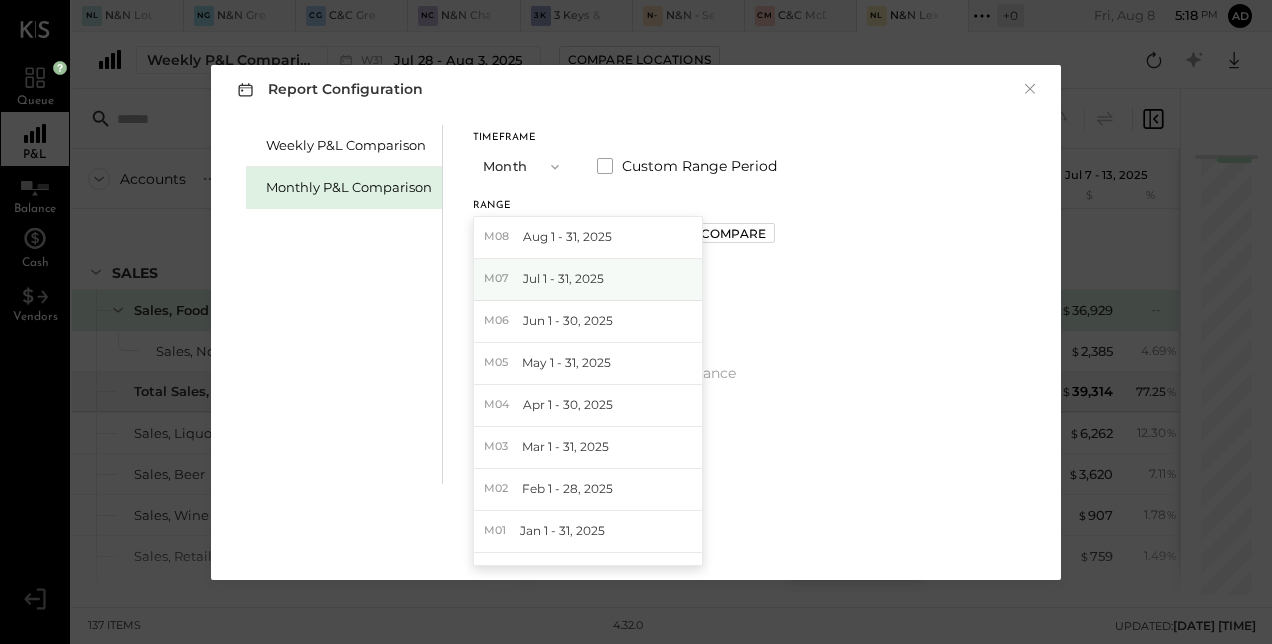 click on "Jul 1 - 31, 2025" at bounding box center [563, 278] 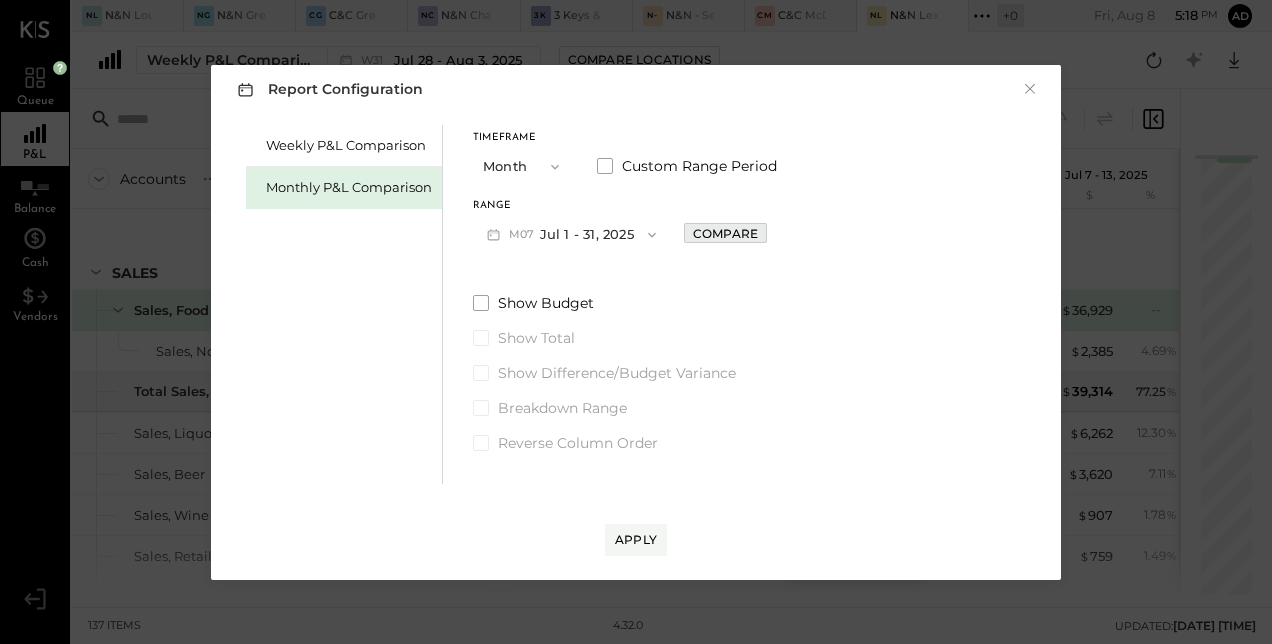 click on "Compare" at bounding box center [725, 233] 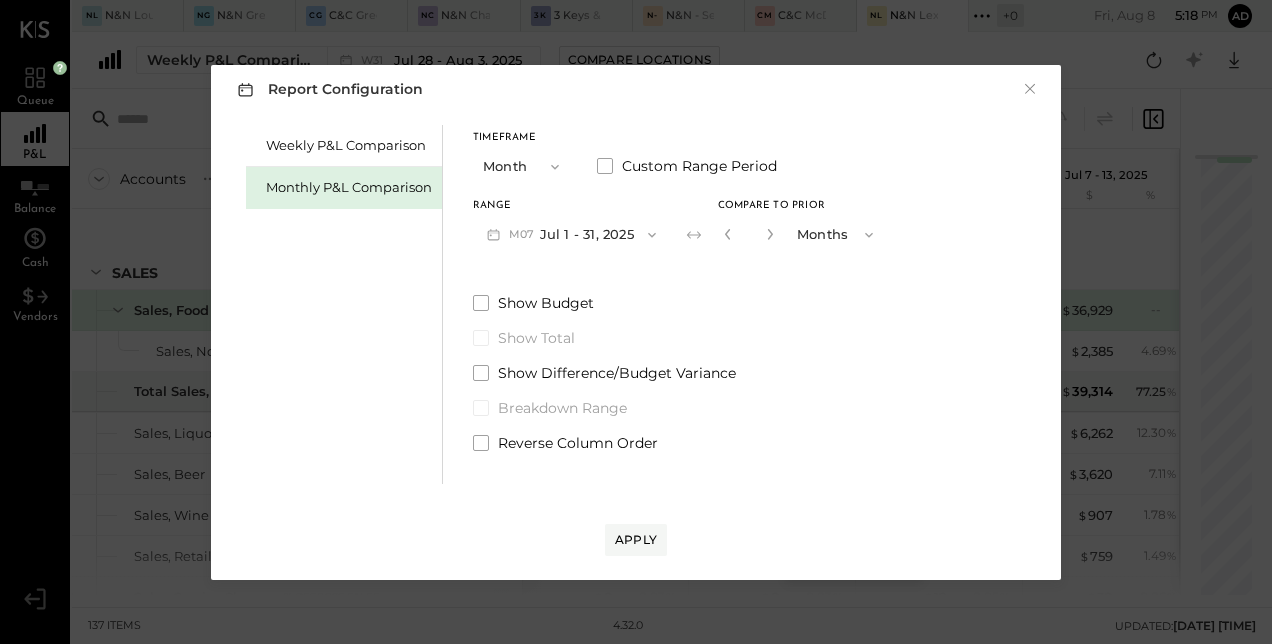 click at bounding box center [770, 234] 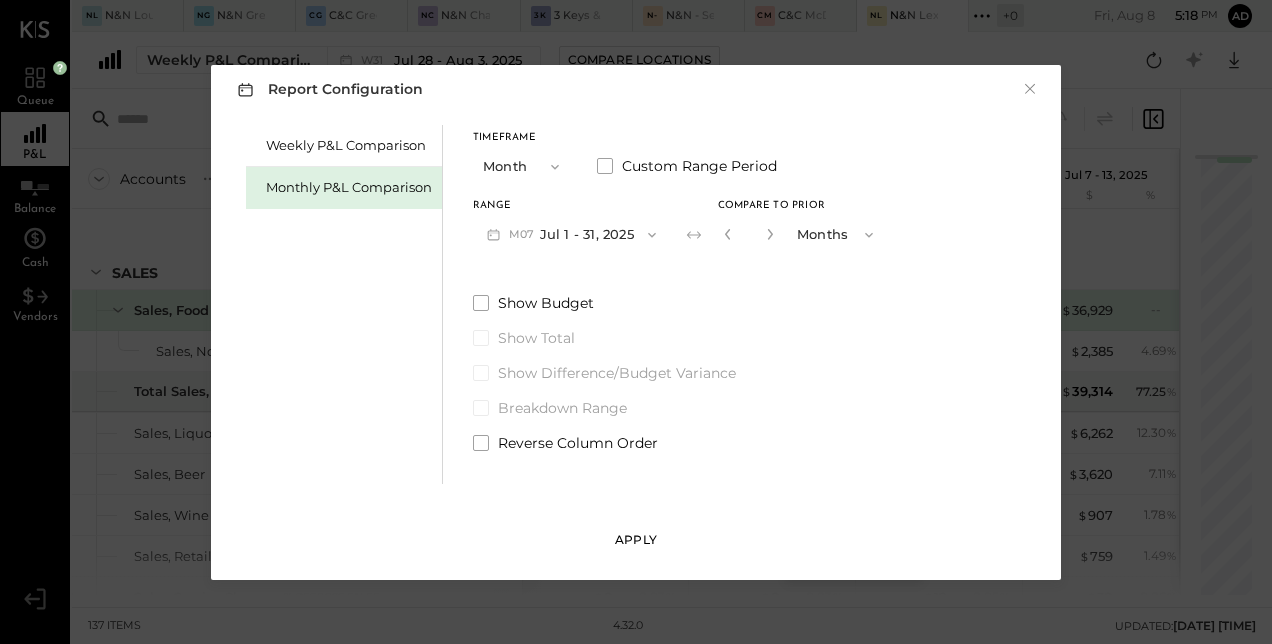 click on "Apply" at bounding box center [636, 540] 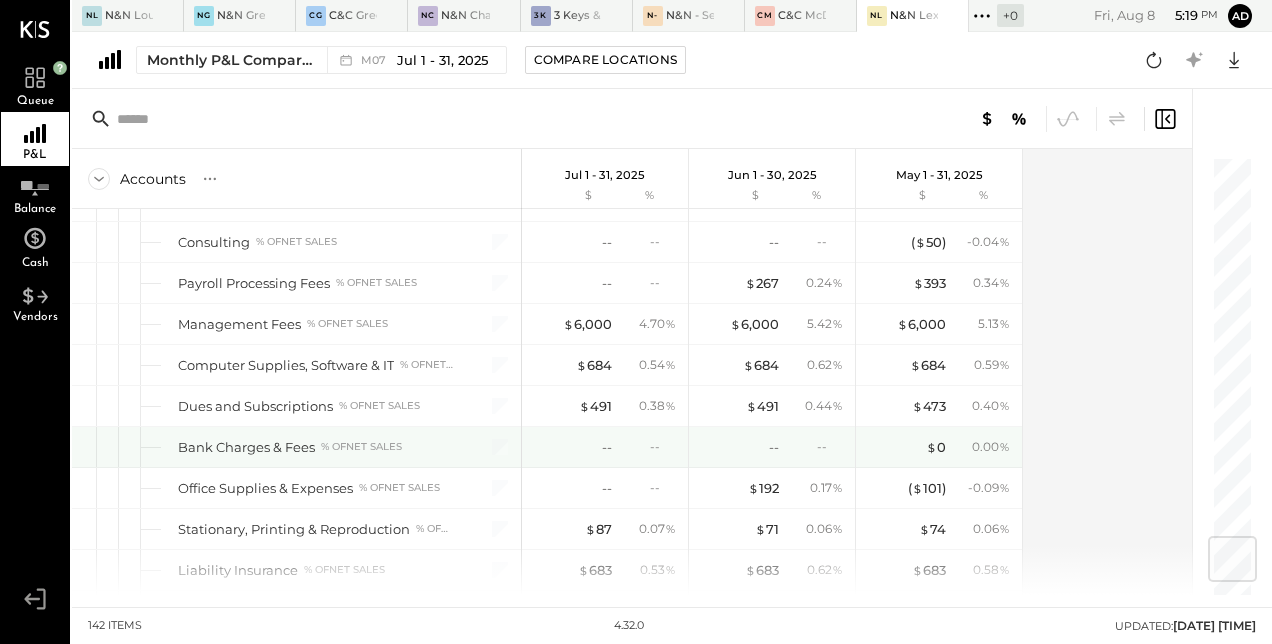 scroll, scrollTop: 3180, scrollLeft: 0, axis: vertical 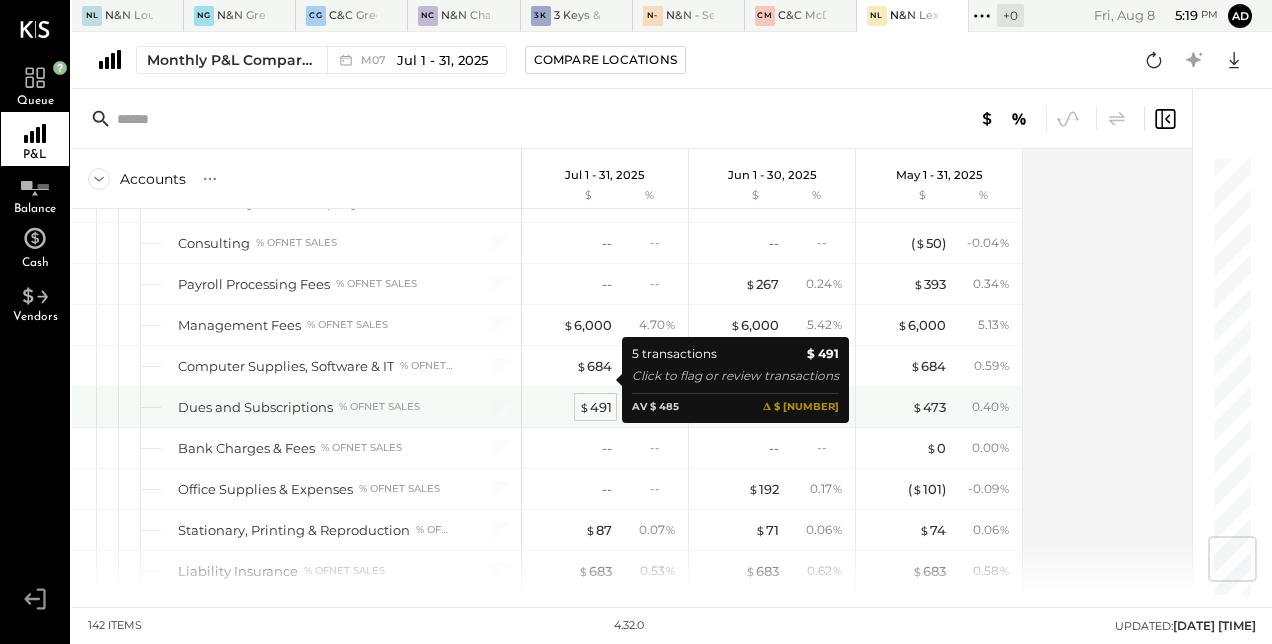 click on "$" at bounding box center (584, 407) 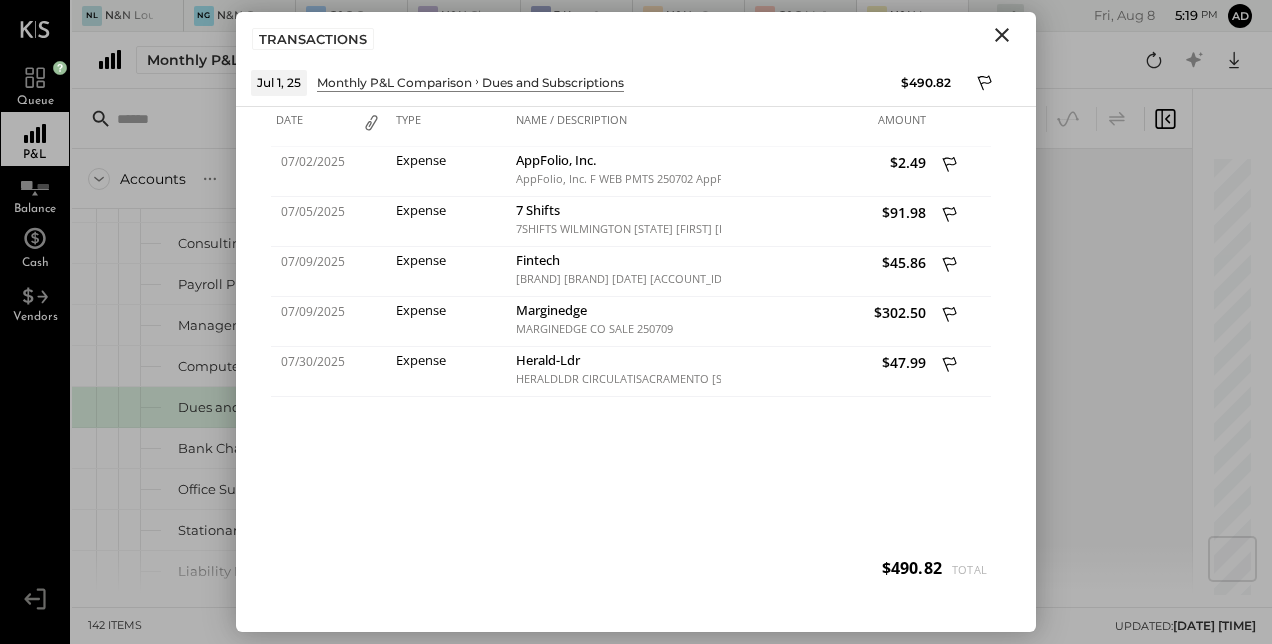 click 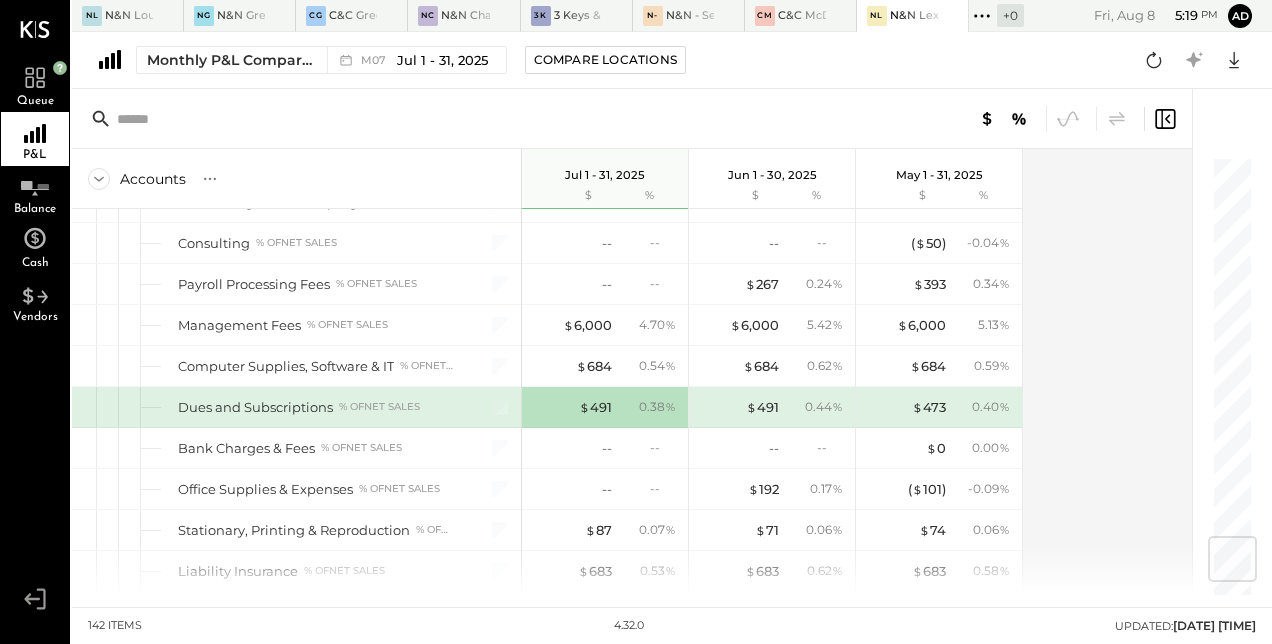 click on "$ [NUMBER] [PERCENTAGE]" at bounding box center (774, 407) 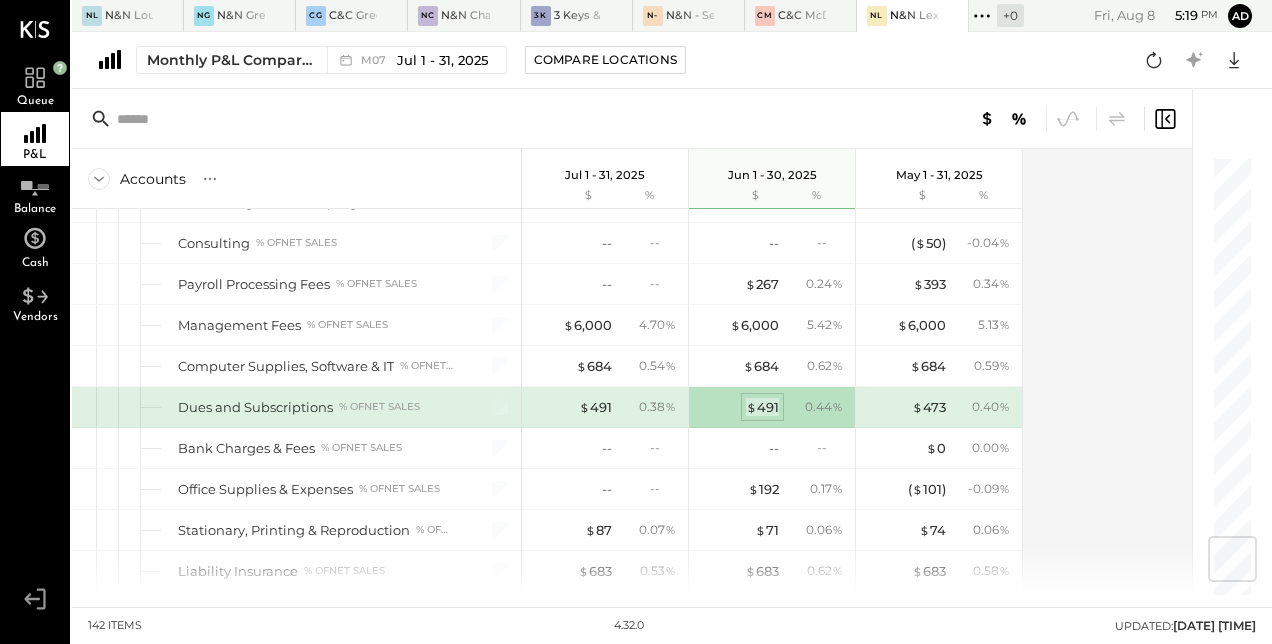 click on "$ 491" at bounding box center (762, 407) 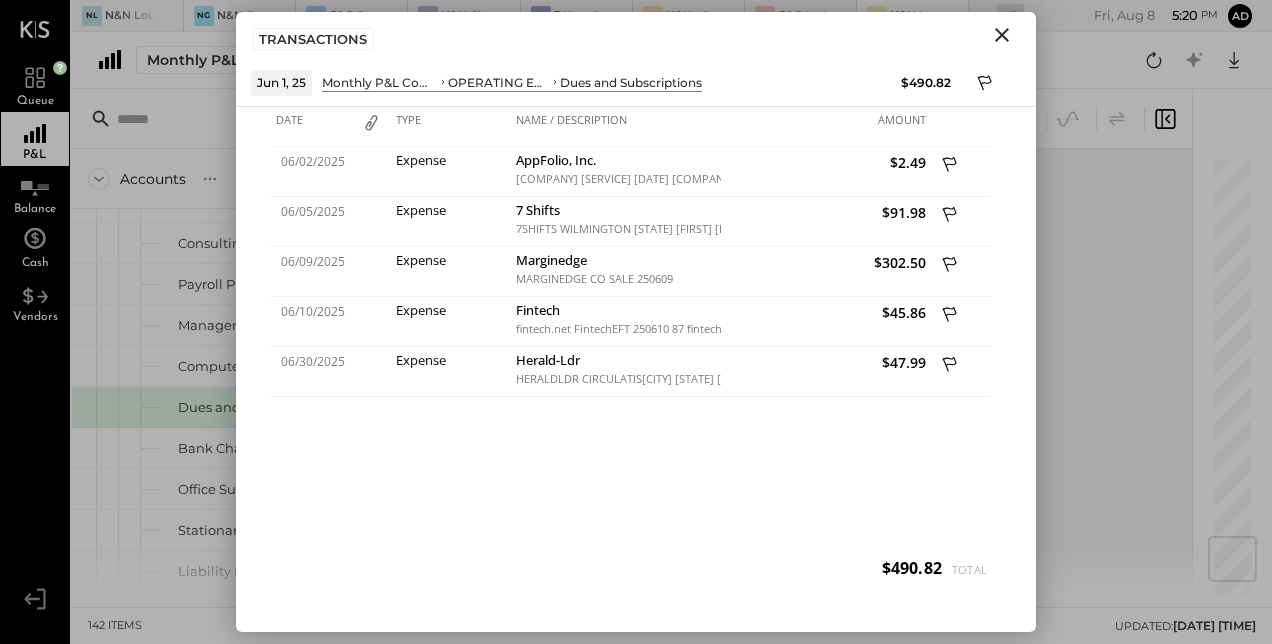click 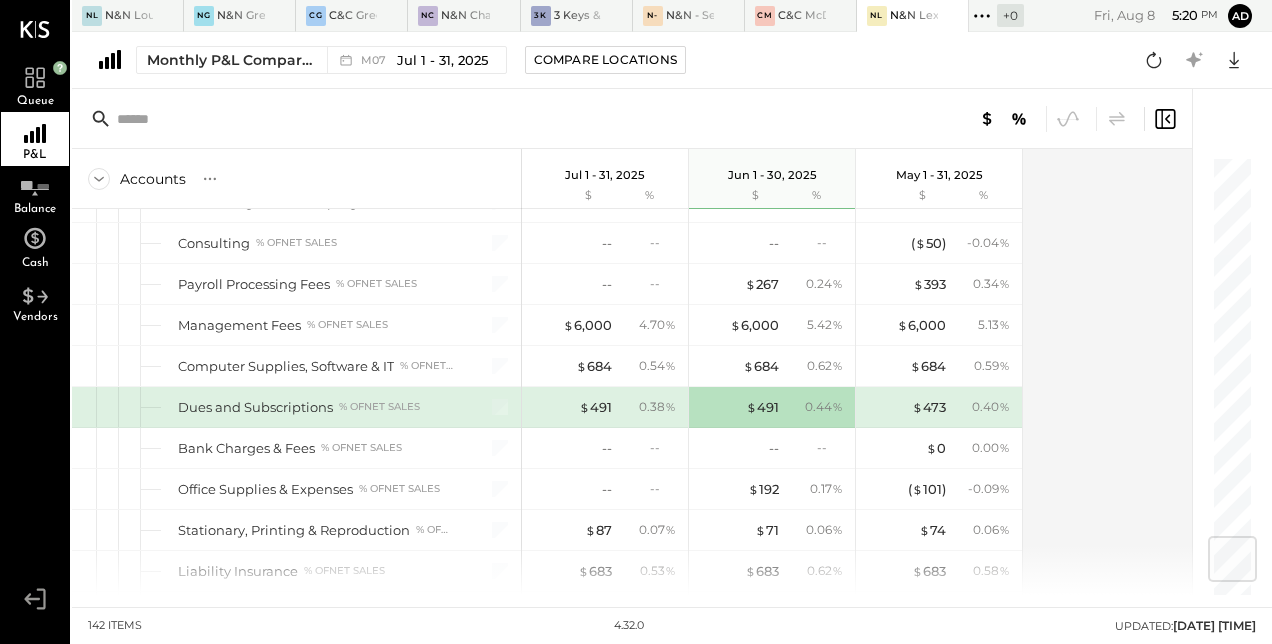 click on "$ 491 0.38 %" at bounding box center [607, 407] 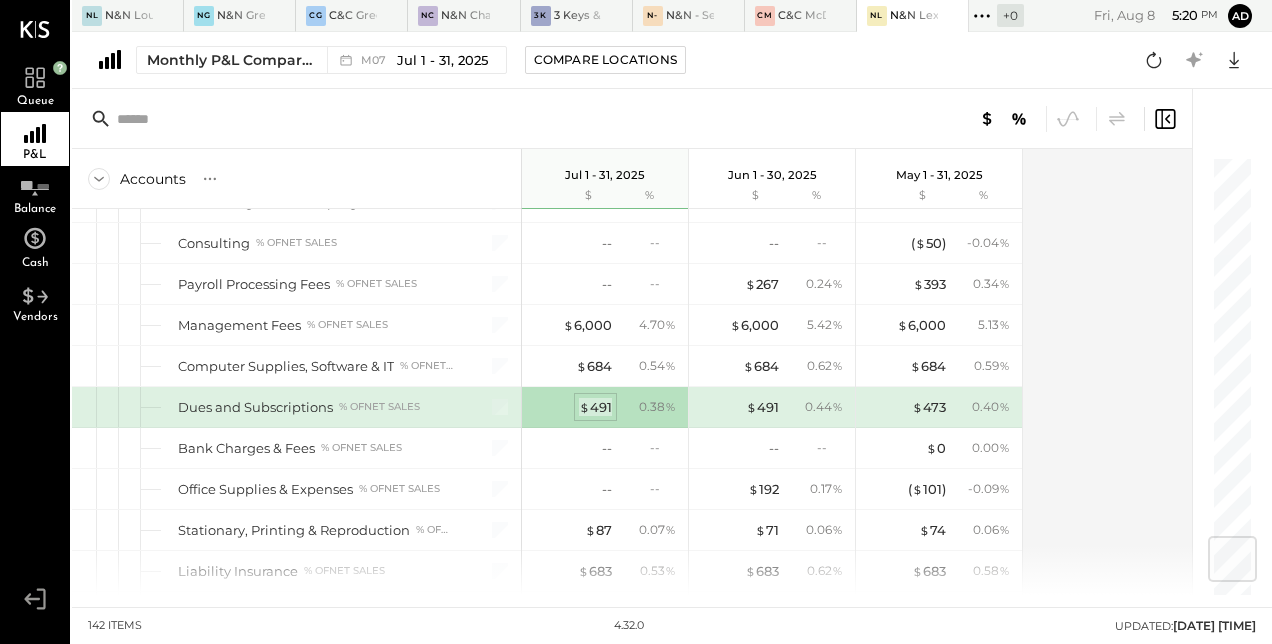 click on "$ 491" at bounding box center (595, 407) 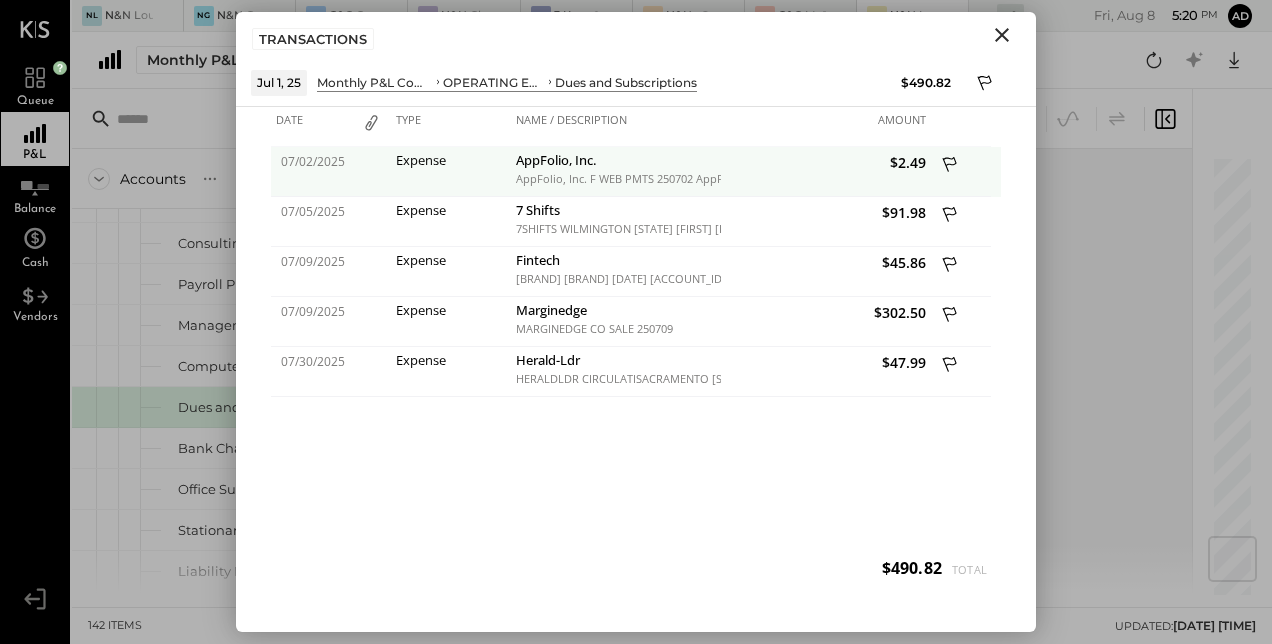 click 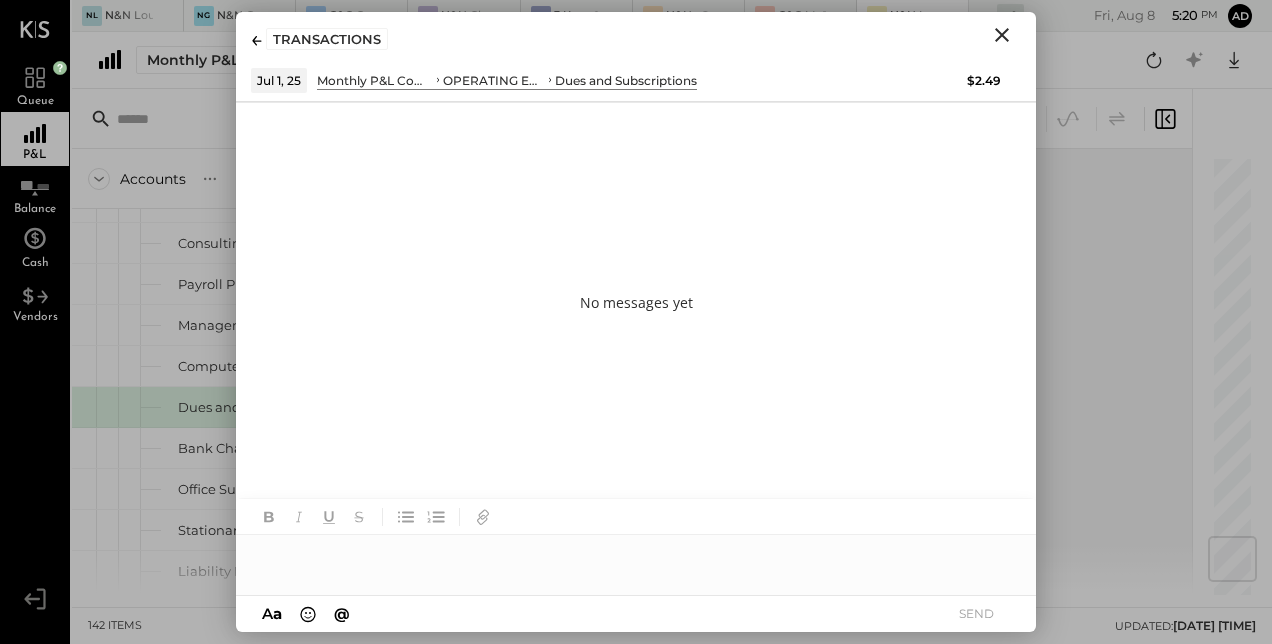 type 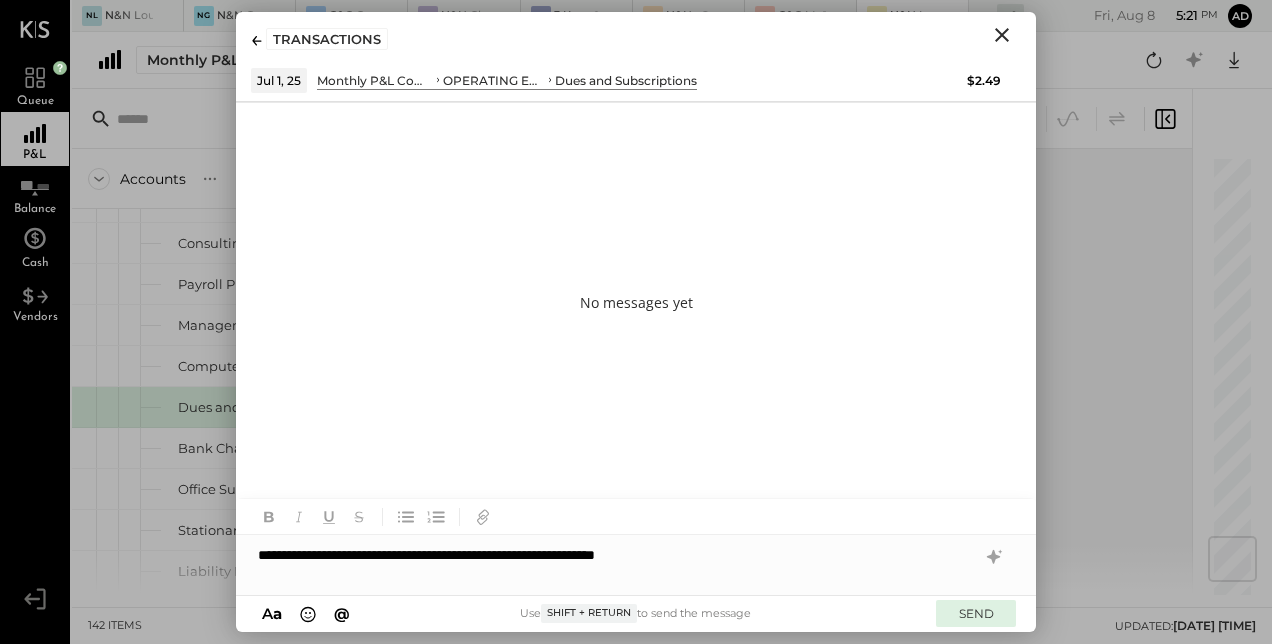 click on "SEND" at bounding box center (976, 613) 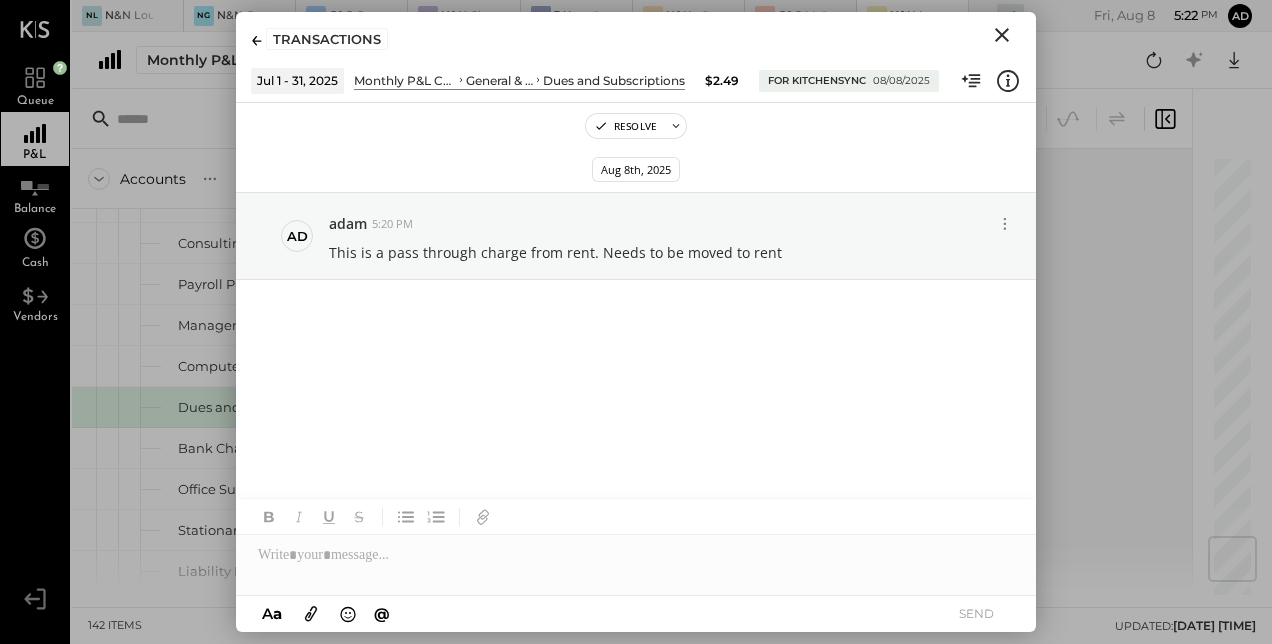 click 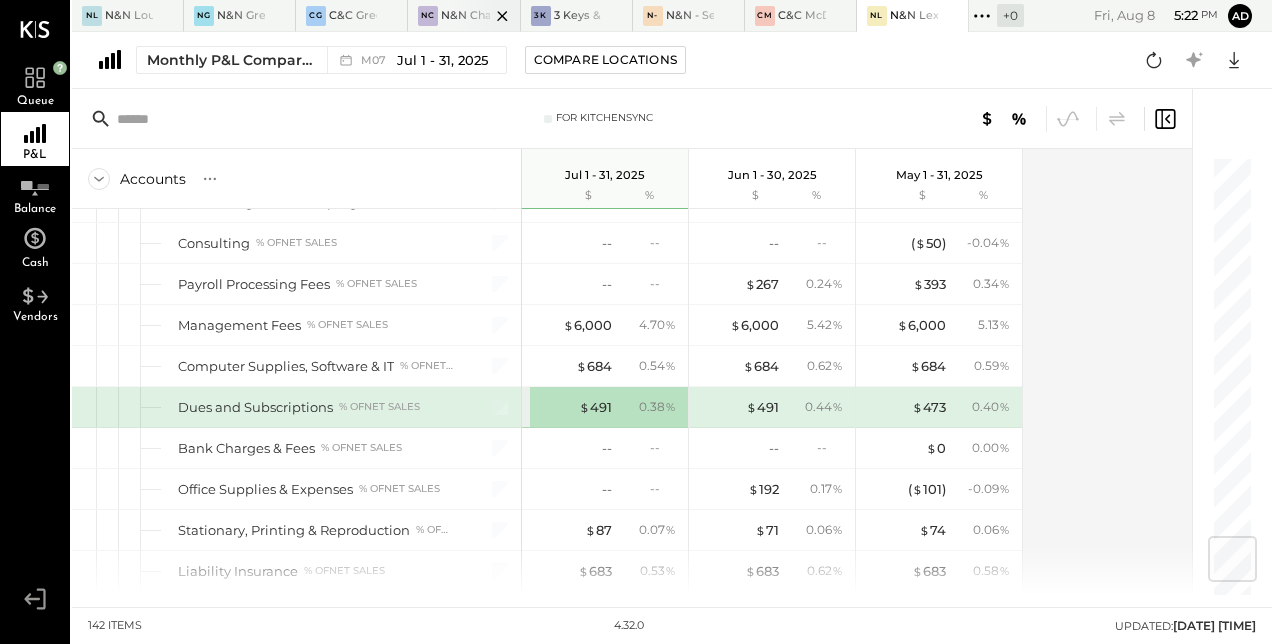 click at bounding box center [485, 15] 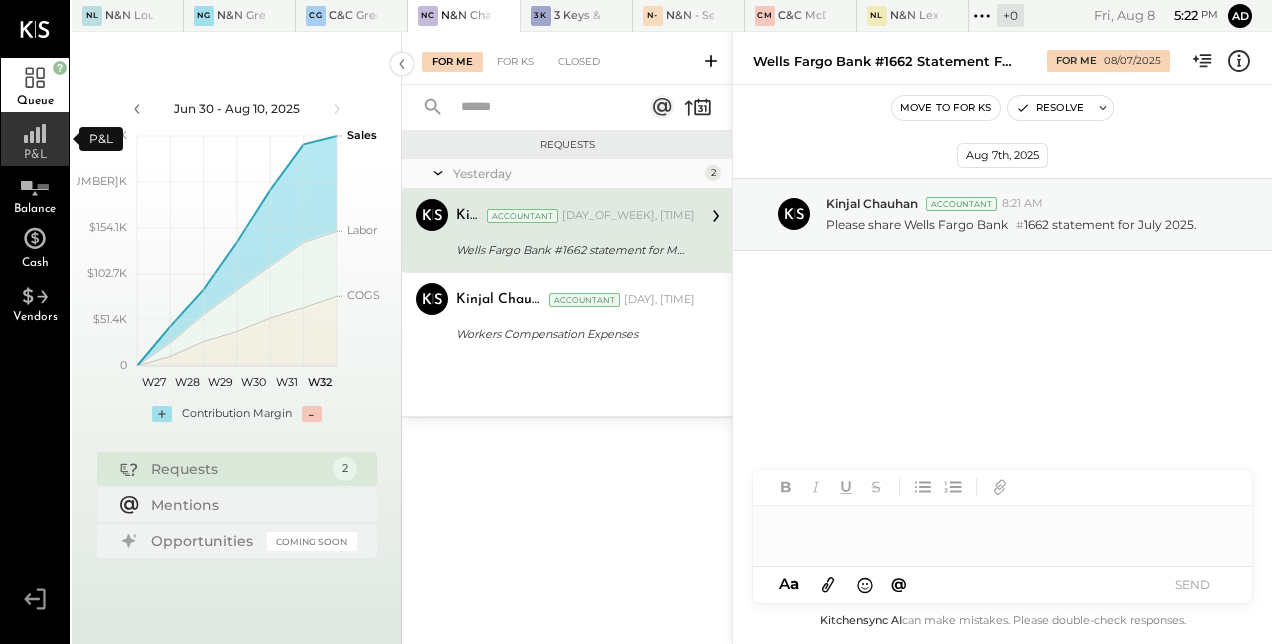 click on "P&L" at bounding box center [35, 139] 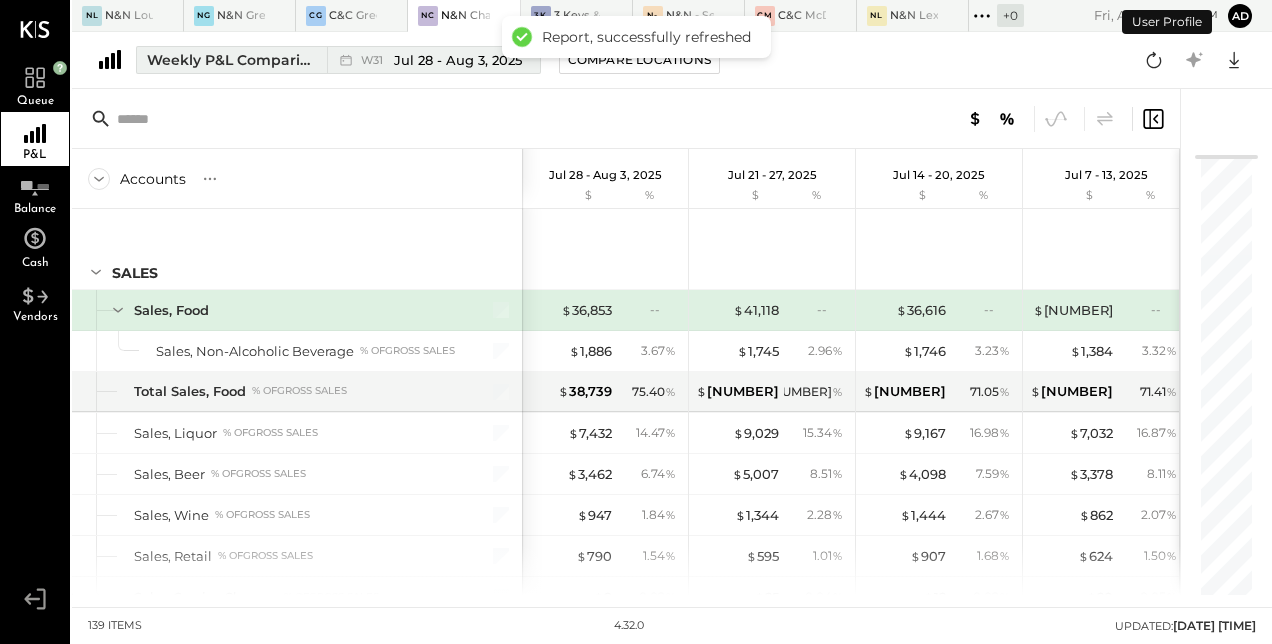 click on "Jul 28 - Aug 3, 2025" at bounding box center (458, 60) 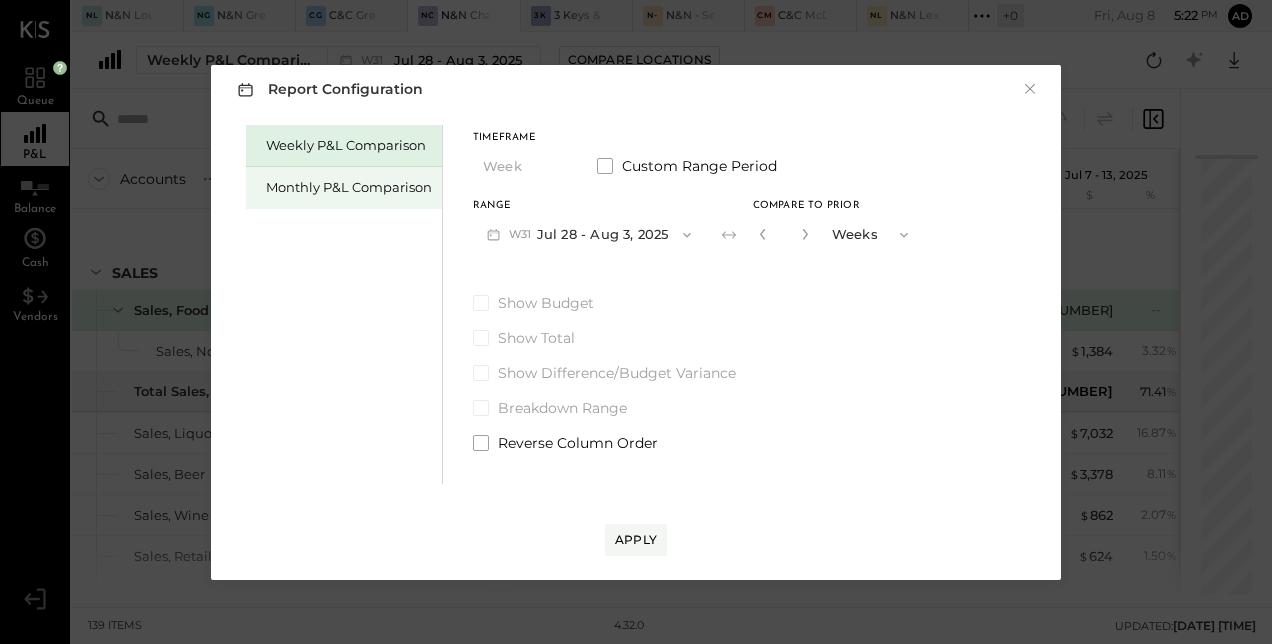 click on "Monthly P&L Comparison" at bounding box center [344, 188] 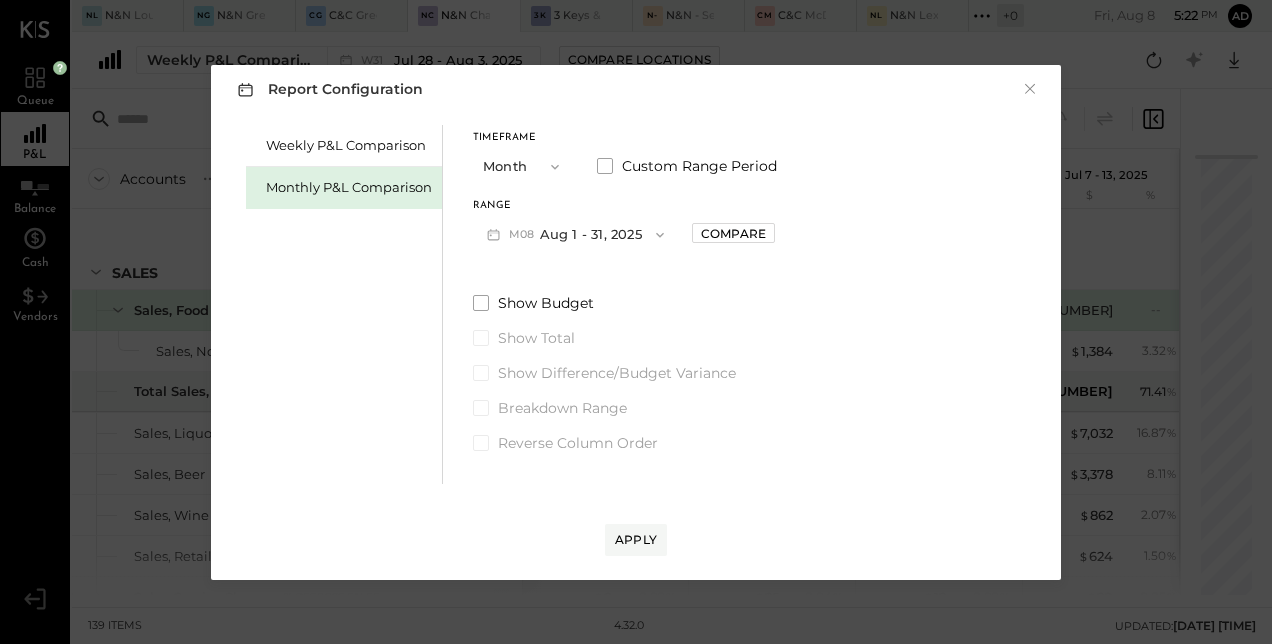 click on "M08 Aug 1 - 31, 2025" at bounding box center [575, 234] 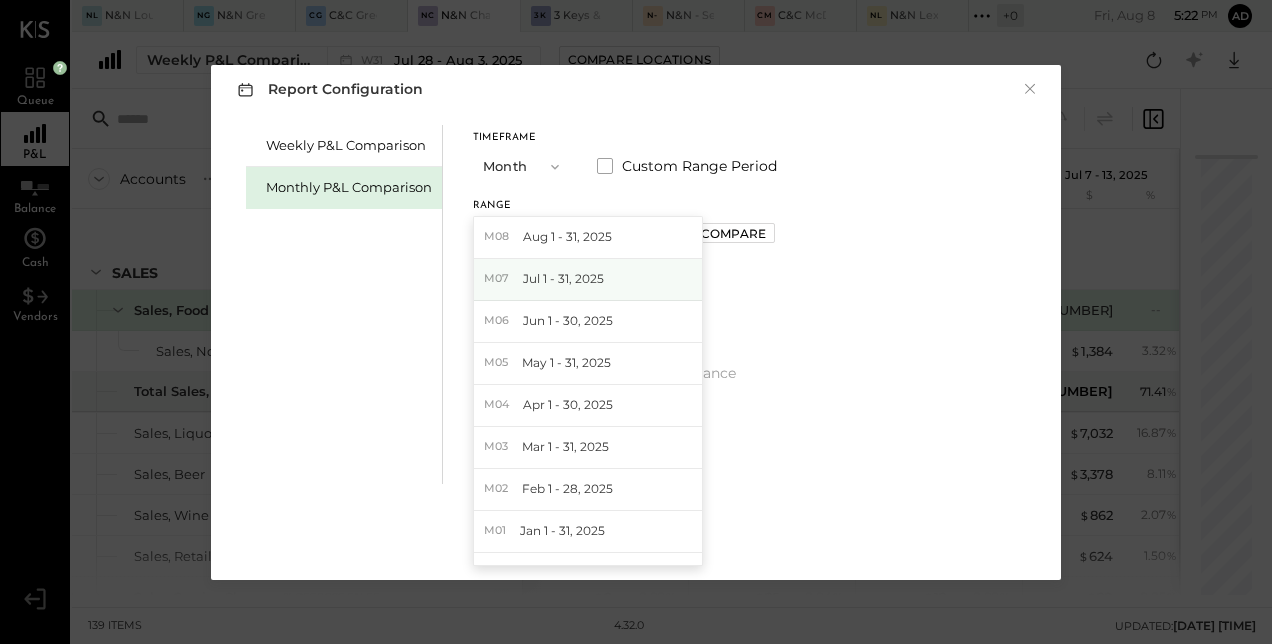 click on "Jul 1 - 31, 2025" at bounding box center [563, 278] 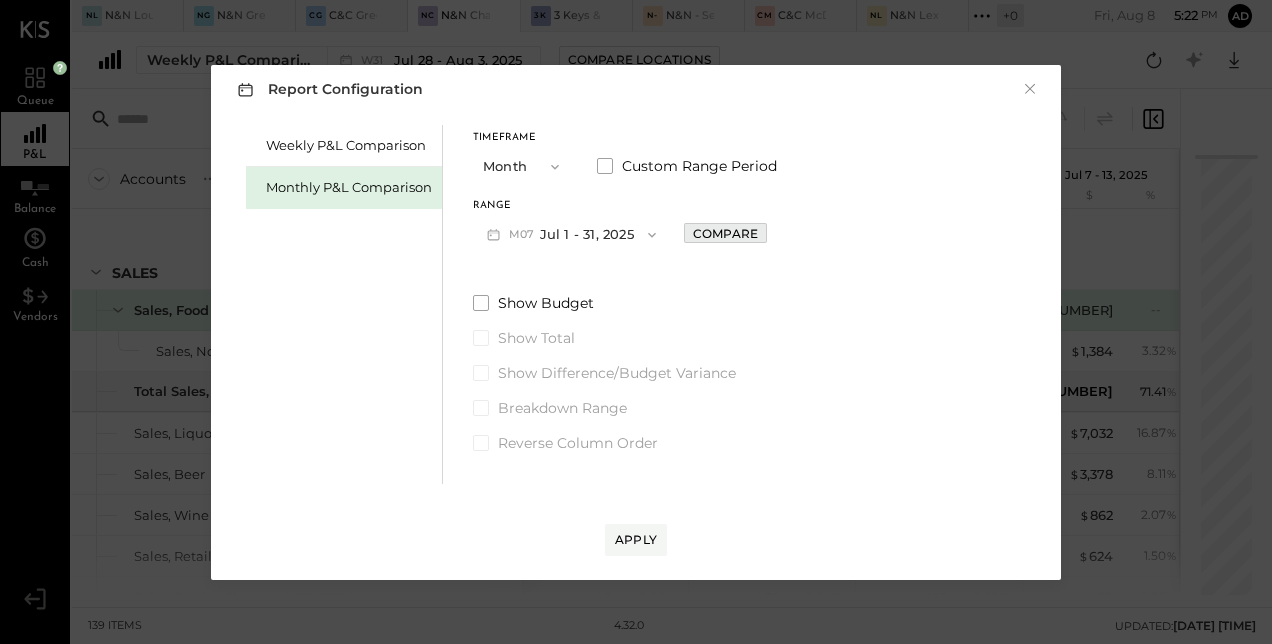 click on "Compare" at bounding box center [725, 233] 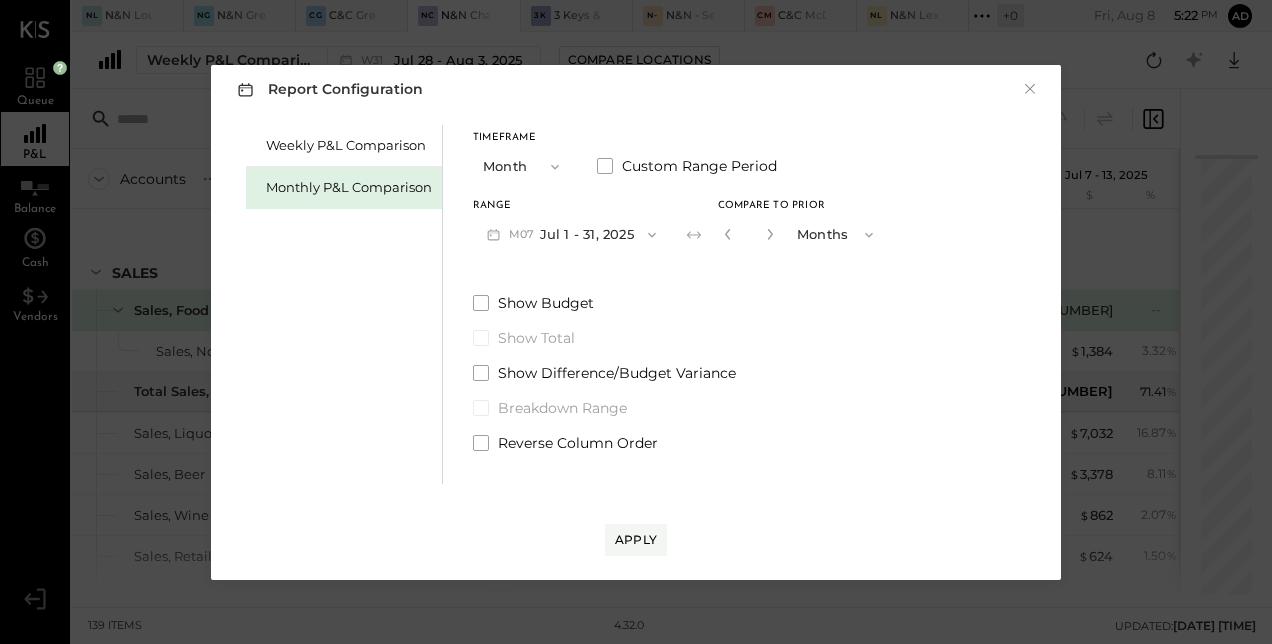 click at bounding box center [770, 234] 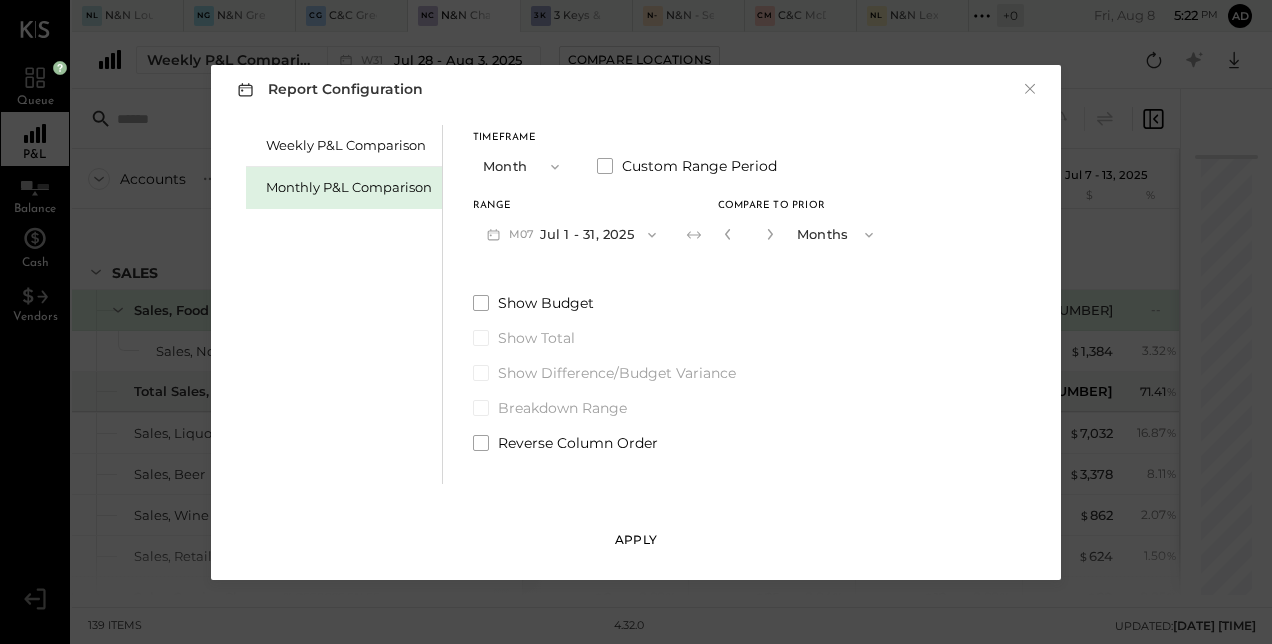 click on "Apply" at bounding box center [636, 539] 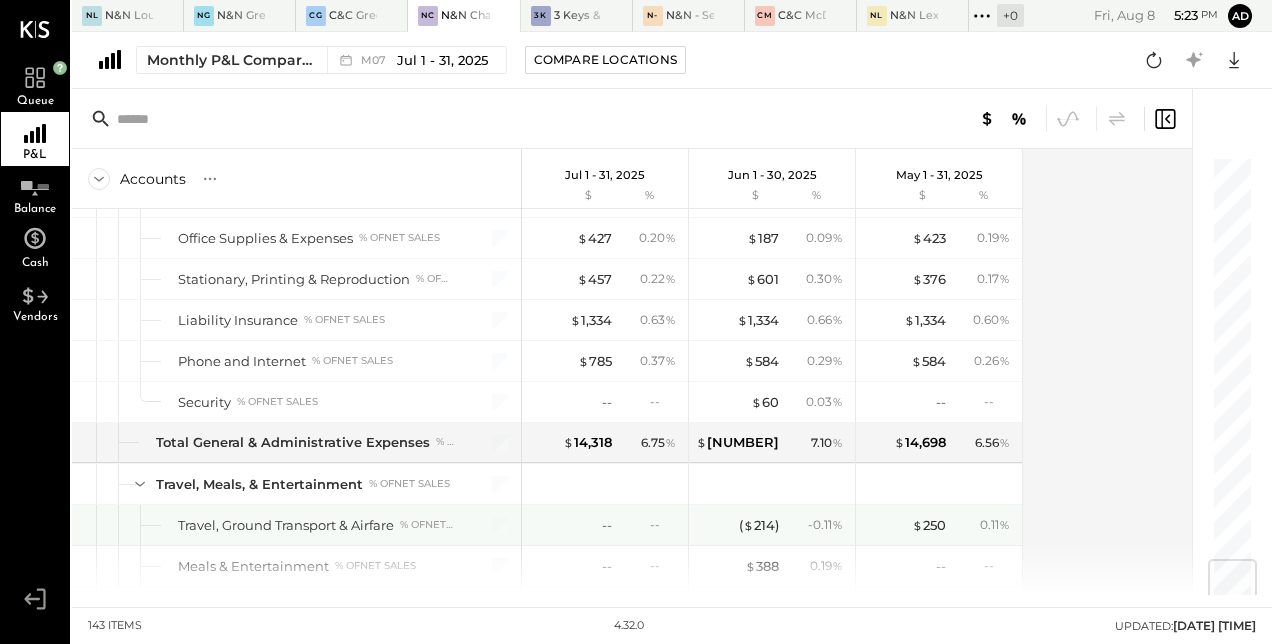 scroll, scrollTop: 3369, scrollLeft: 0, axis: vertical 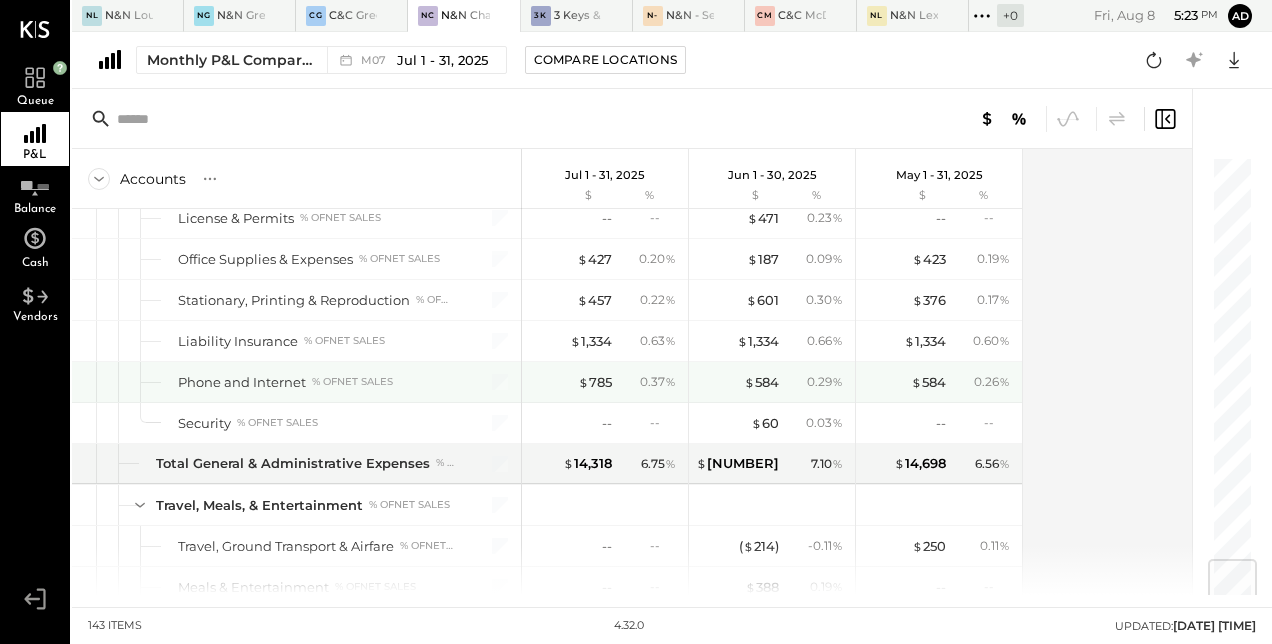 click on "$ [NUMBER] [PERCENTAGE]" at bounding box center [607, 382] 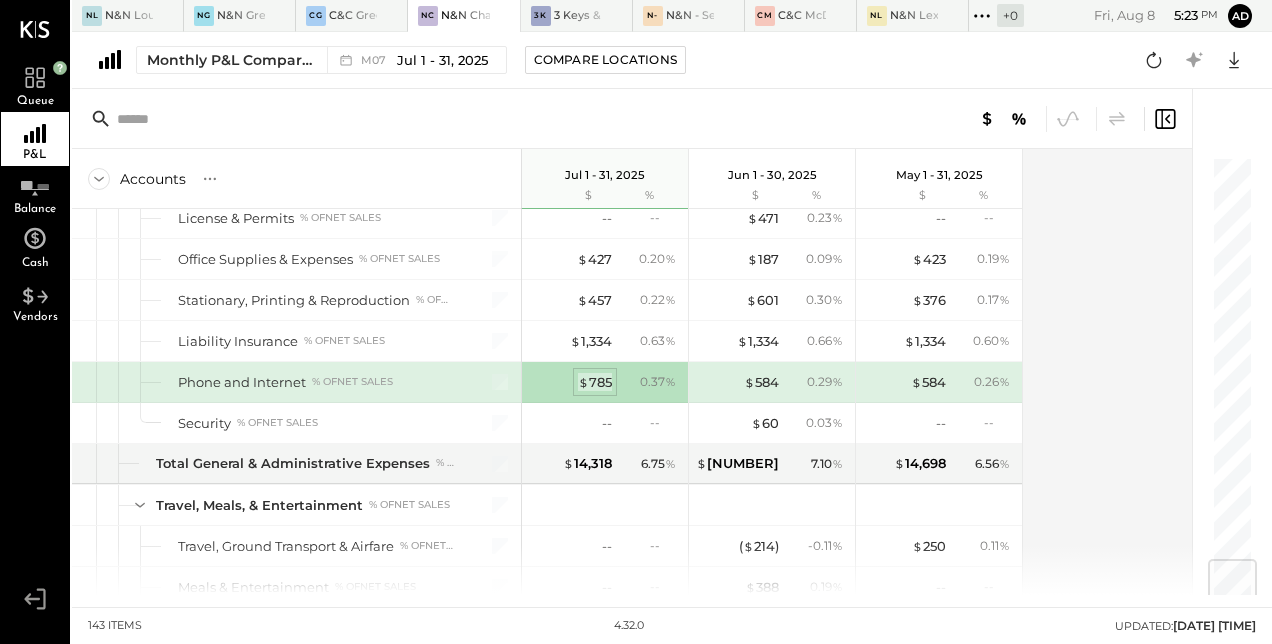click on "$ 785" at bounding box center (595, 382) 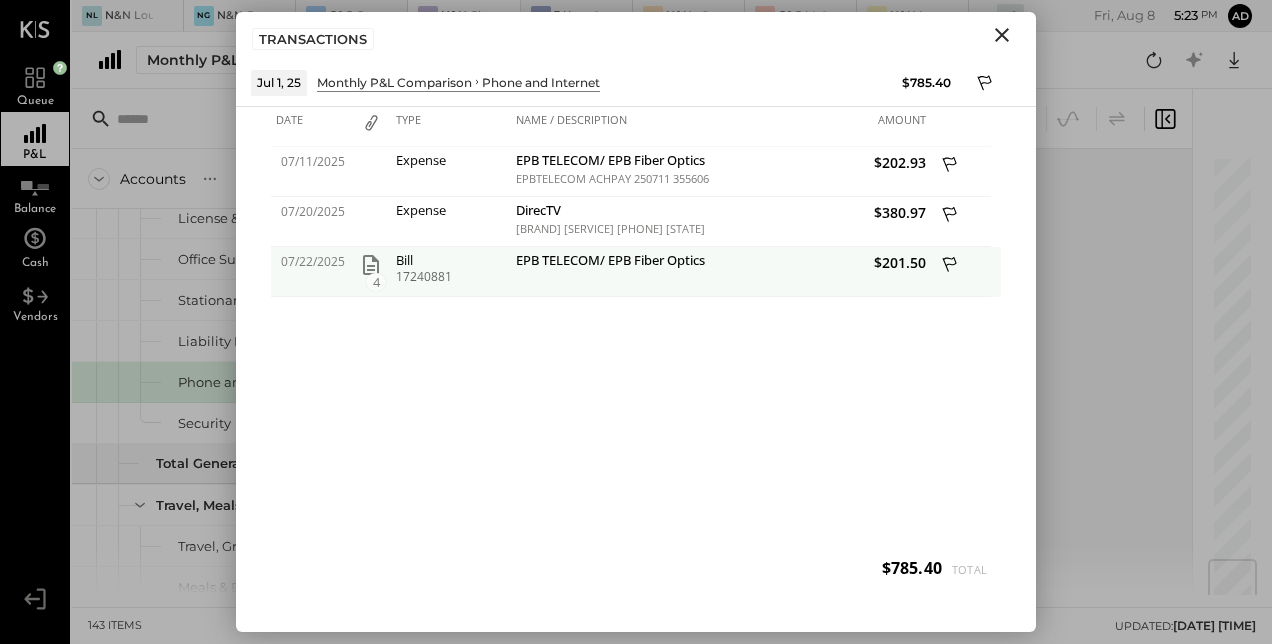click on "4" at bounding box center (376, 282) 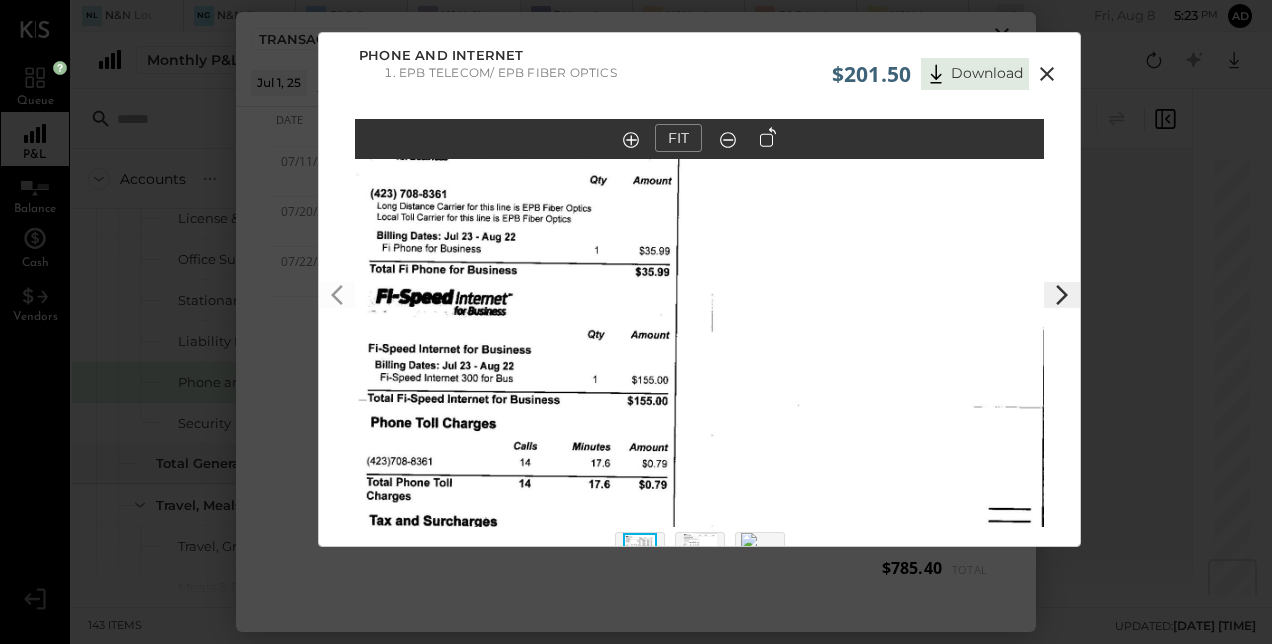 scroll, scrollTop: 96, scrollLeft: 0, axis: vertical 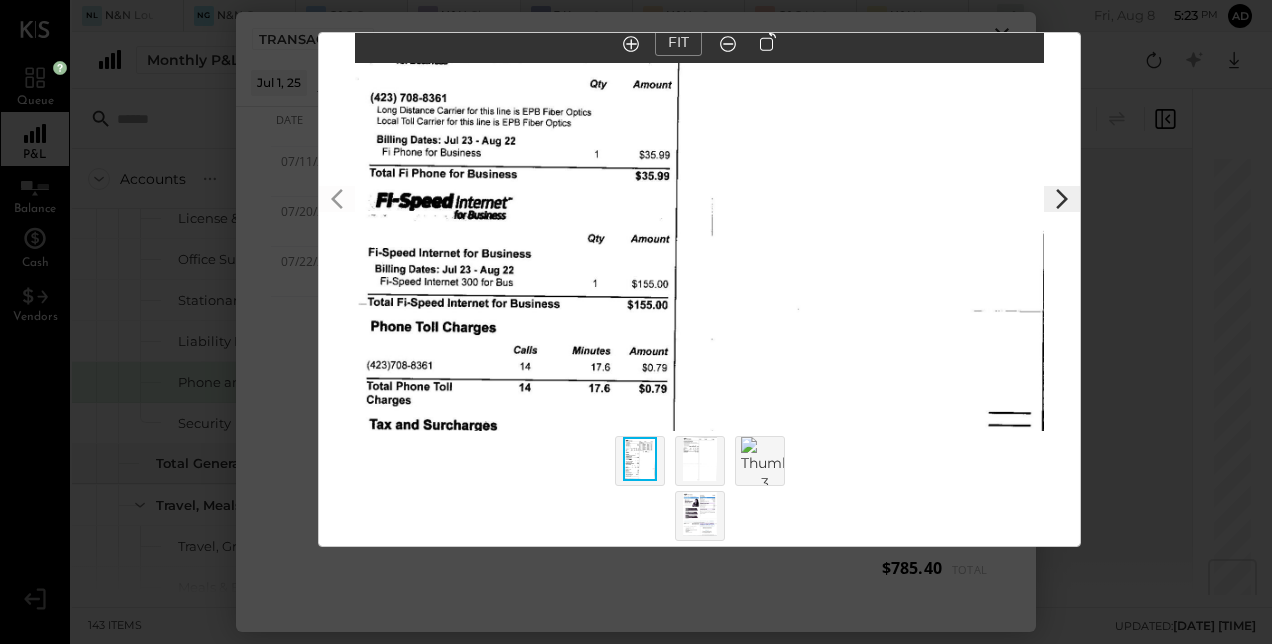 click at bounding box center (700, 459) 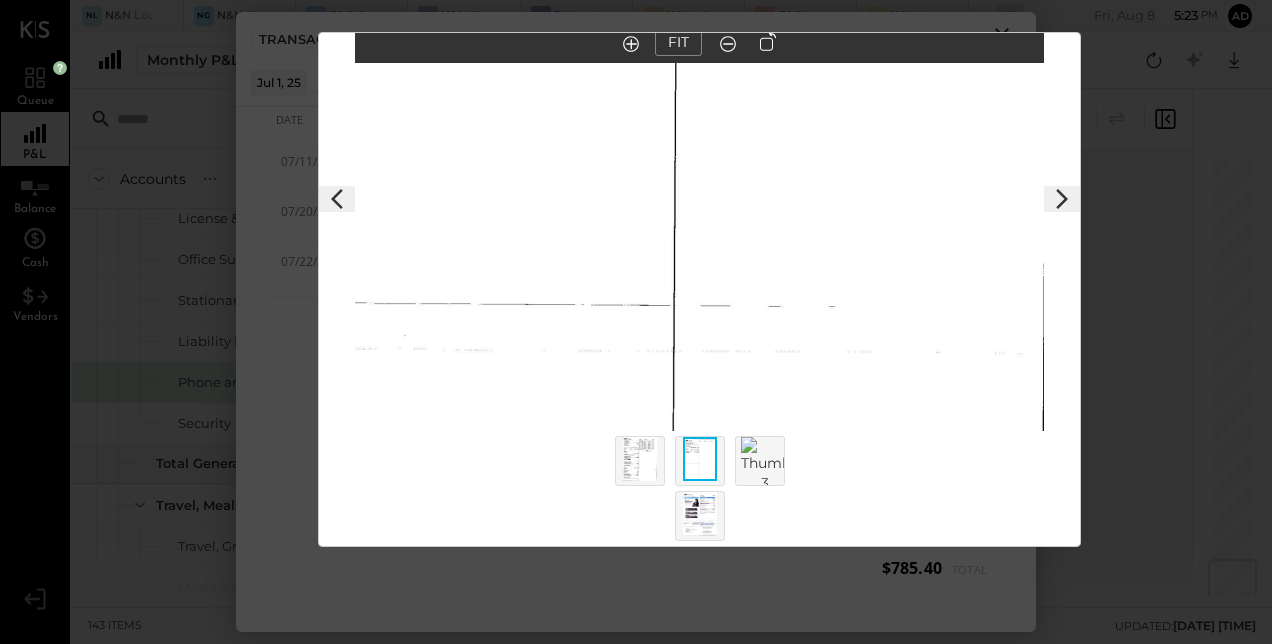 click at bounding box center (765, 465) 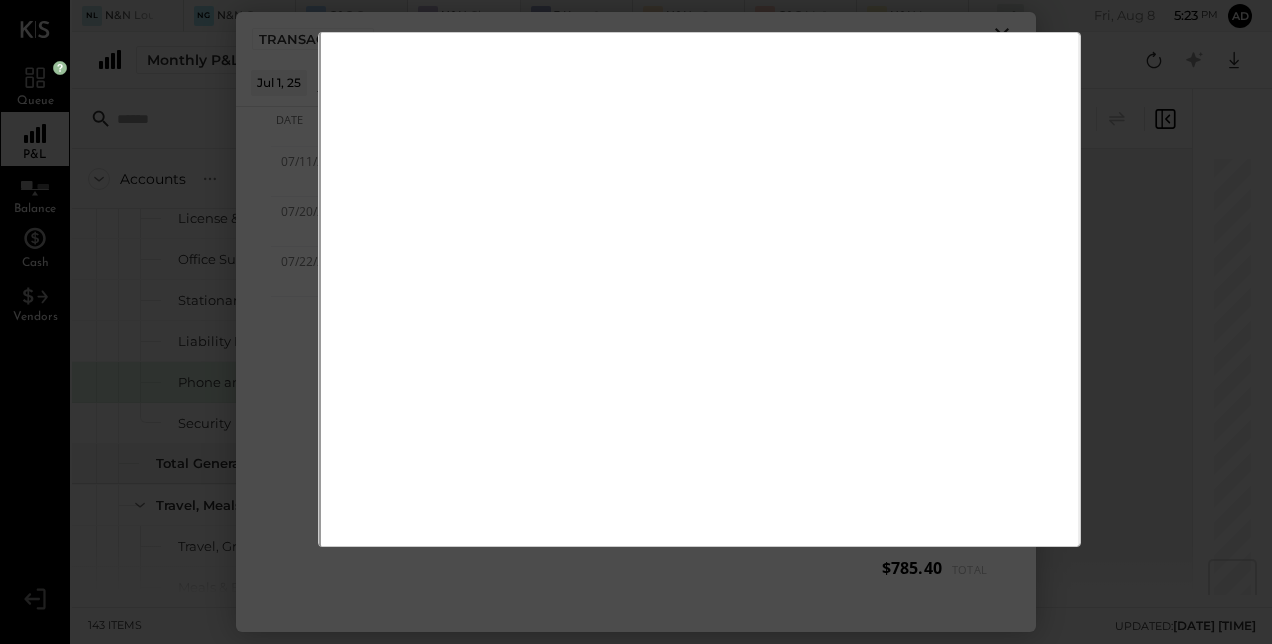 scroll, scrollTop: 0, scrollLeft: 0, axis: both 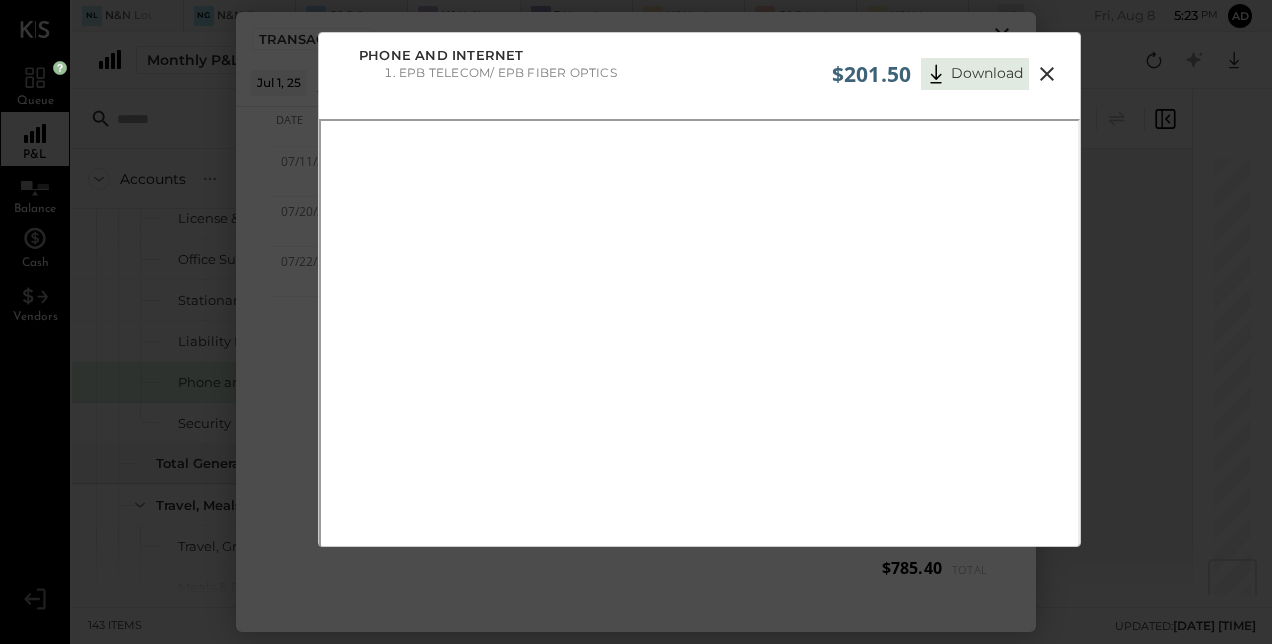click 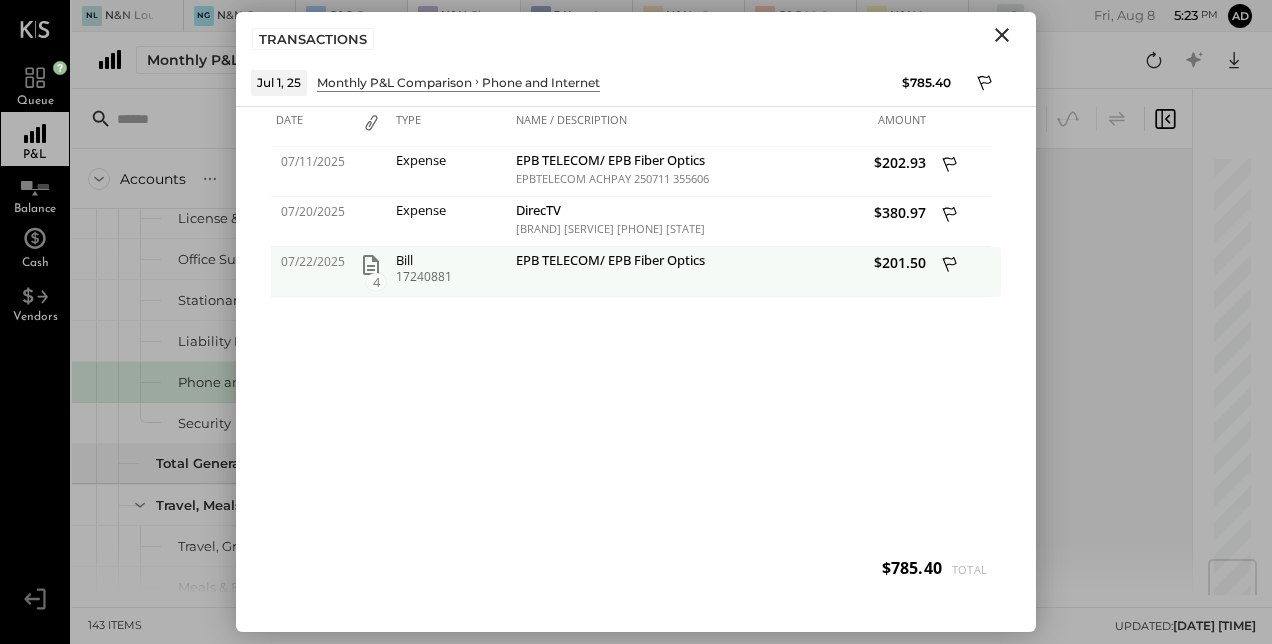 click 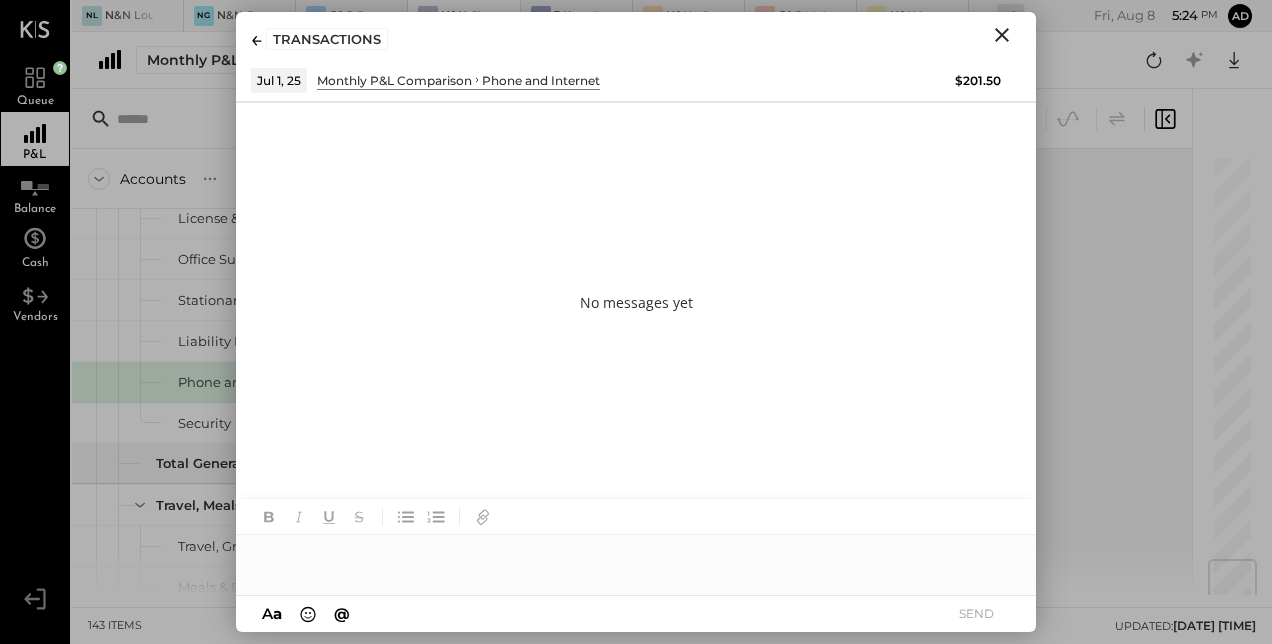 click 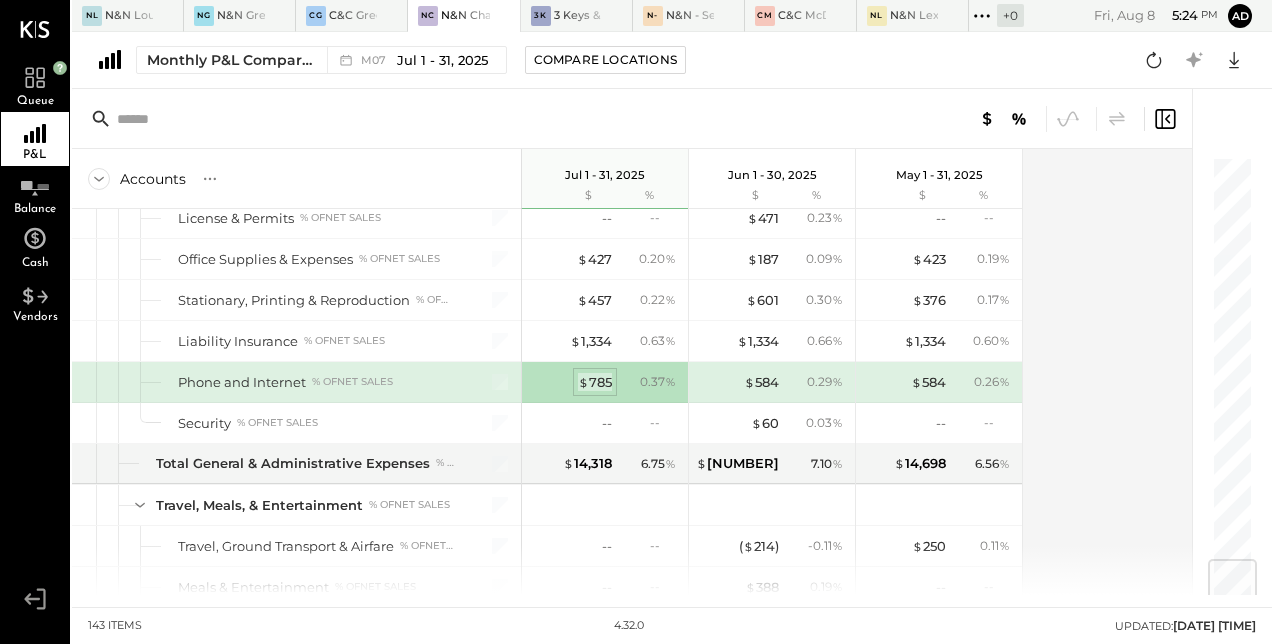click on "$ 785" at bounding box center (595, 382) 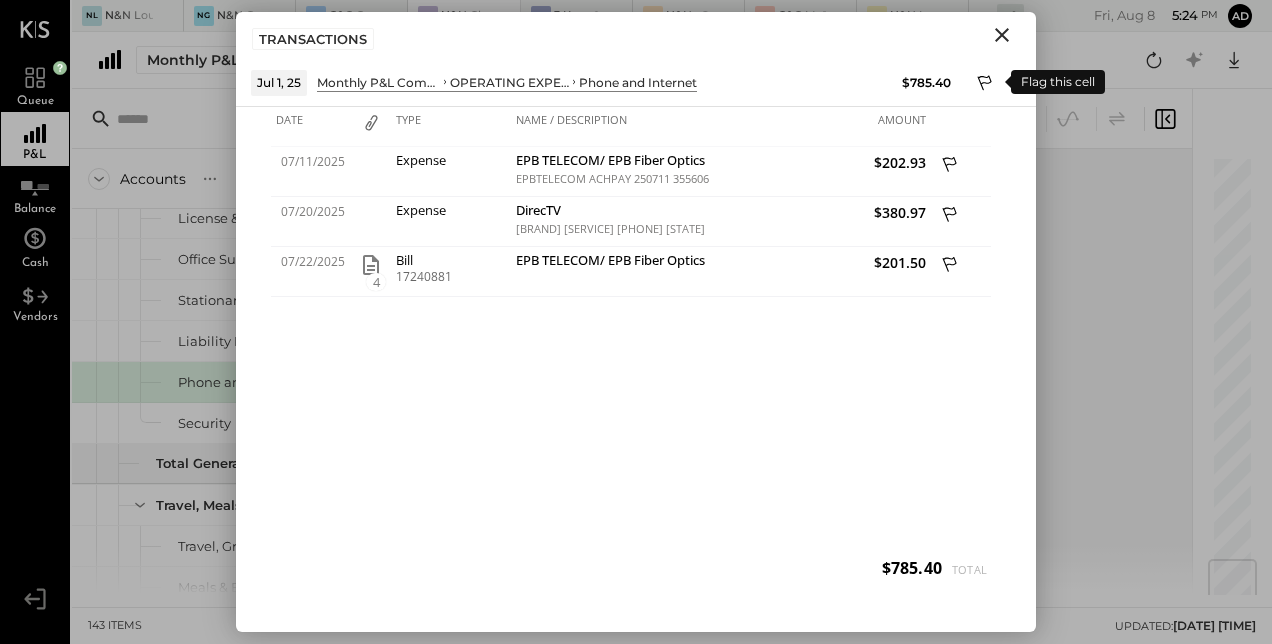 click at bounding box center [986, 83] 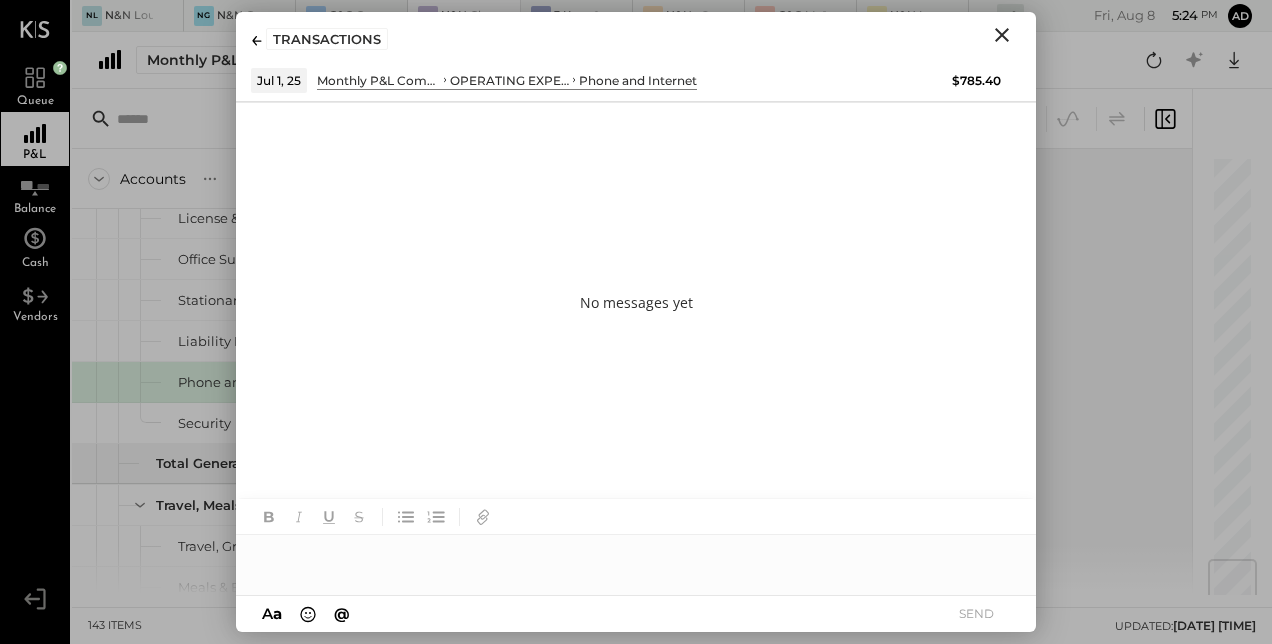 type 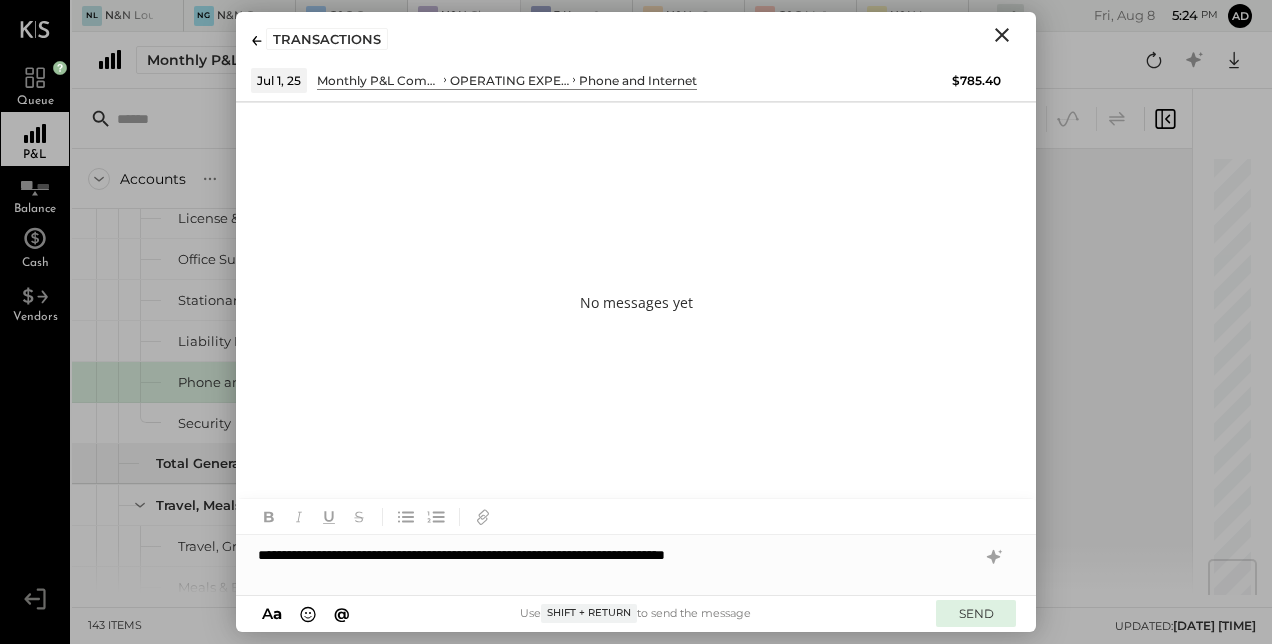 click on "SEND" at bounding box center [976, 613] 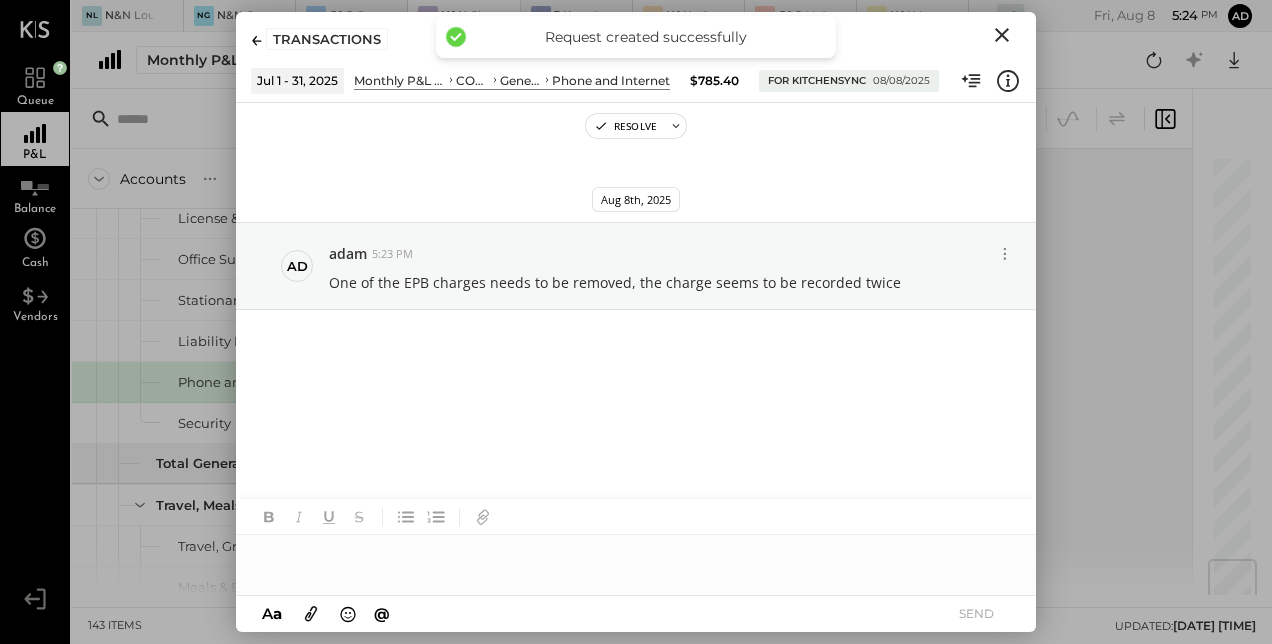 click 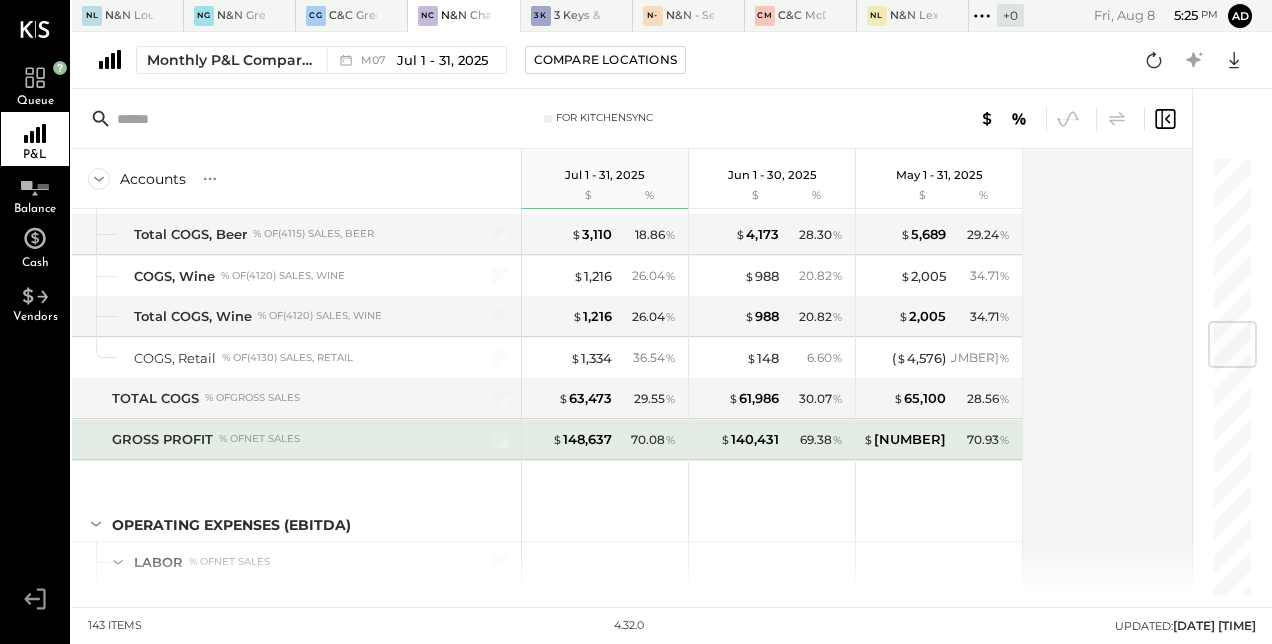 scroll, scrollTop: 1388, scrollLeft: 0, axis: vertical 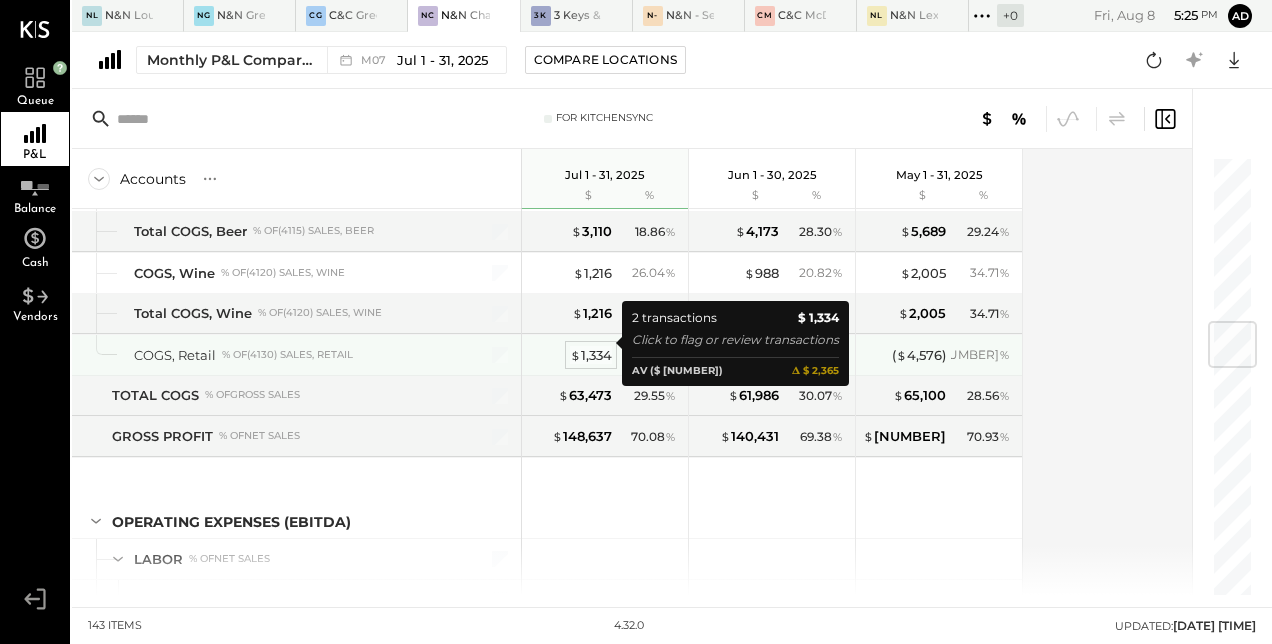 click on "$ 1,334" at bounding box center (591, 355) 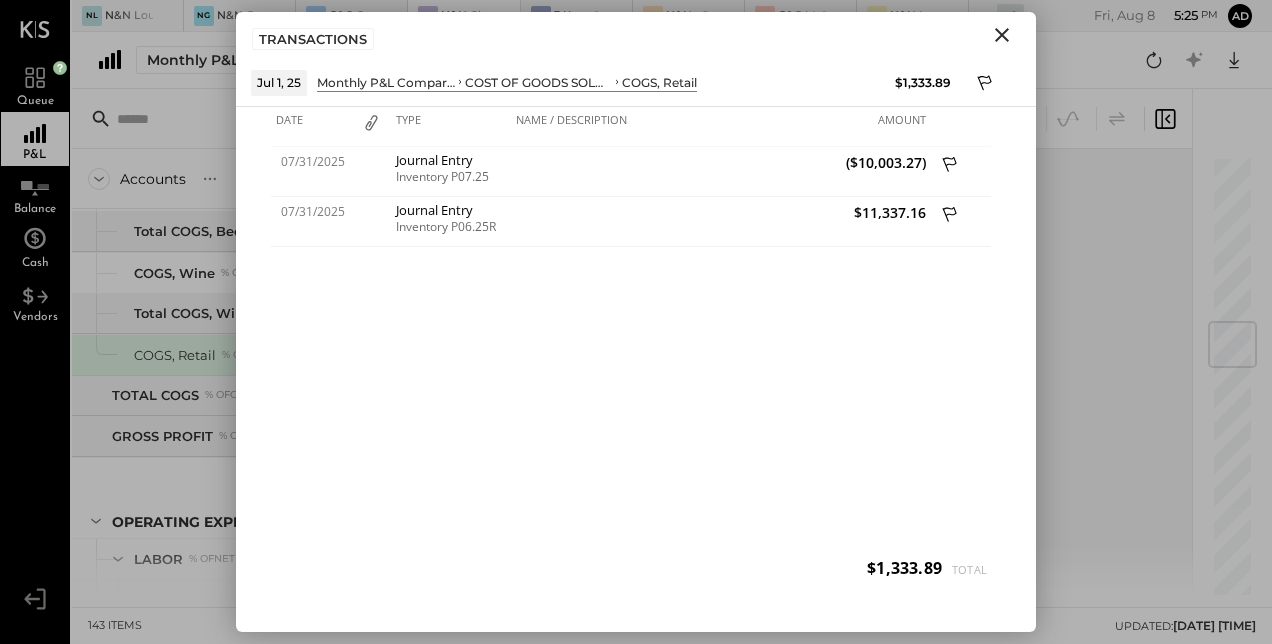 click 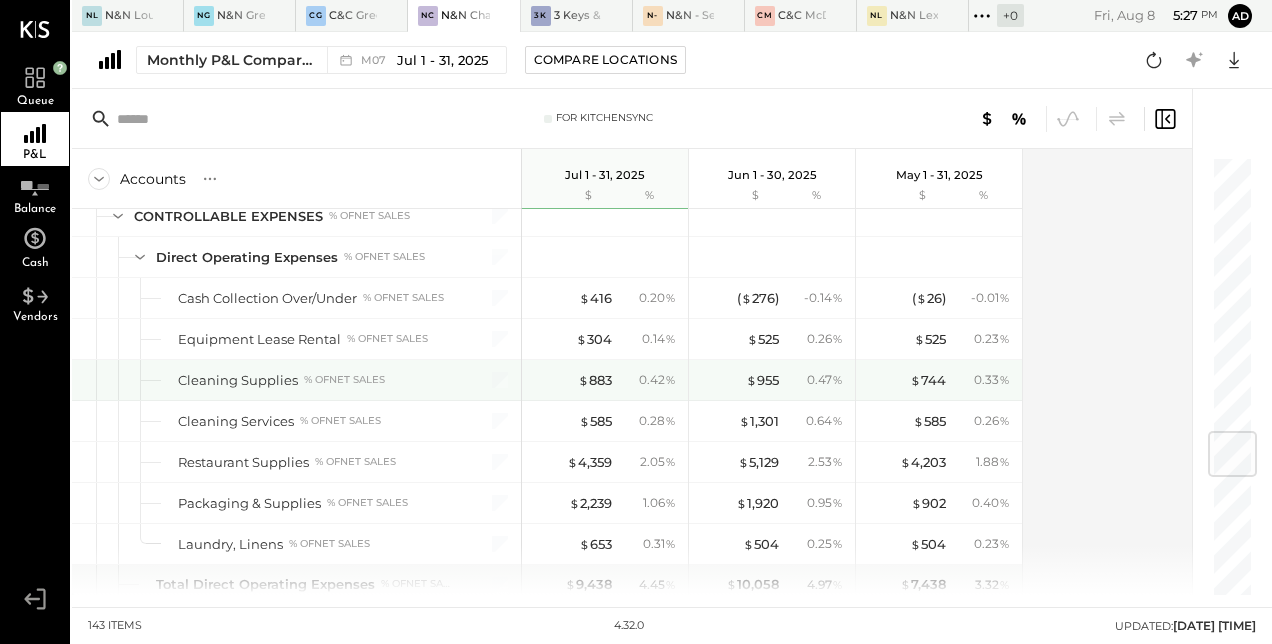 scroll, scrollTop: 2302, scrollLeft: 0, axis: vertical 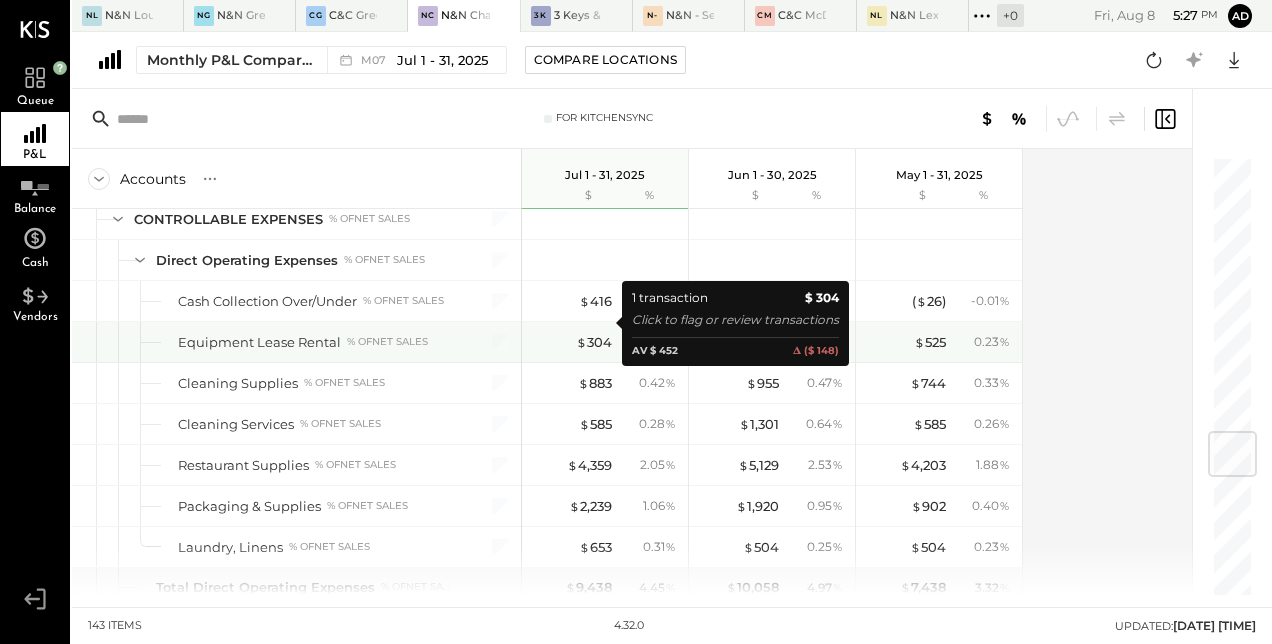 click on "$ 304" at bounding box center [572, 342] 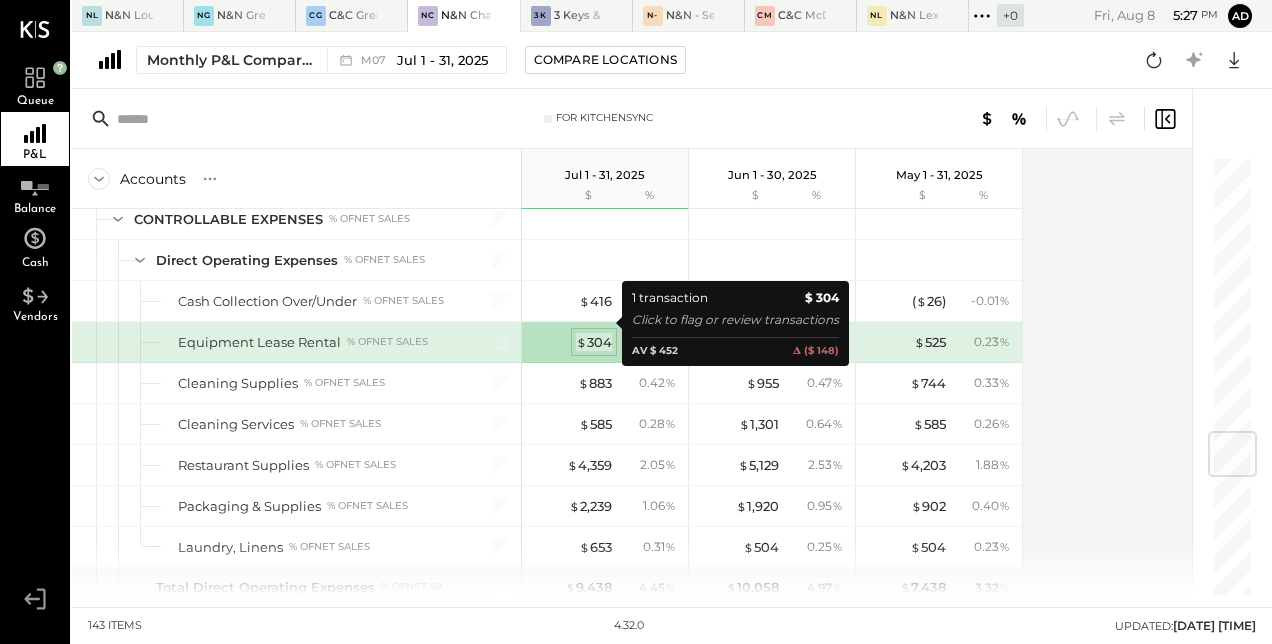 click on "$" at bounding box center (581, 342) 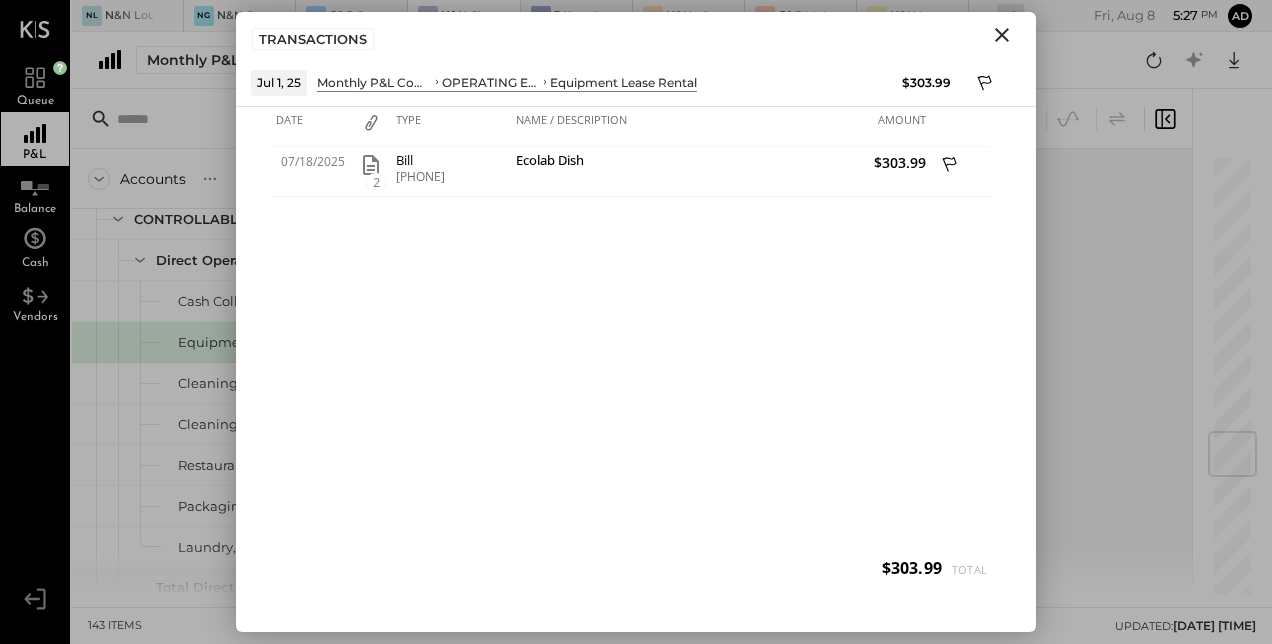 click 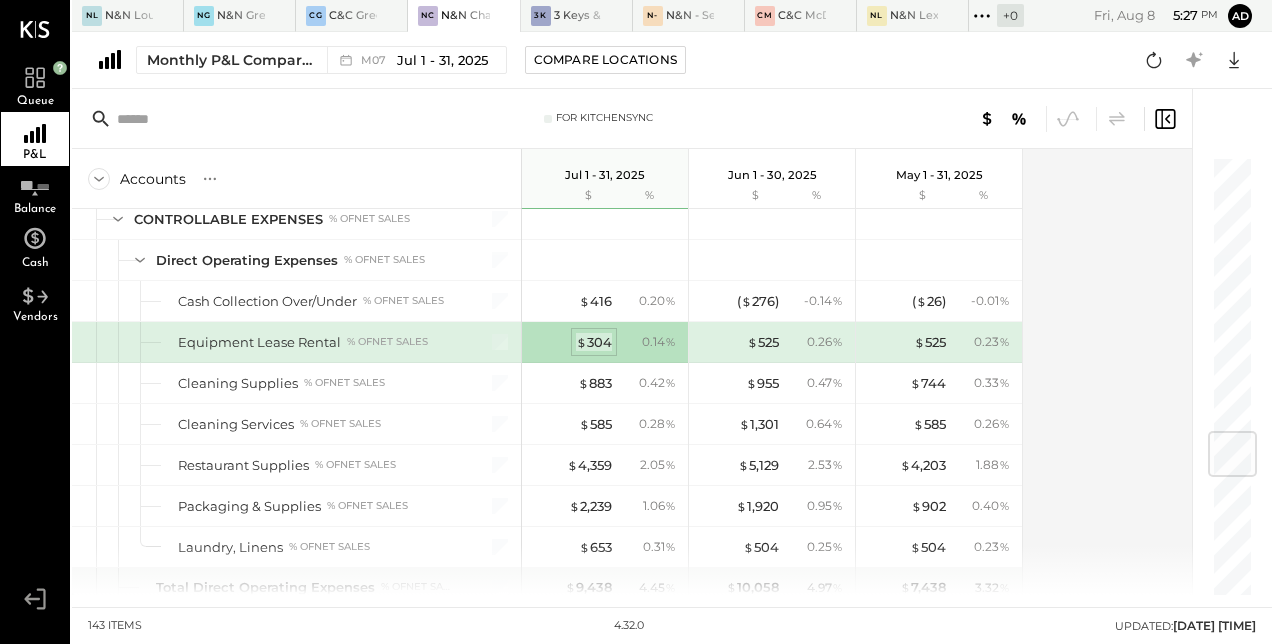 click on "$ 304" at bounding box center (594, 342) 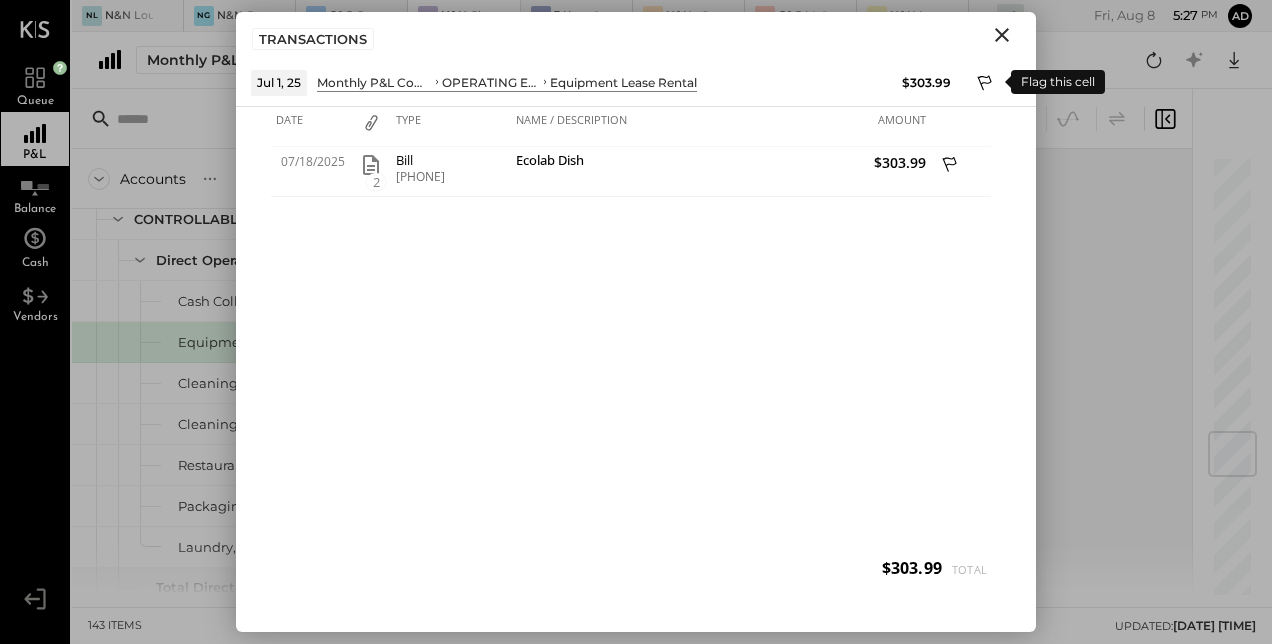 click 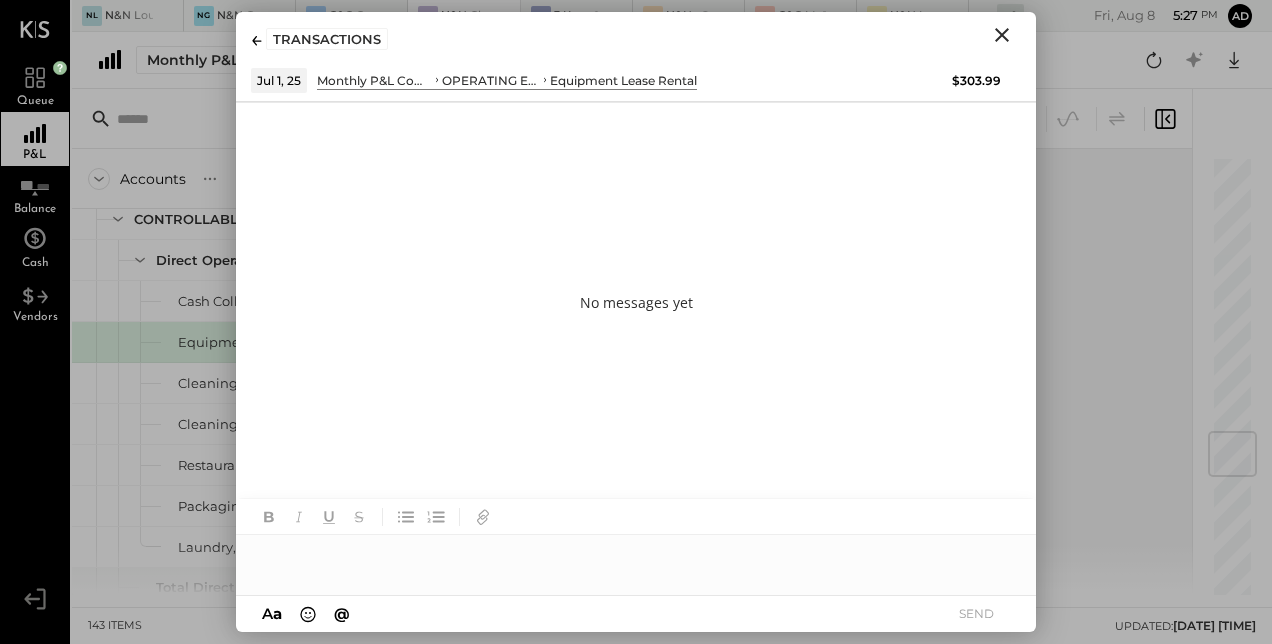 type 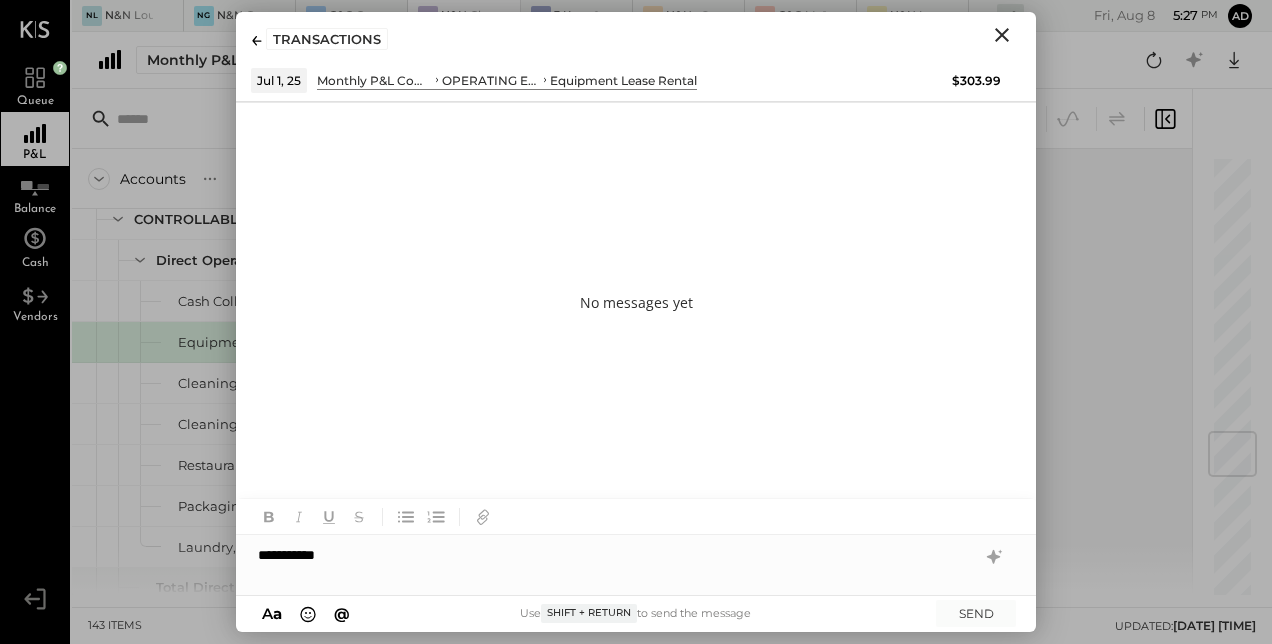click 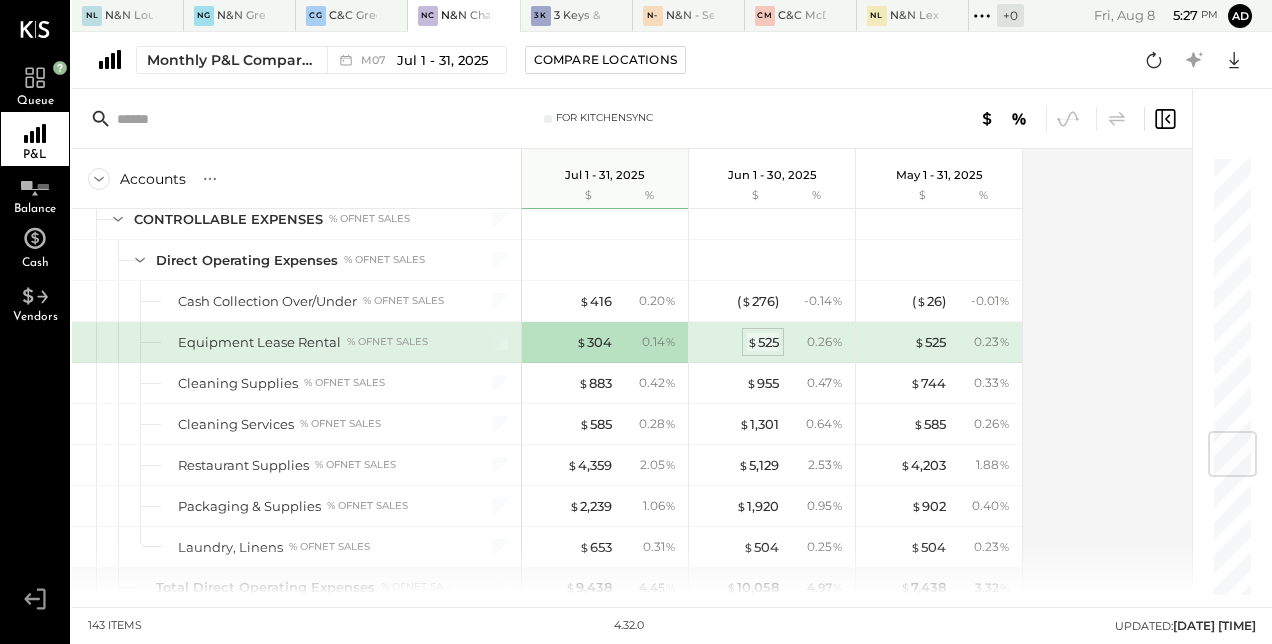 click on "$" at bounding box center [752, 342] 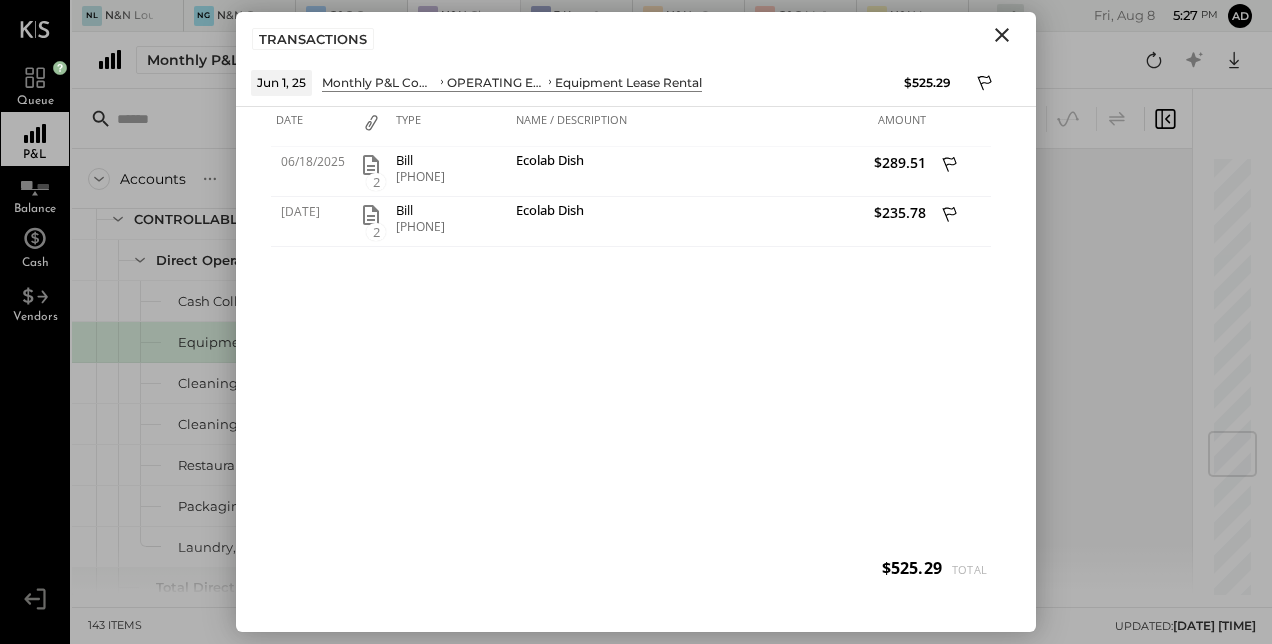 click 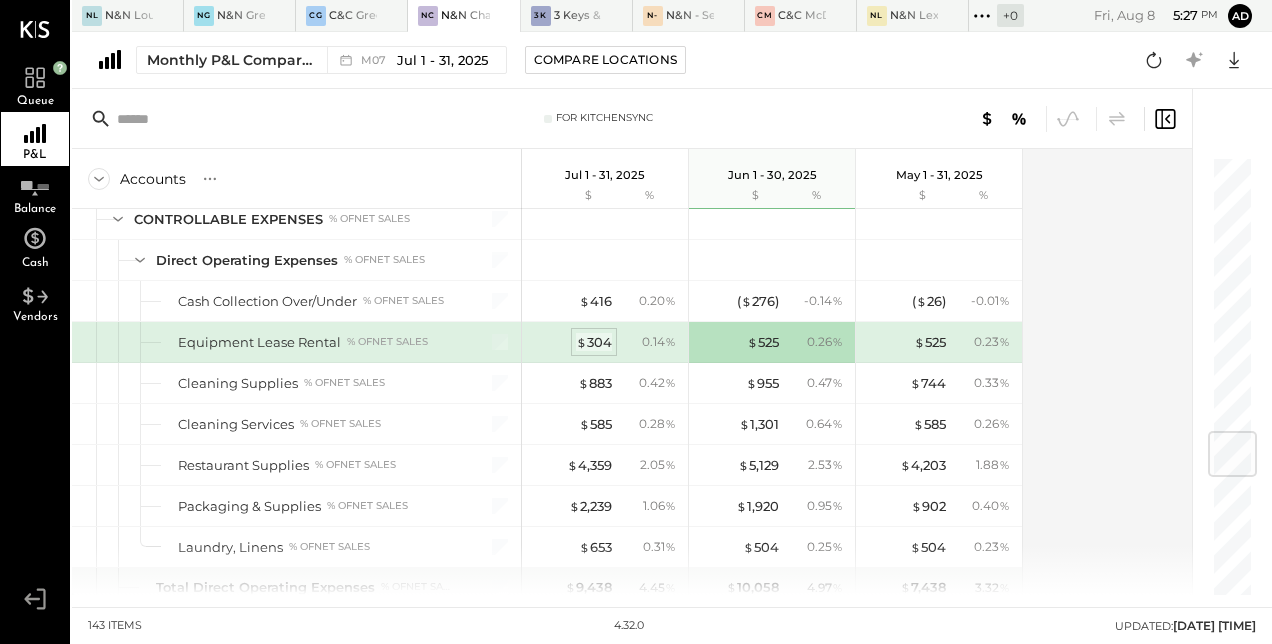 click on "$ 304" at bounding box center (594, 342) 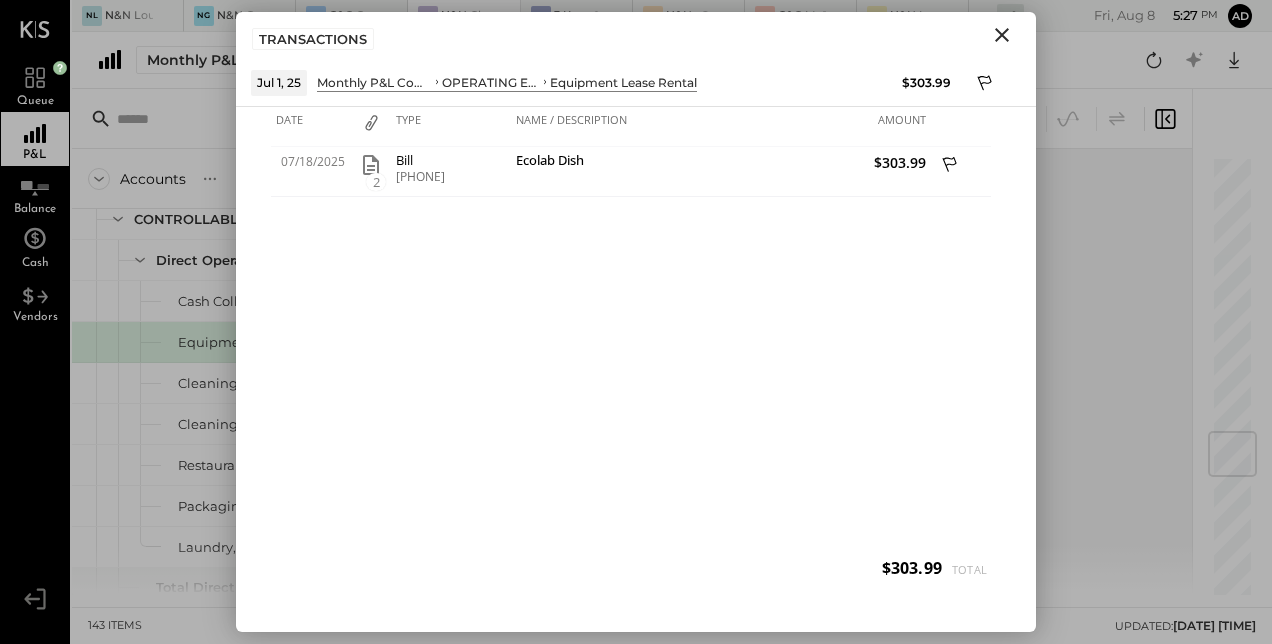 click 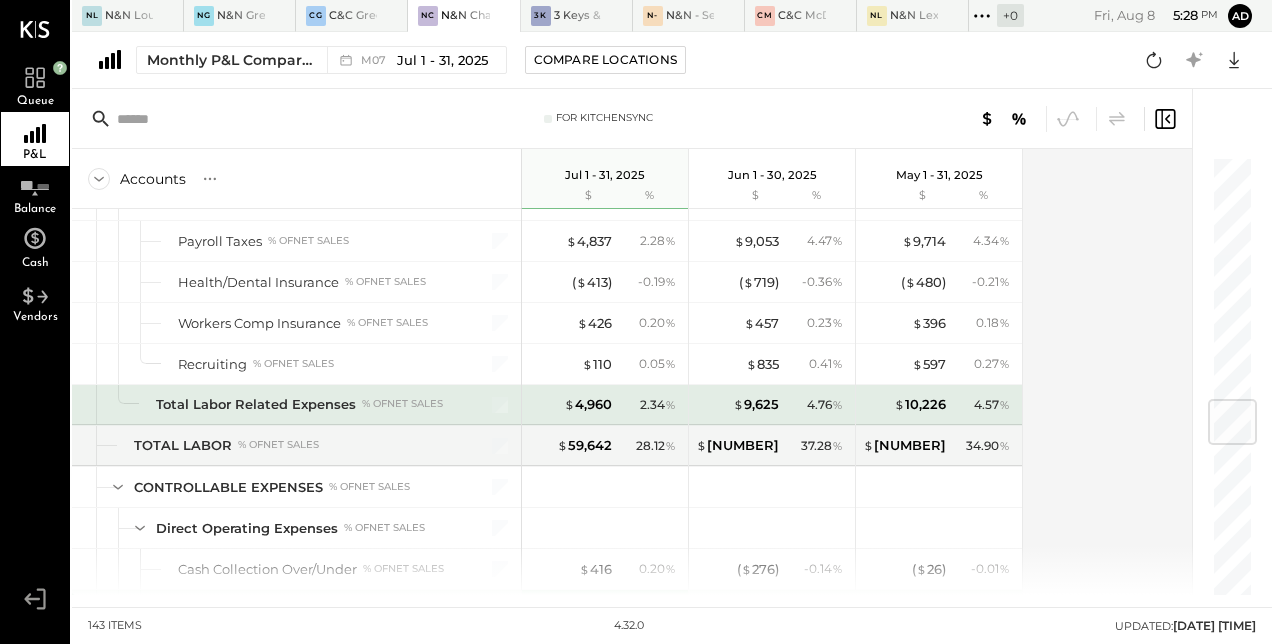 scroll, scrollTop: 2032, scrollLeft: 0, axis: vertical 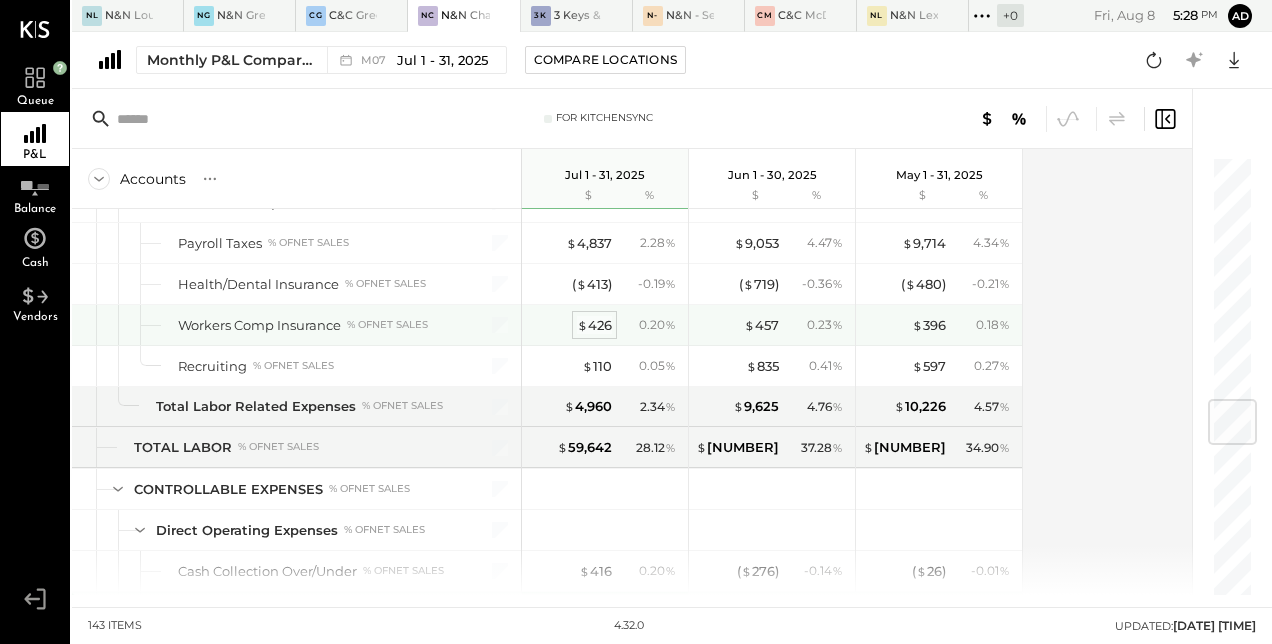 click on "$ [NUMBER]" at bounding box center (594, 325) 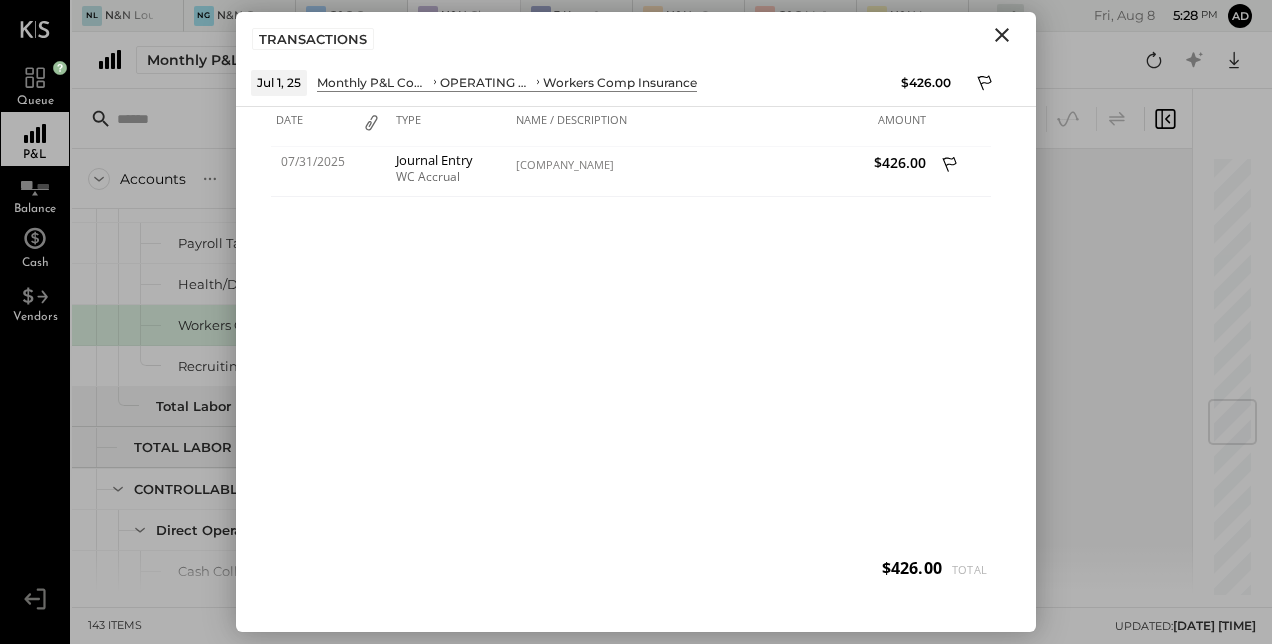 click 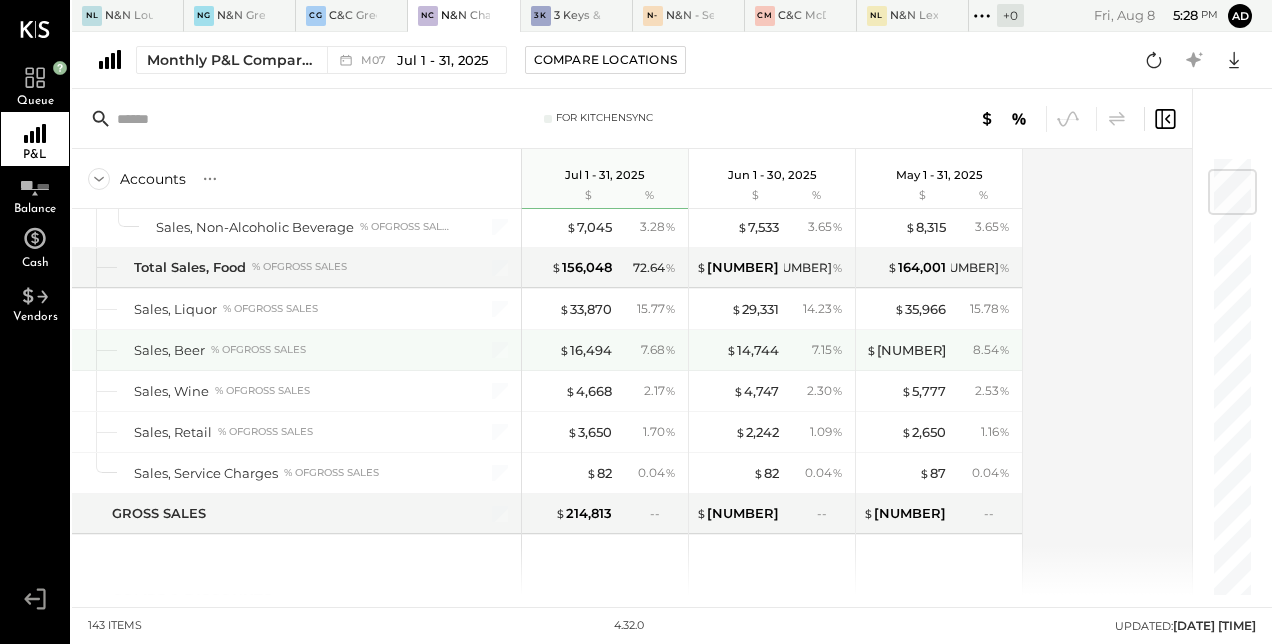 scroll, scrollTop: 112, scrollLeft: 0, axis: vertical 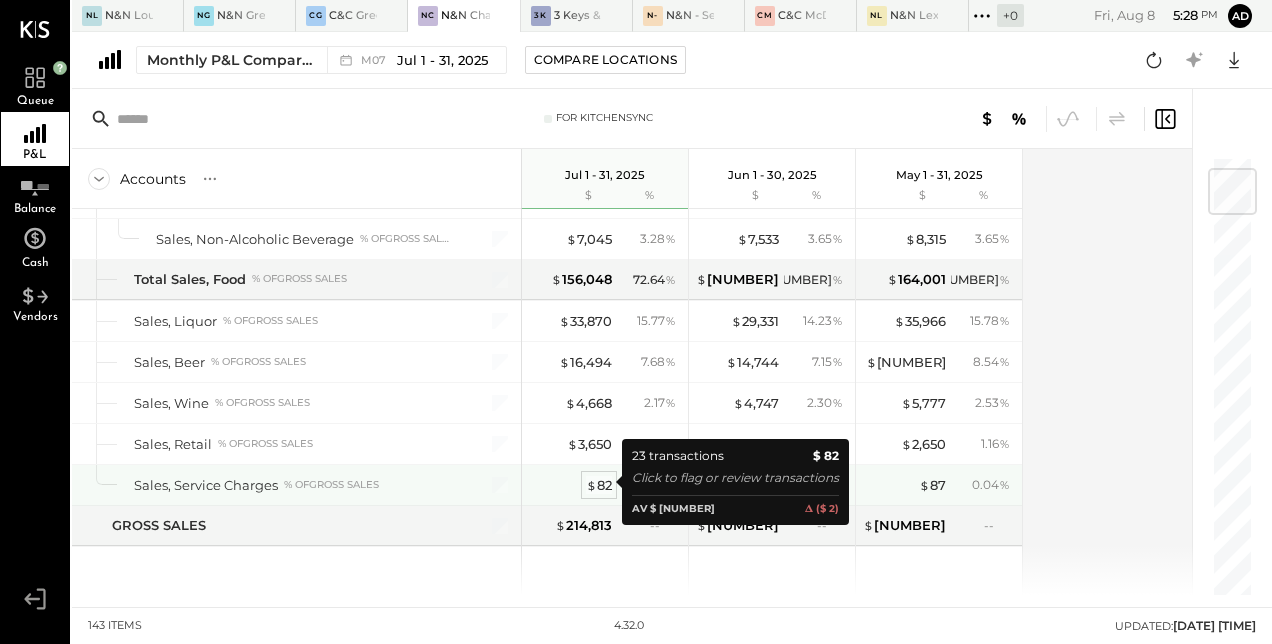 click on "$ 82" at bounding box center [599, 485] 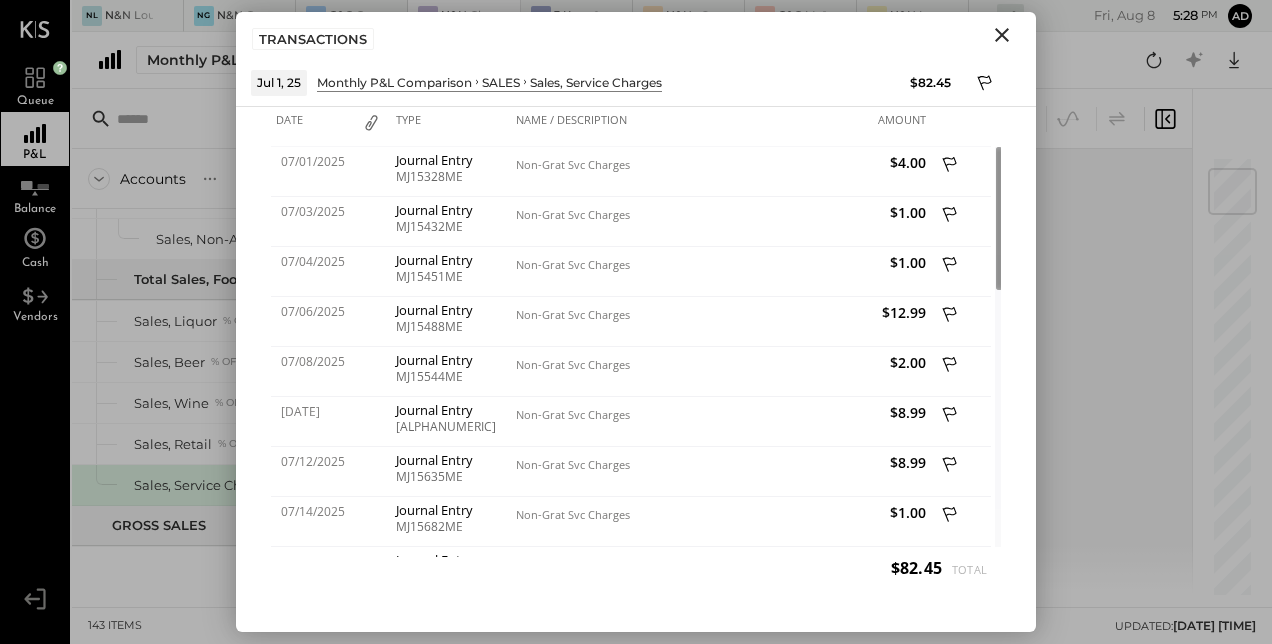click 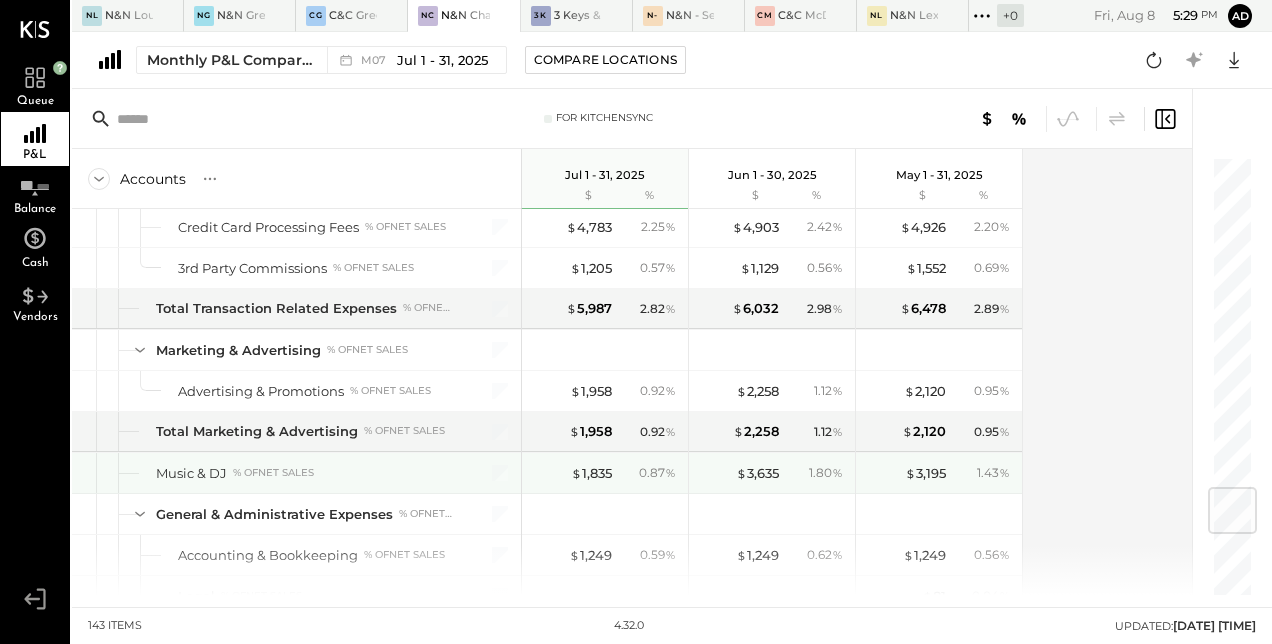 scroll, scrollTop: 2782, scrollLeft: 0, axis: vertical 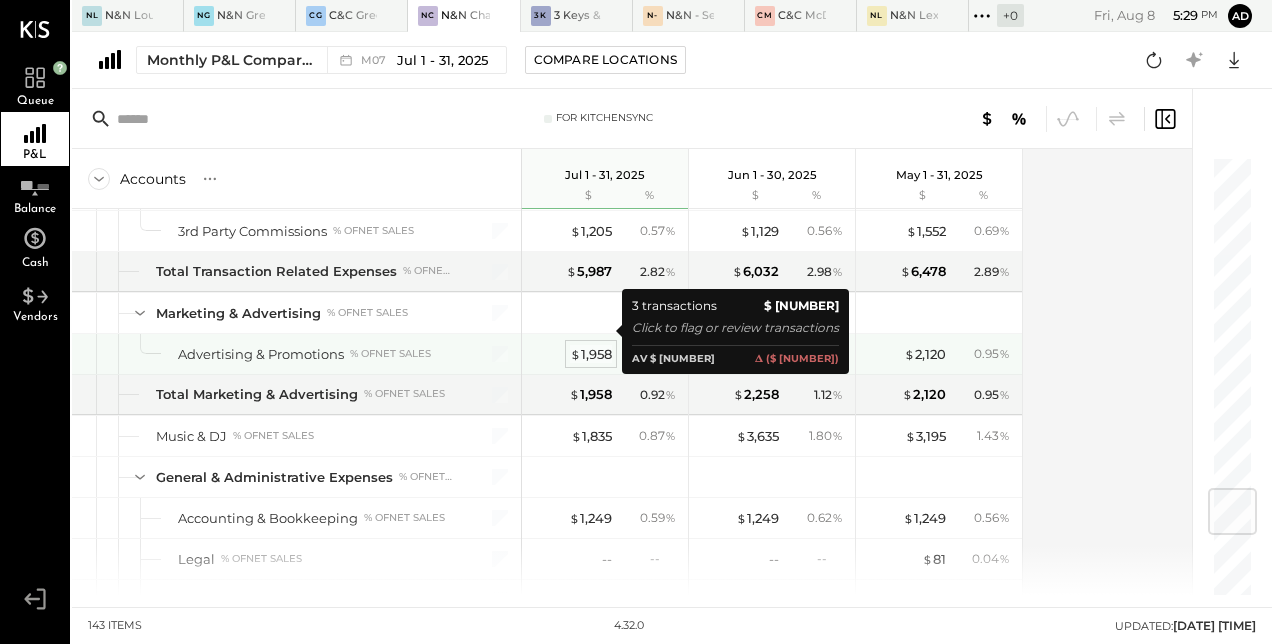 click on "$ [NUMBER]" at bounding box center [591, 354] 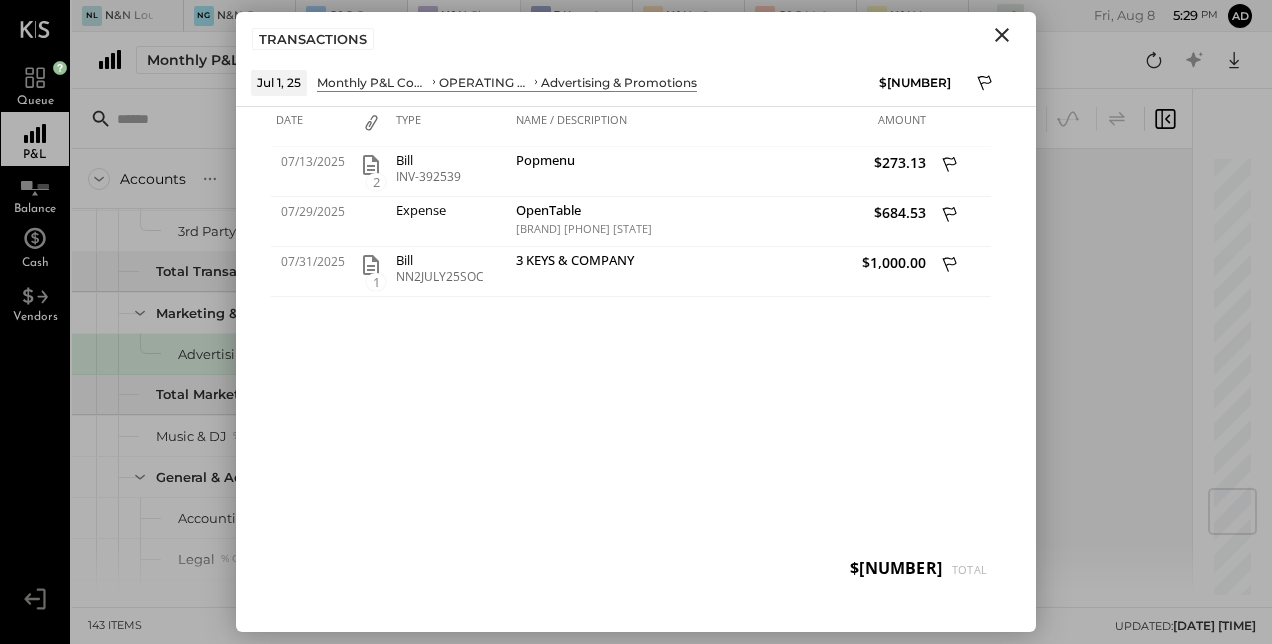 click 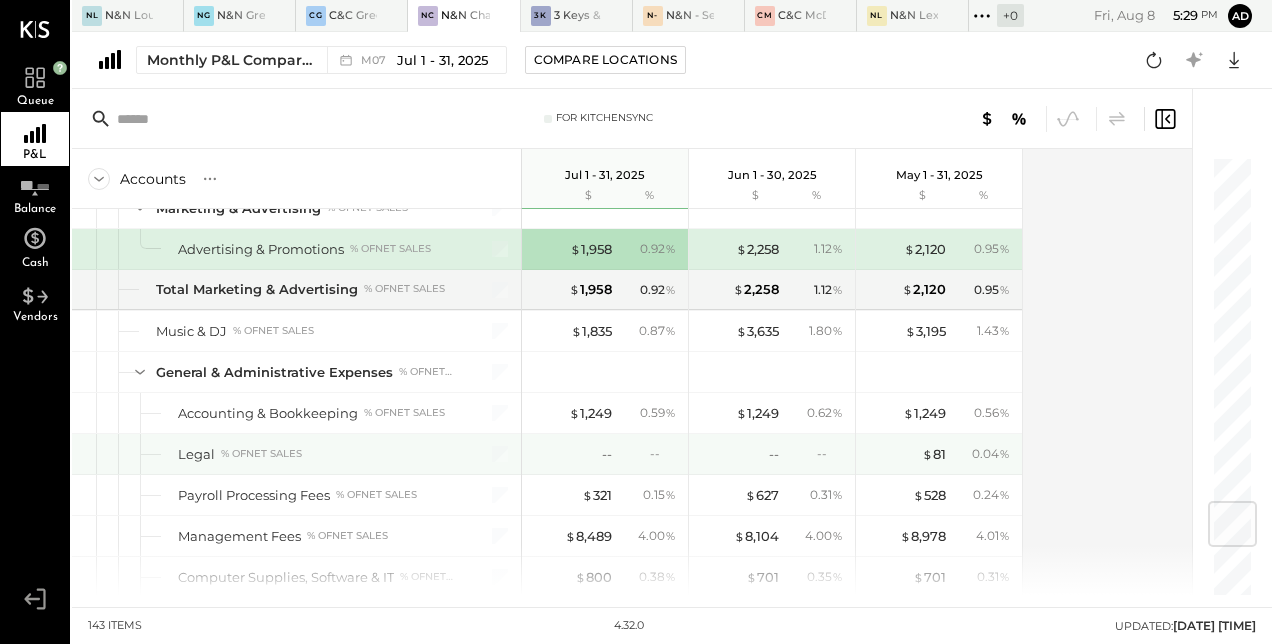 scroll, scrollTop: 2908, scrollLeft: 0, axis: vertical 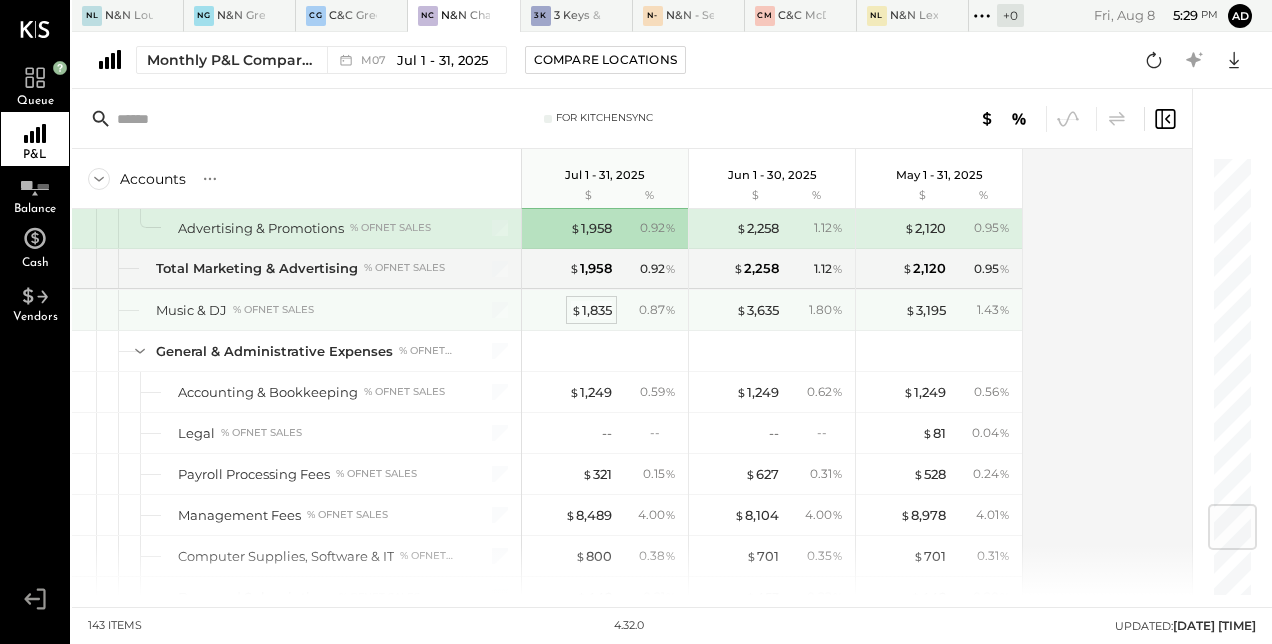click on "$ 1,835" at bounding box center (591, 310) 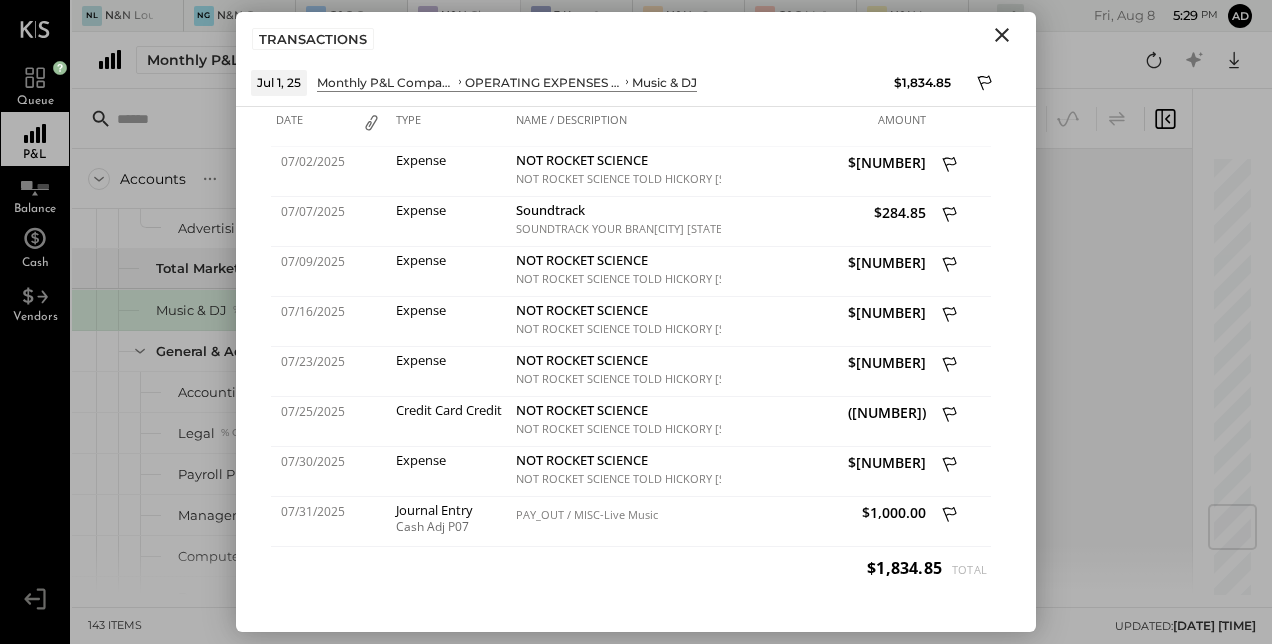 click 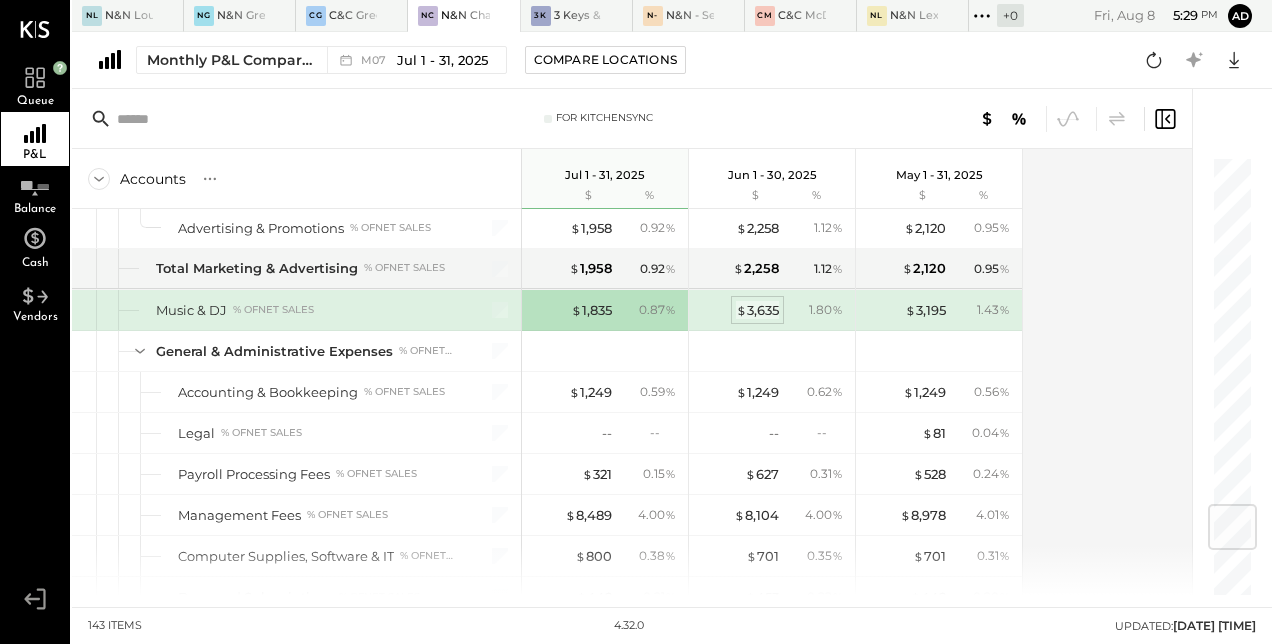 click on "$ [NUMBER]" at bounding box center [757, 310] 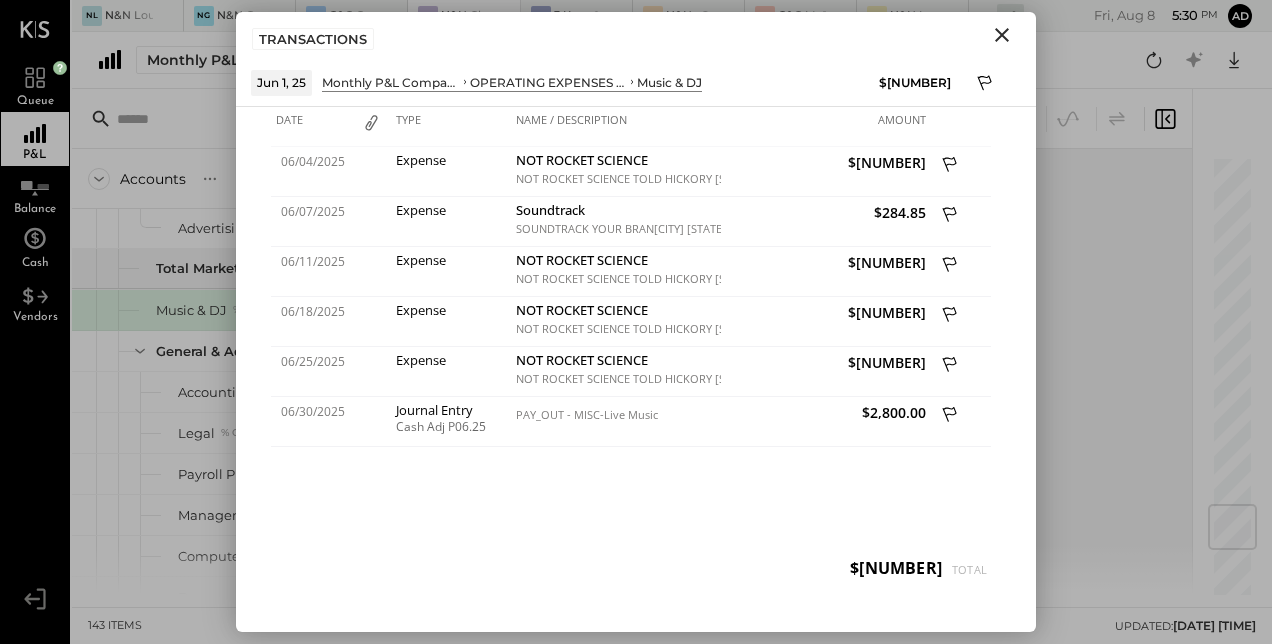 click 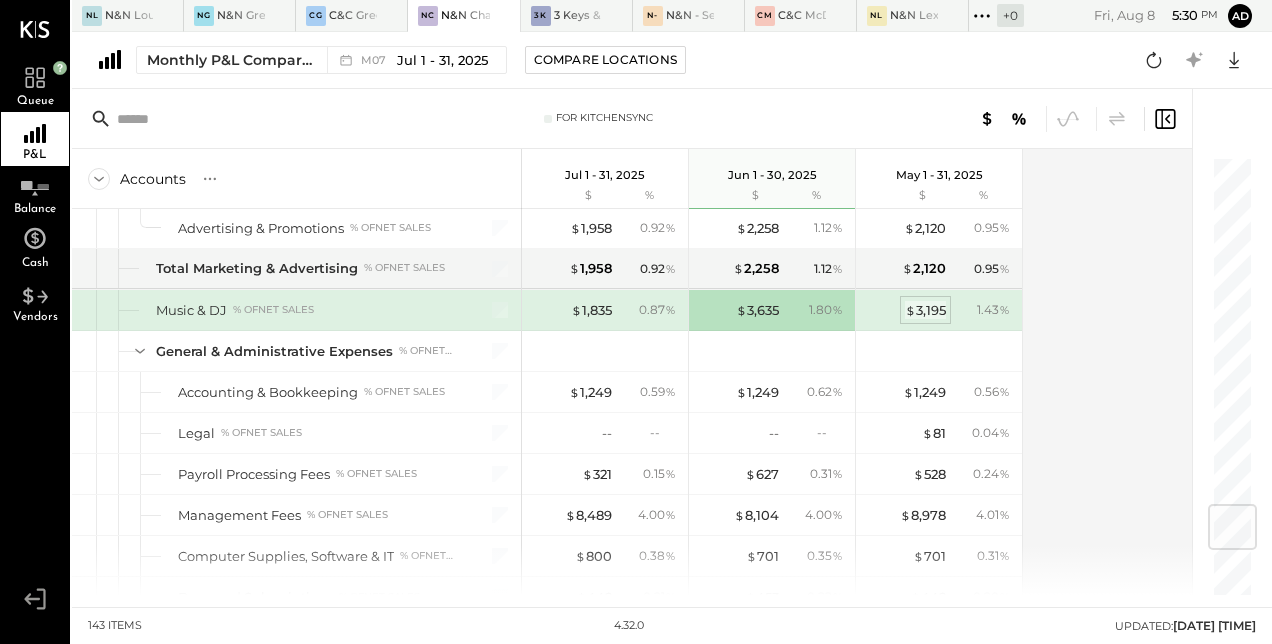 click on "$ 3,195" at bounding box center (925, 310) 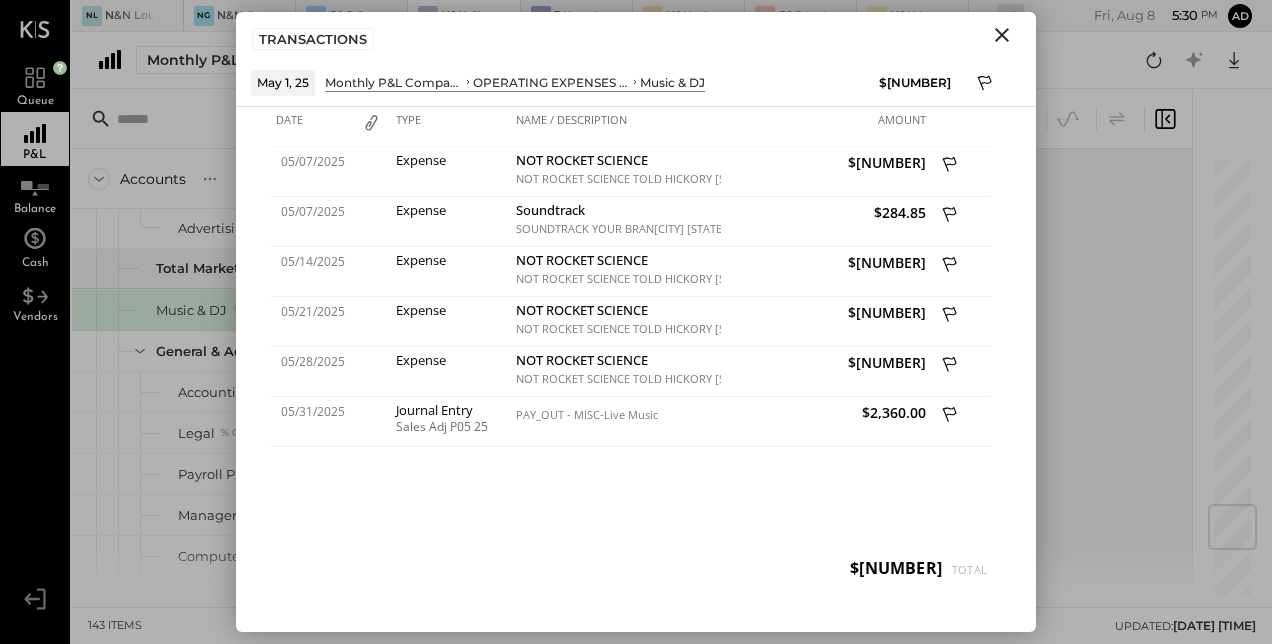 click 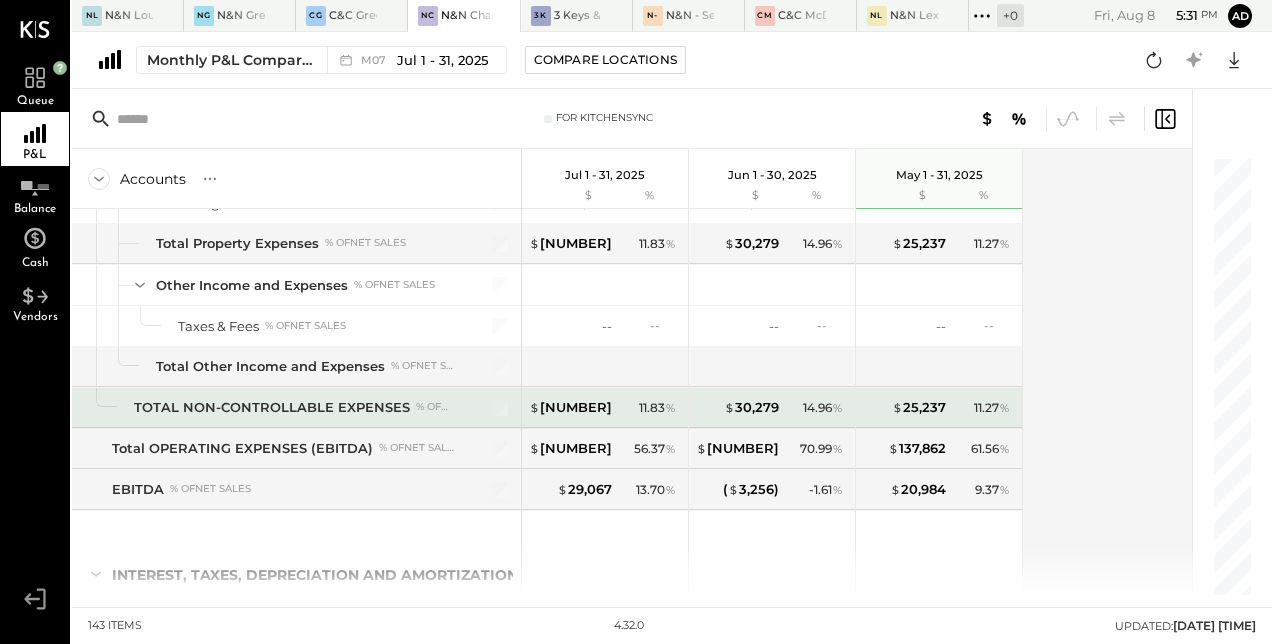 scroll, scrollTop: 4702, scrollLeft: 0, axis: vertical 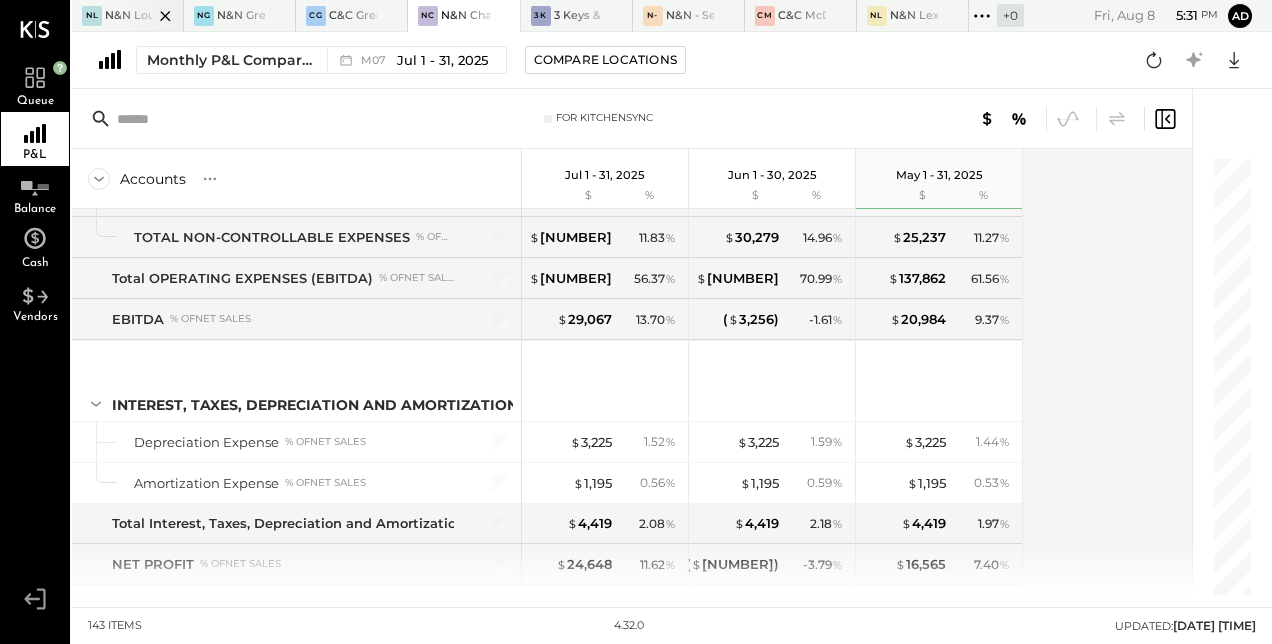 click at bounding box center [148, 15] 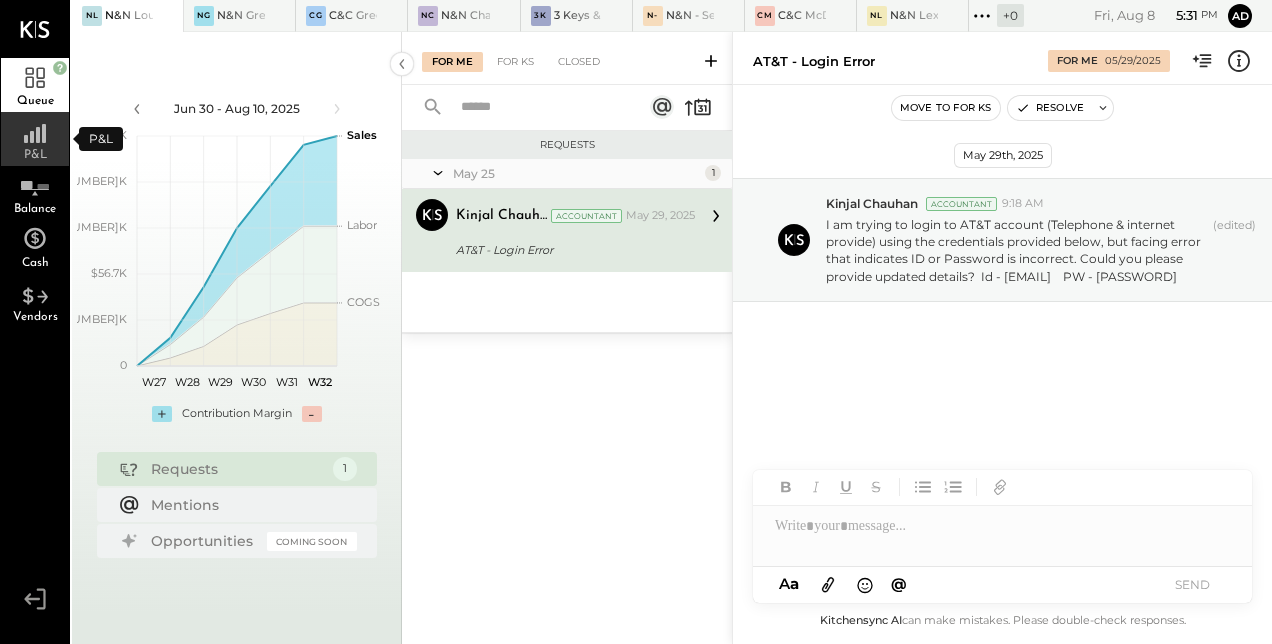 click 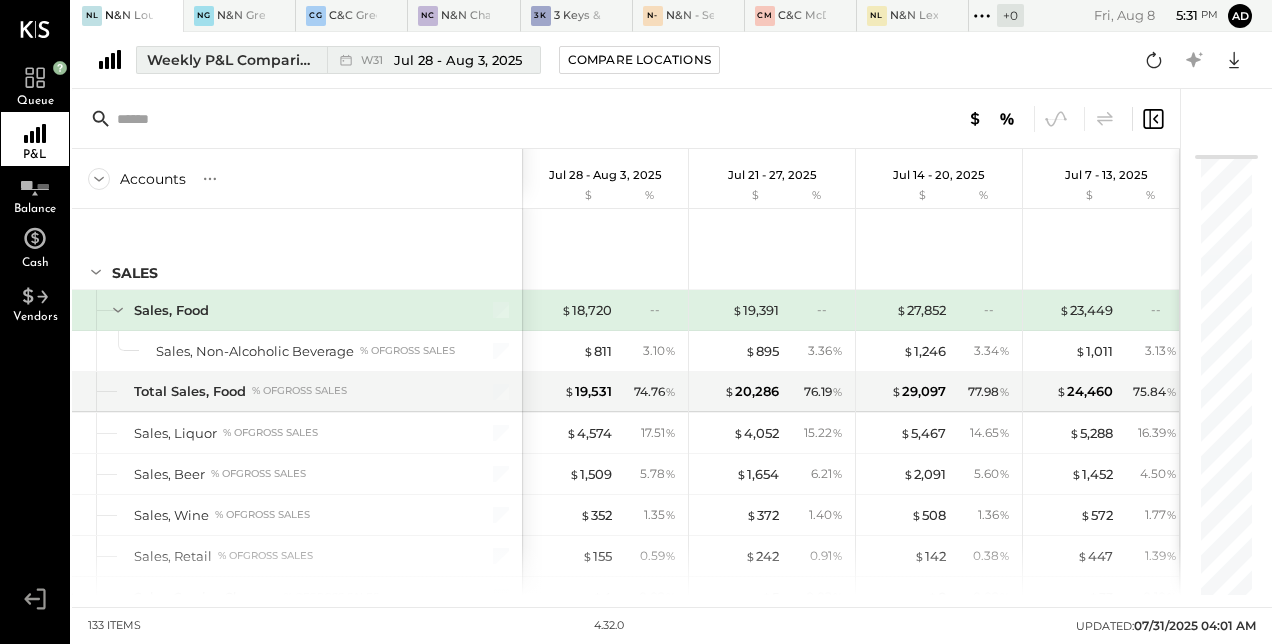 click on "Weekly P&L Comparison" at bounding box center [231, 60] 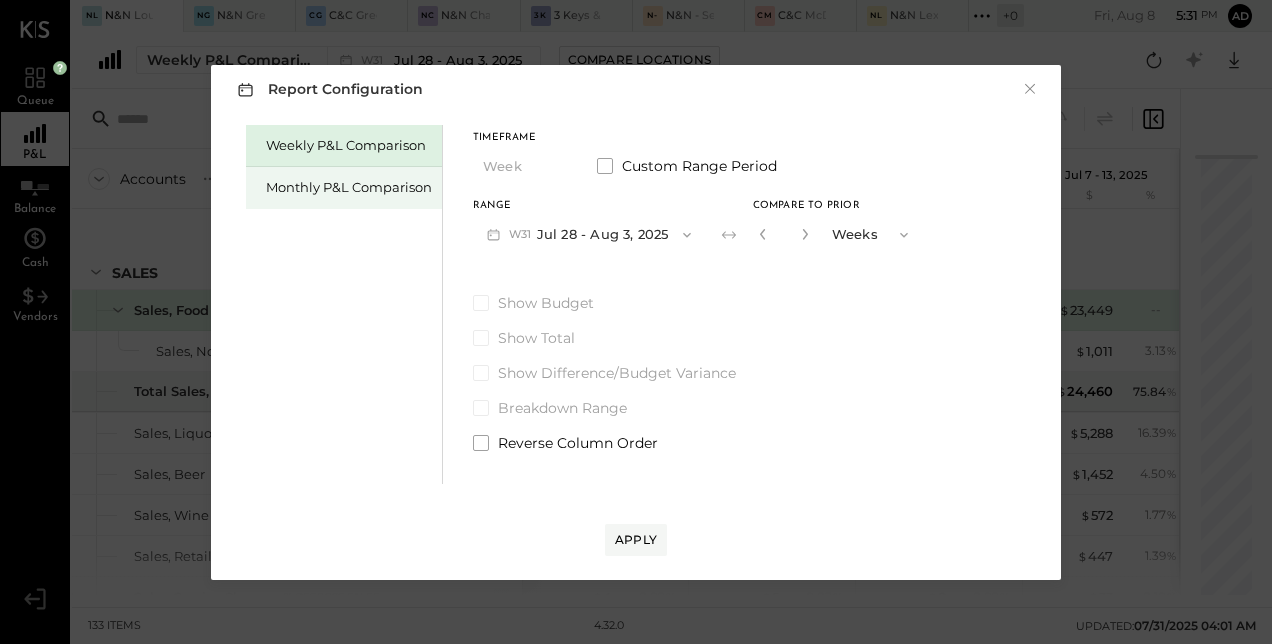 click on "Monthly P&L Comparison" at bounding box center [349, 187] 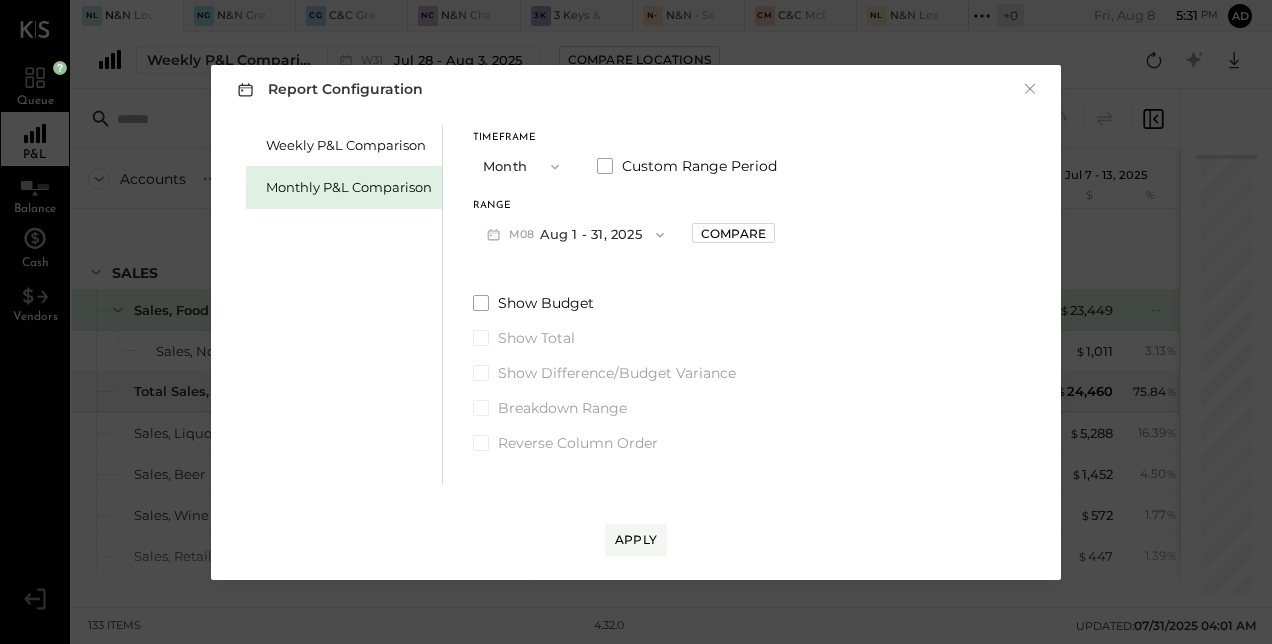 click on "M08 Aug 1 - 31, 2025" at bounding box center [575, 234] 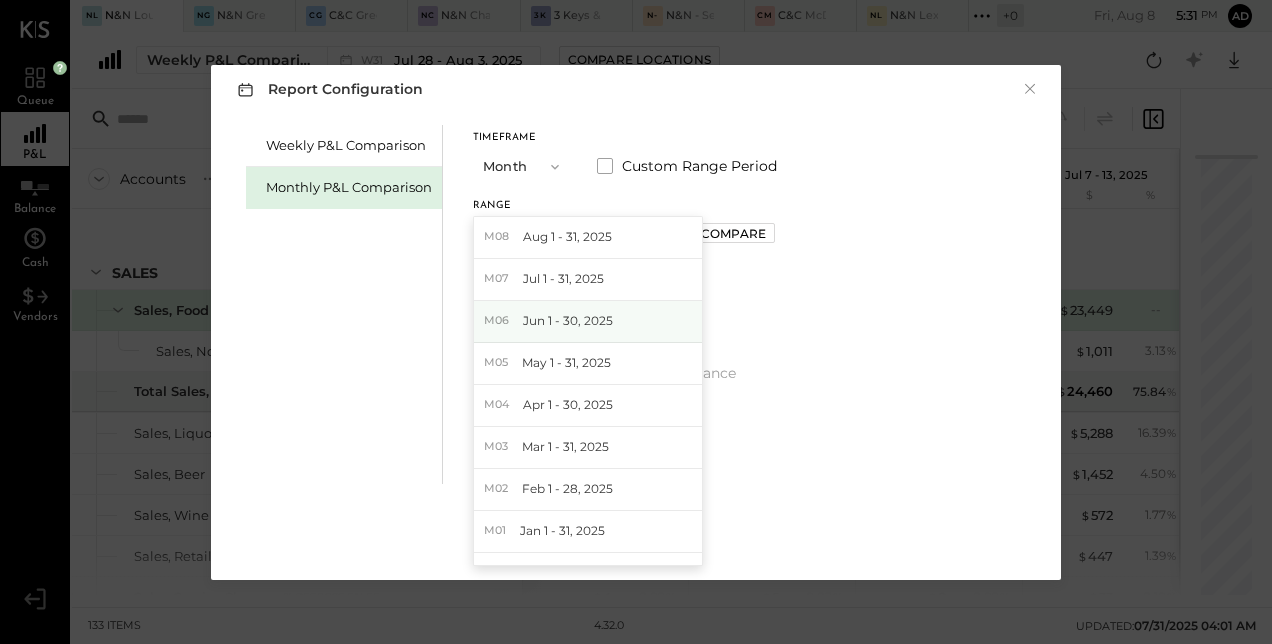 click on "M06   Jun 1 - 30, 2025" at bounding box center (588, 322) 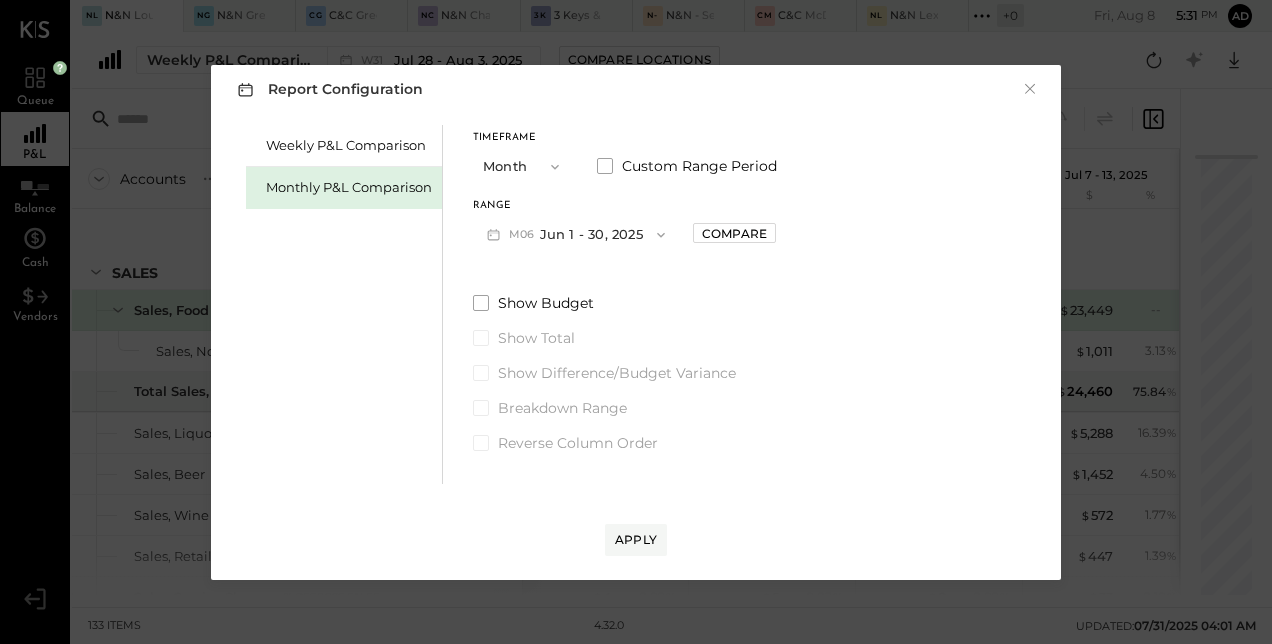 click on "M06 Jun 1 - 30, 2025" at bounding box center (576, 234) 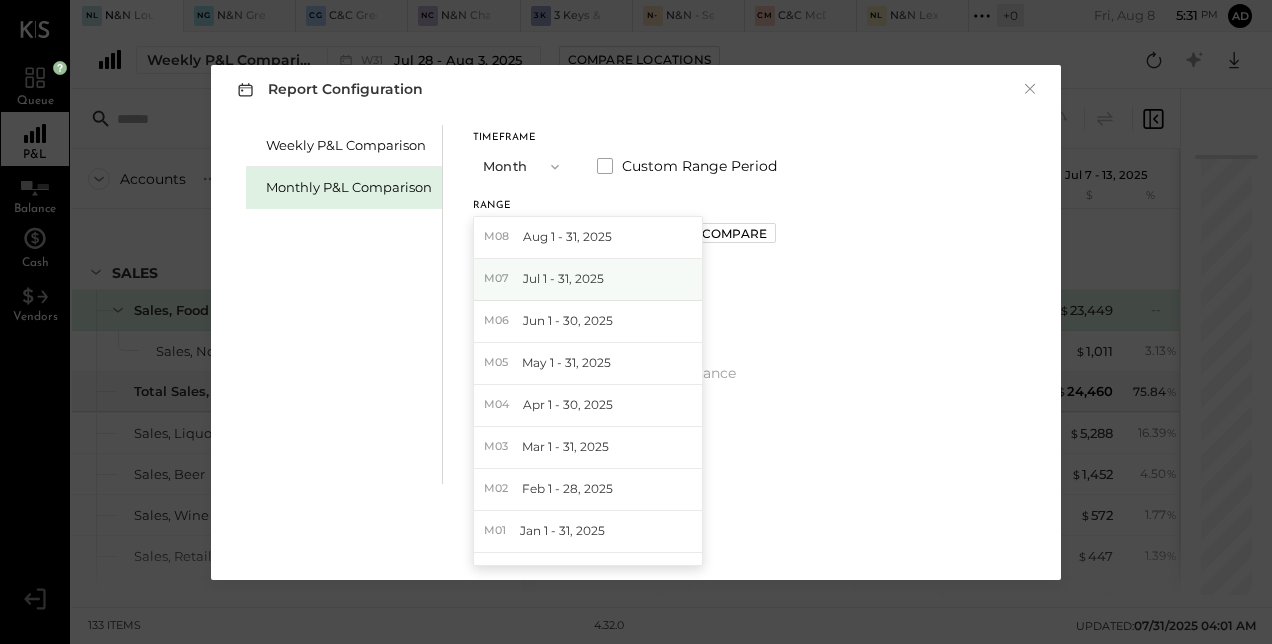 click on "Jul 1 - 31, 2025" at bounding box center (563, 278) 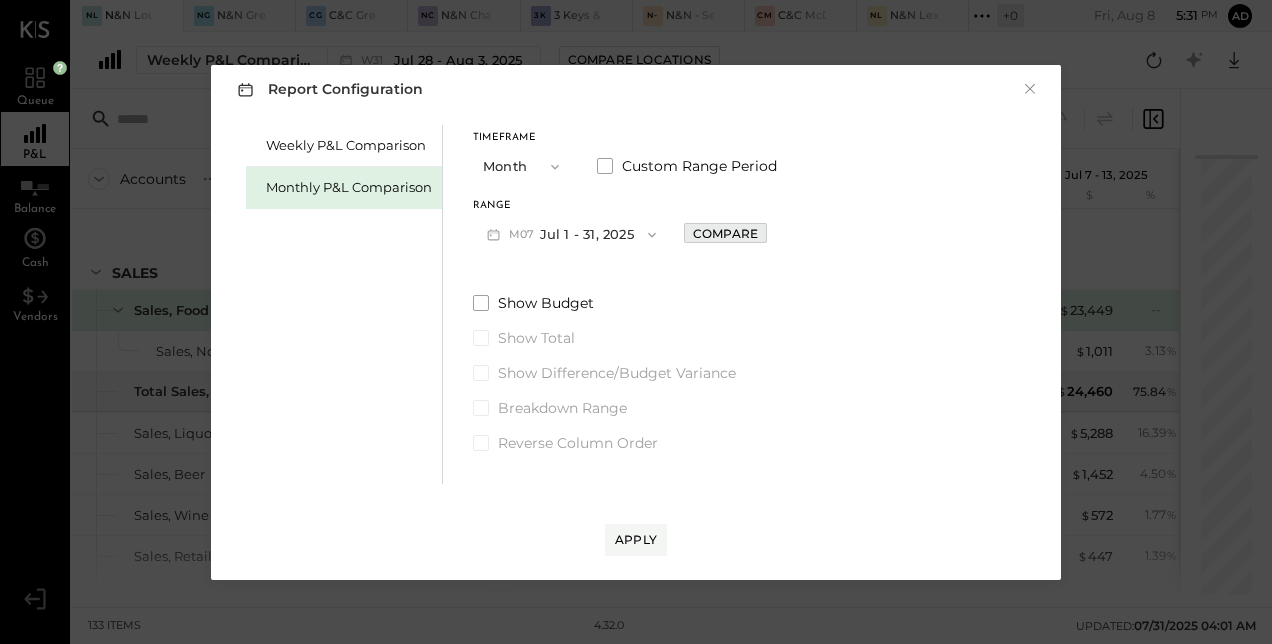 click on "Compare" at bounding box center [725, 233] 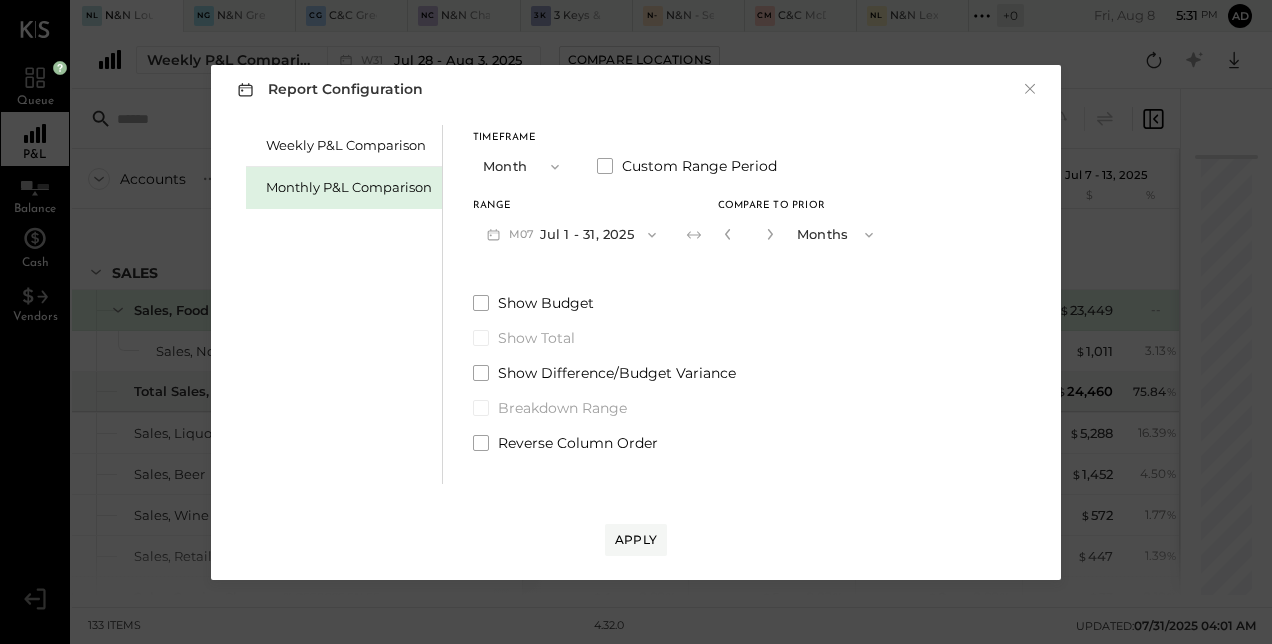click at bounding box center [770, 234] 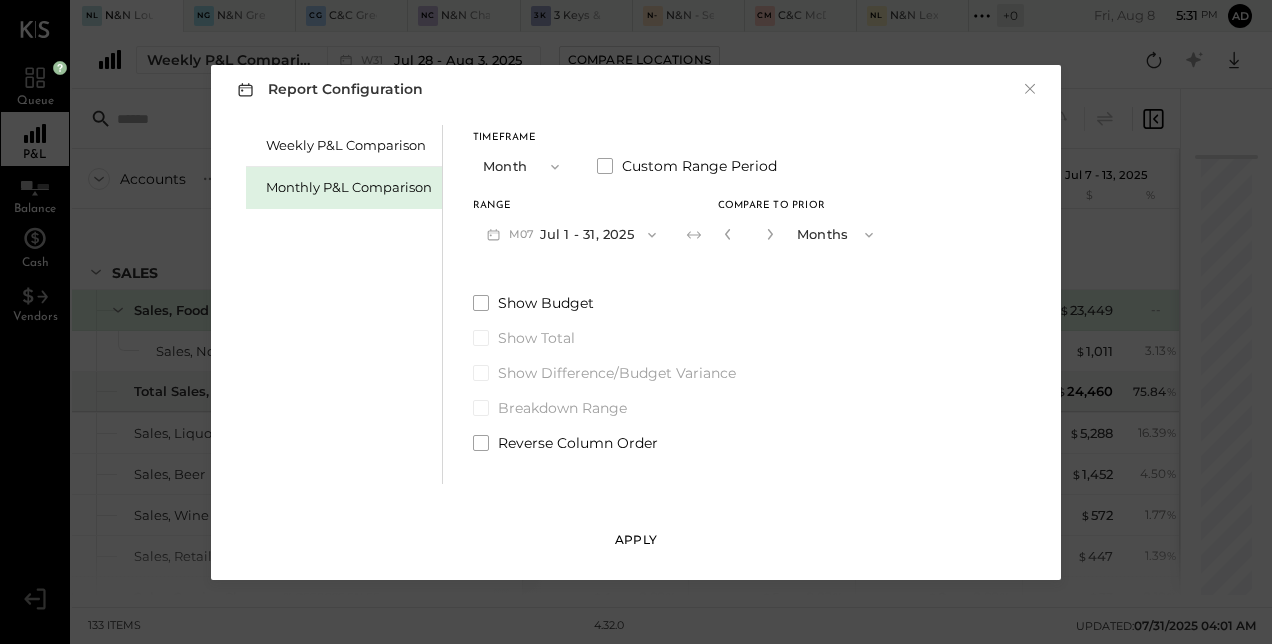 click on "Apply" at bounding box center [636, 539] 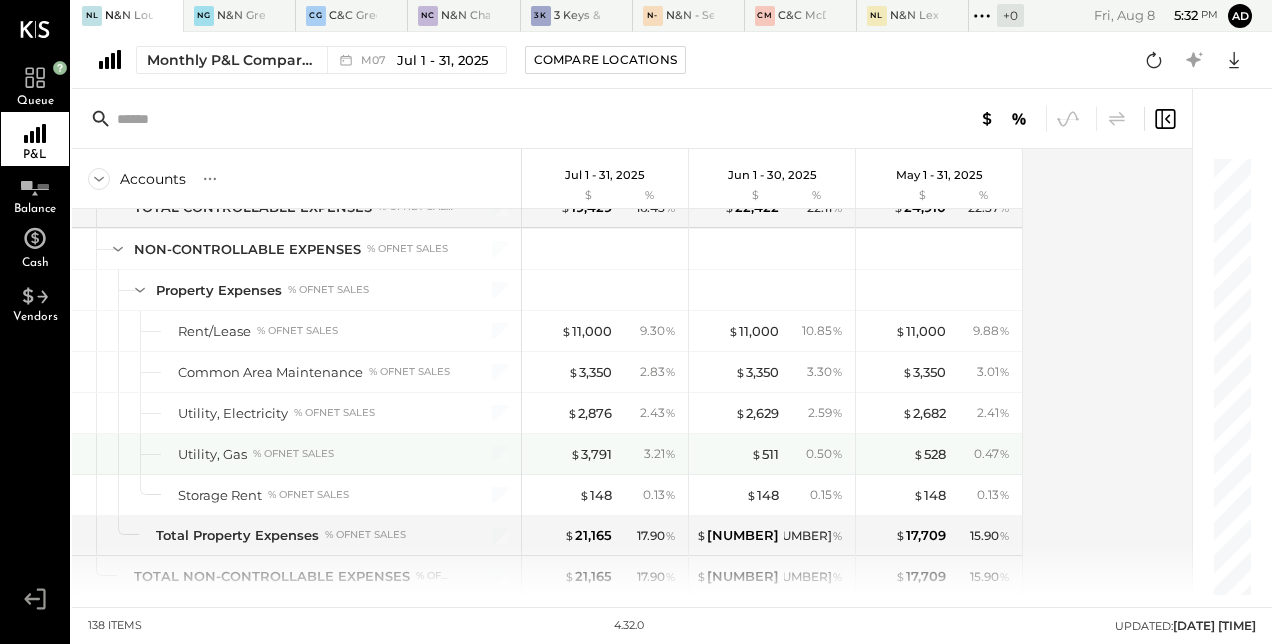 scroll, scrollTop: 4056, scrollLeft: 0, axis: vertical 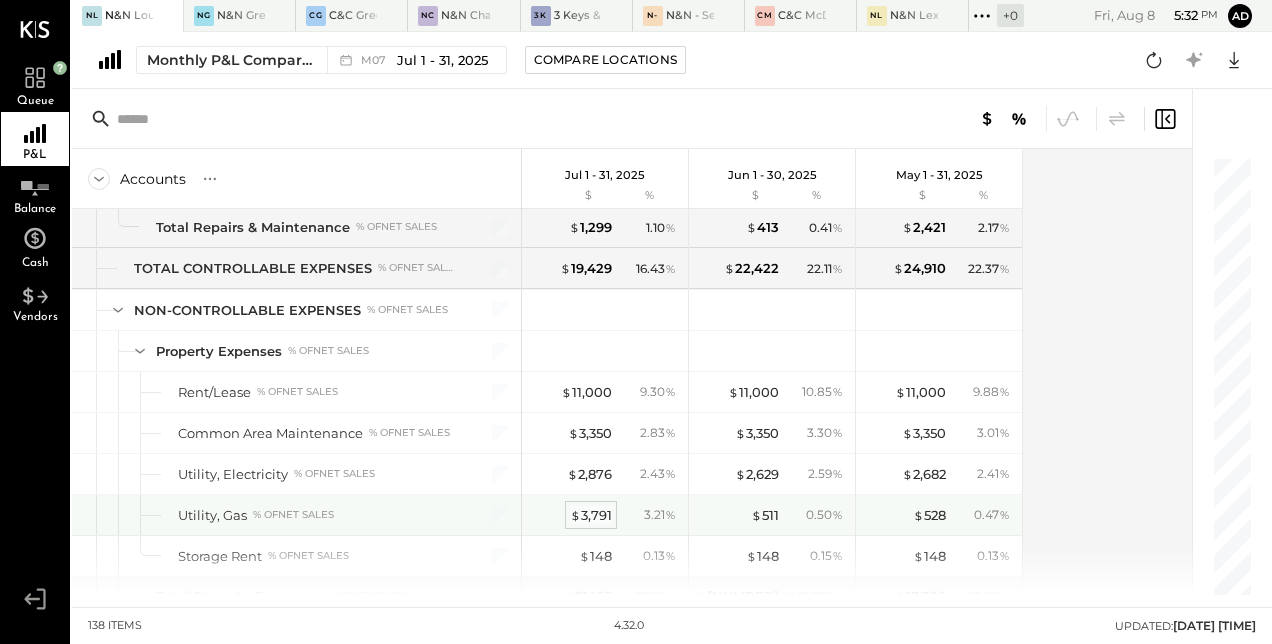 click on "$ 3,791" at bounding box center [591, 515] 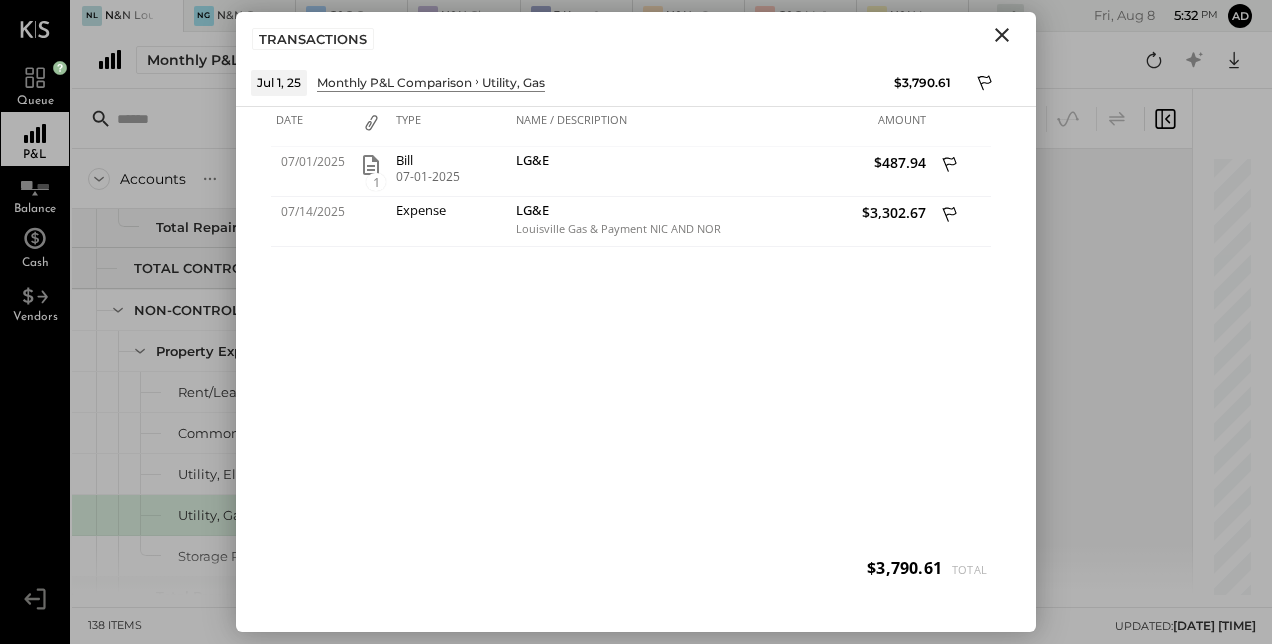 click 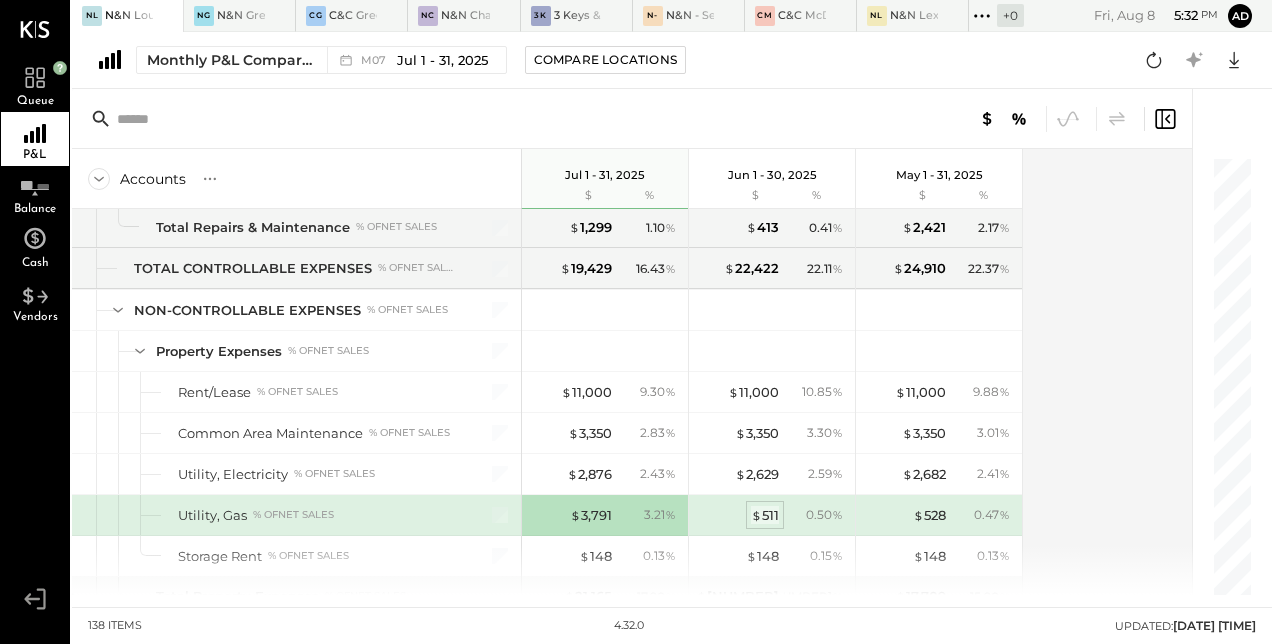 click on "$ 511" at bounding box center [765, 515] 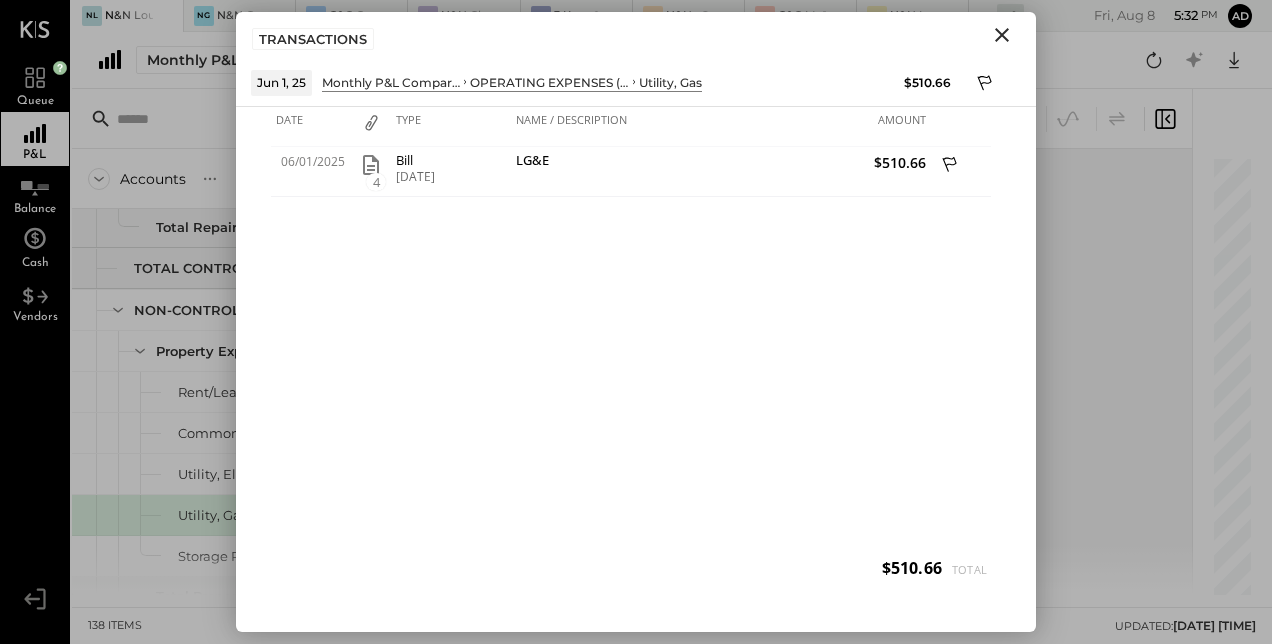 click 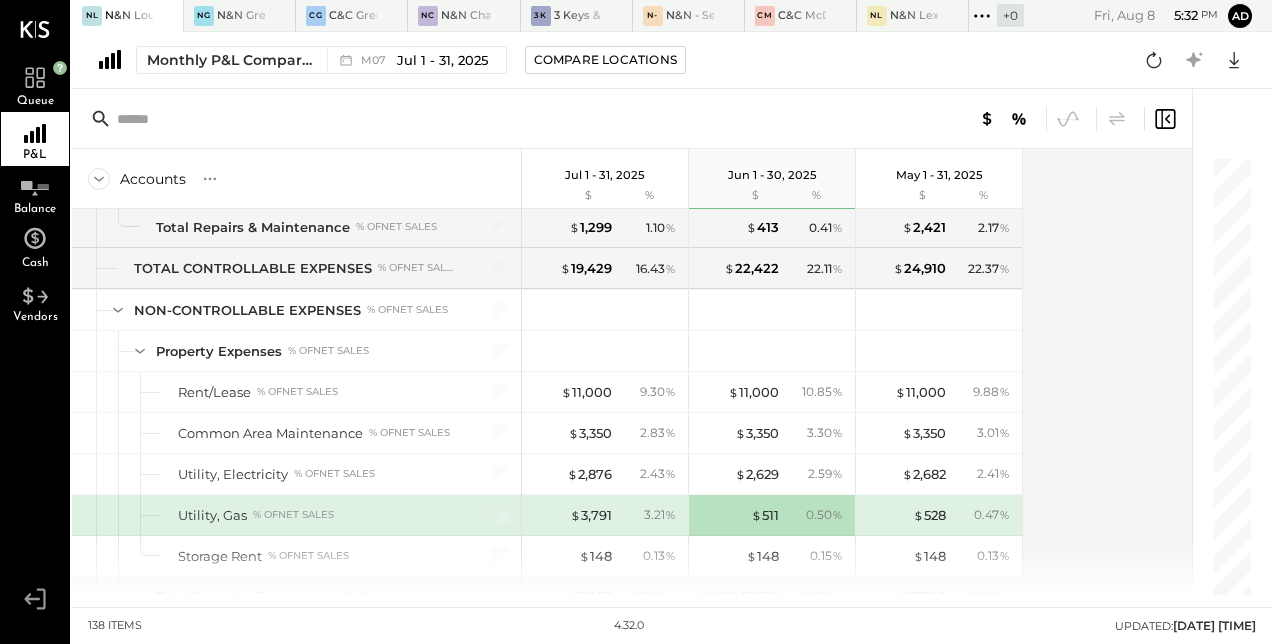 click on "$ [NUMBER] [PERCENTAGE]" at bounding box center [774, 515] 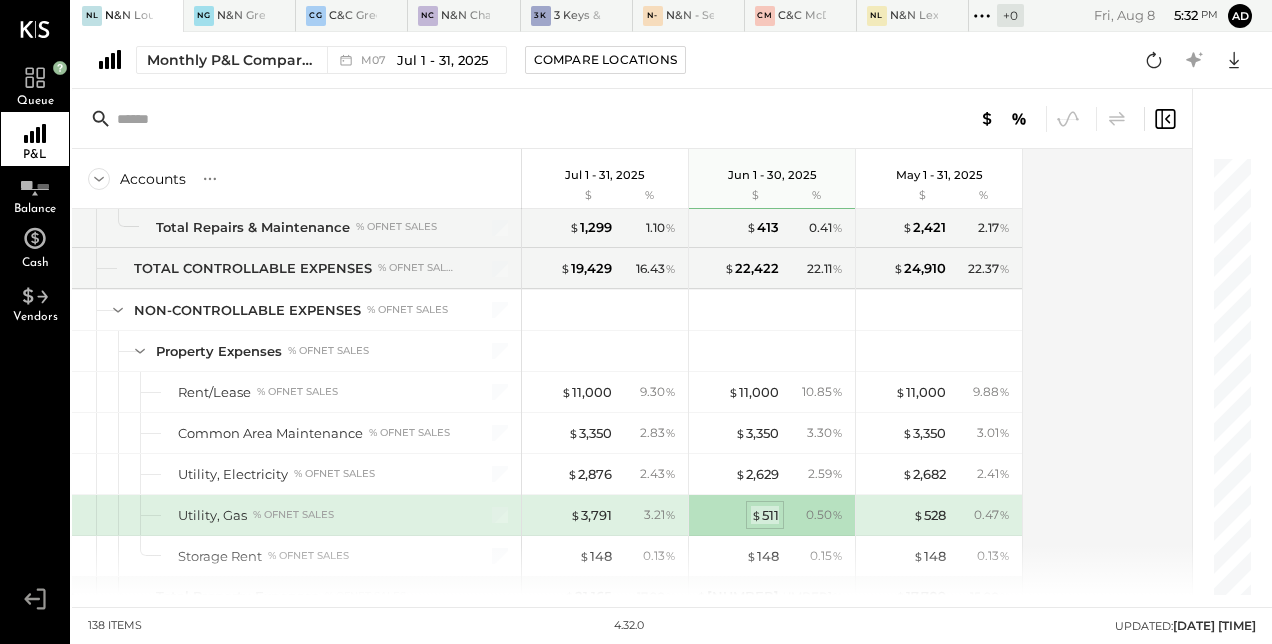 click on "$" at bounding box center (756, 515) 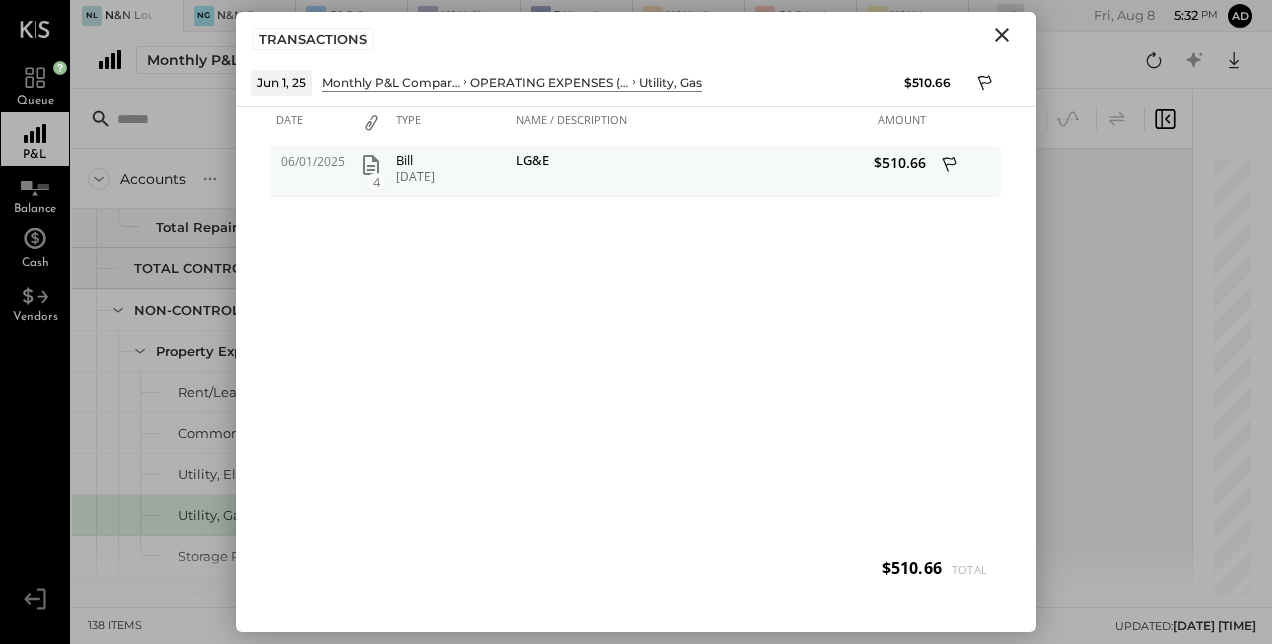 click 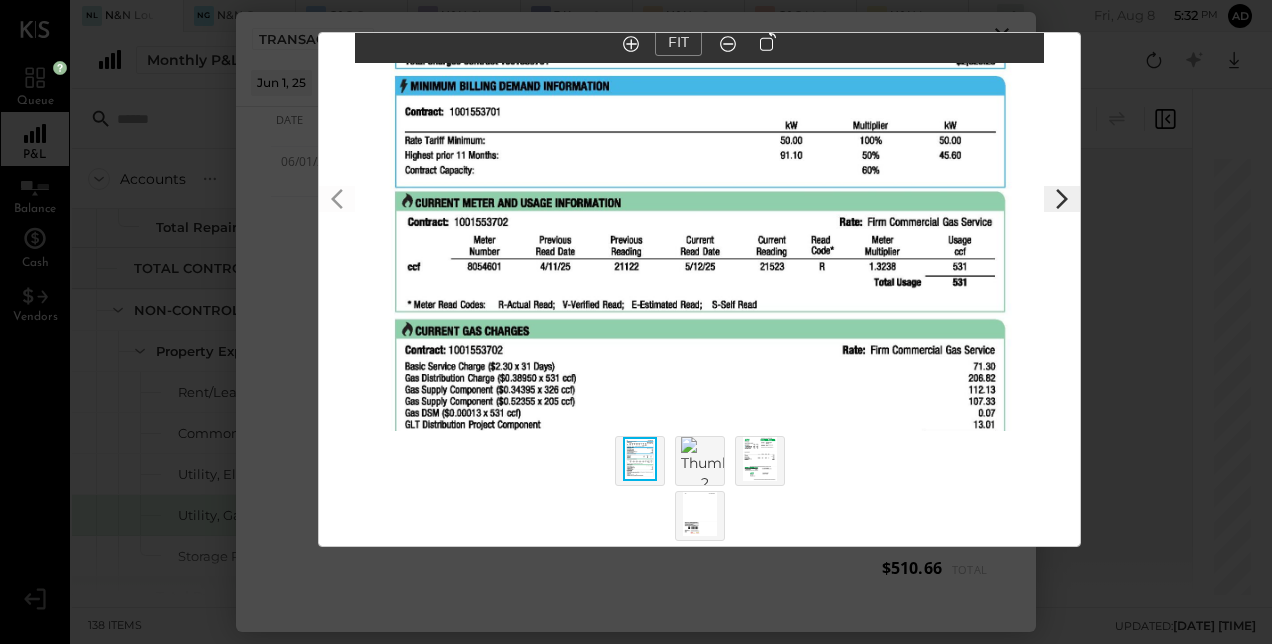 scroll, scrollTop: 0, scrollLeft: 0, axis: both 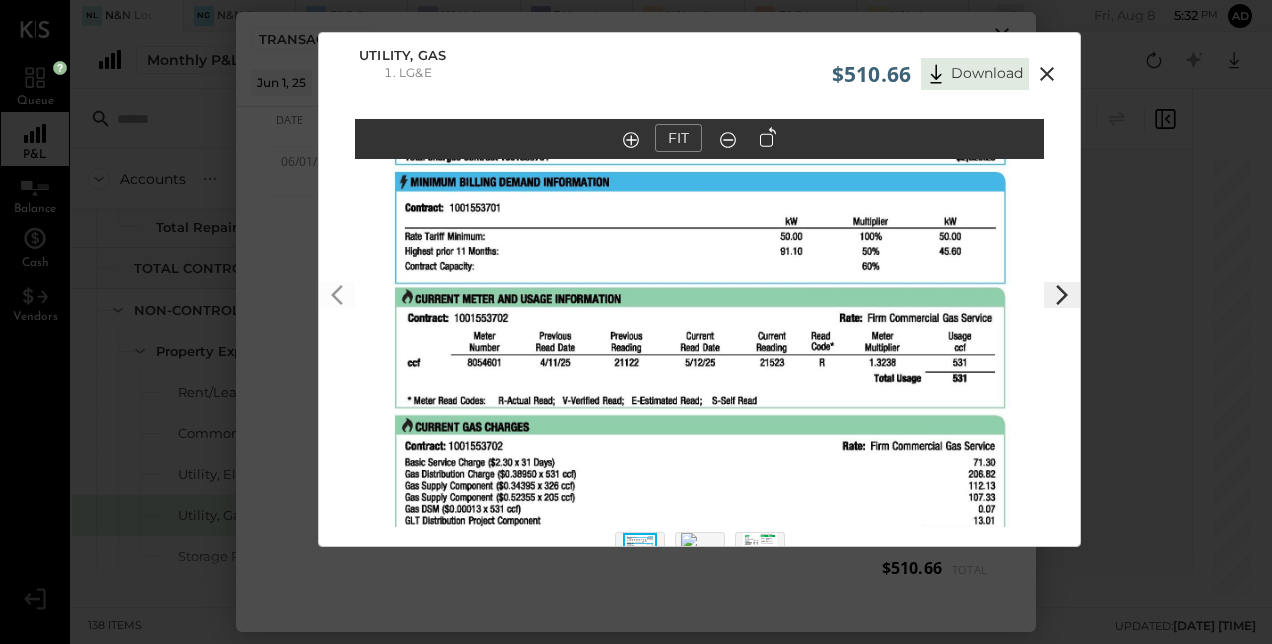 click 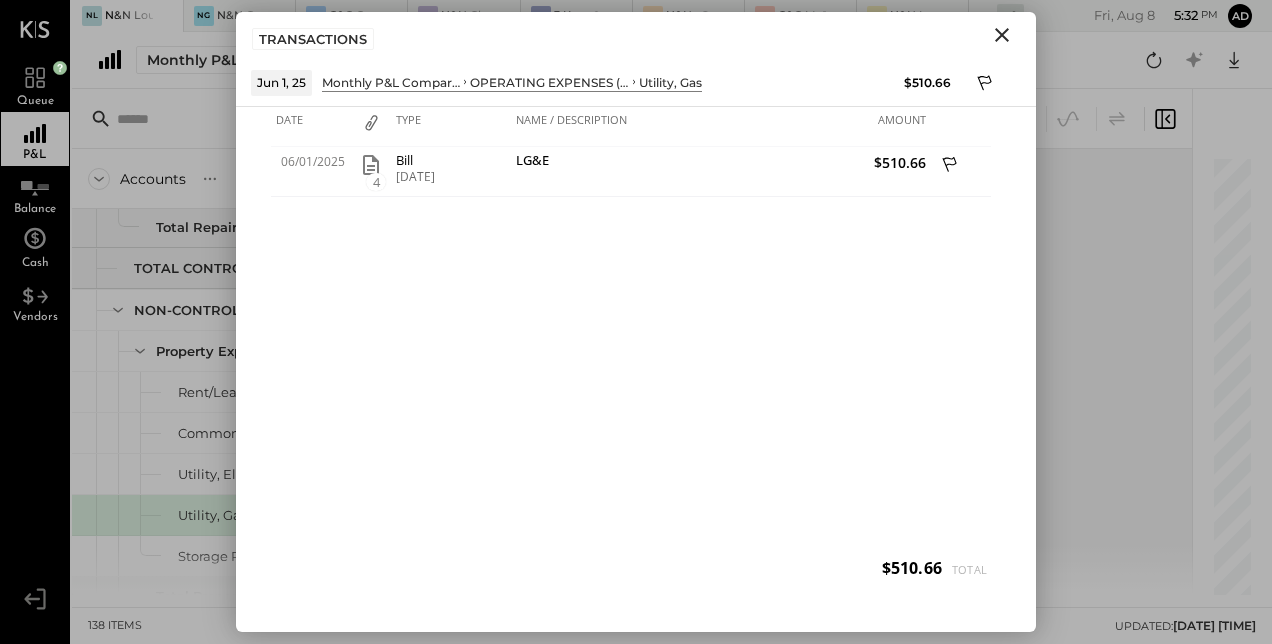 click 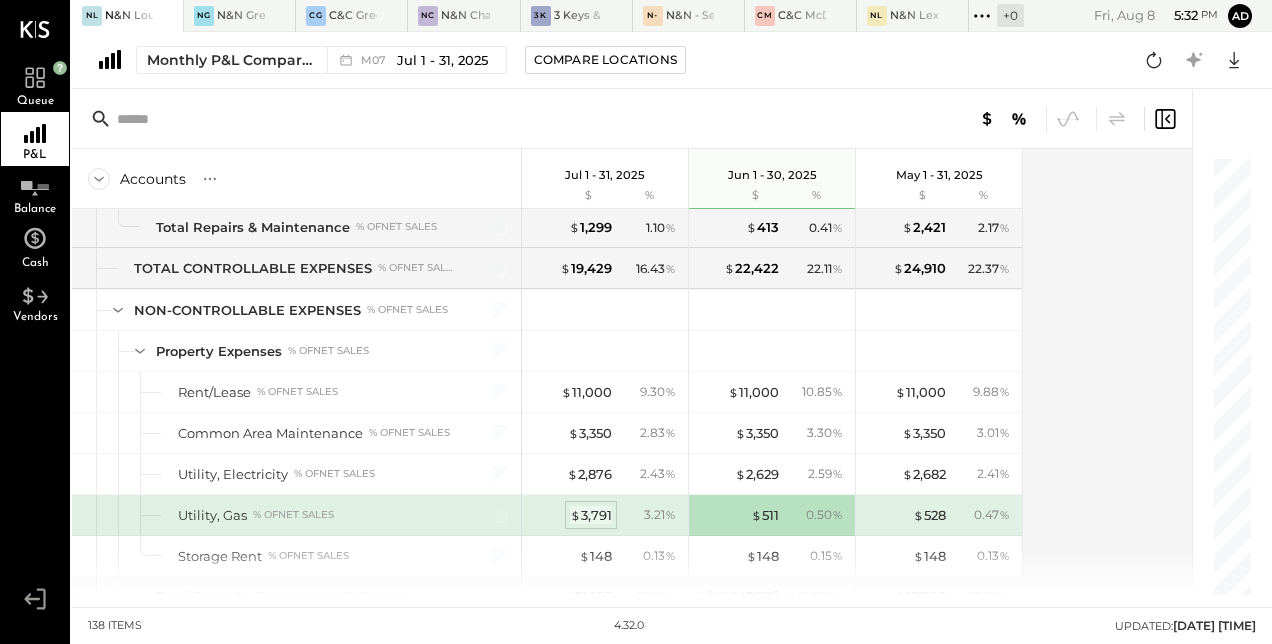 click on "$ 3,791" at bounding box center (591, 515) 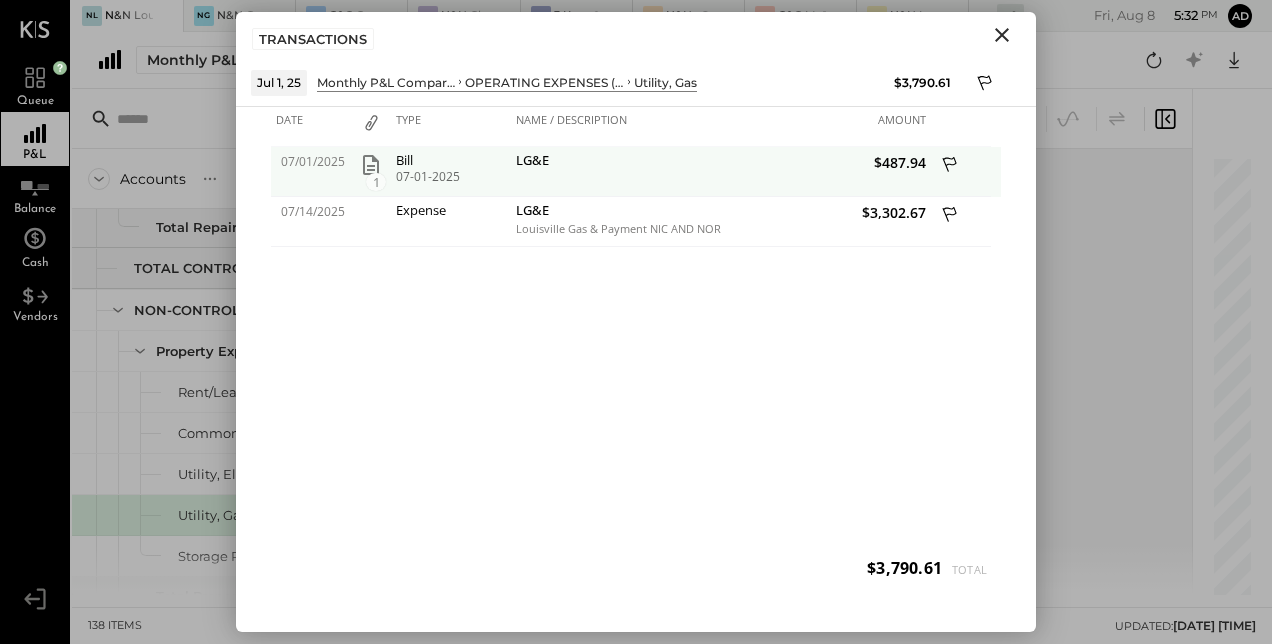 click 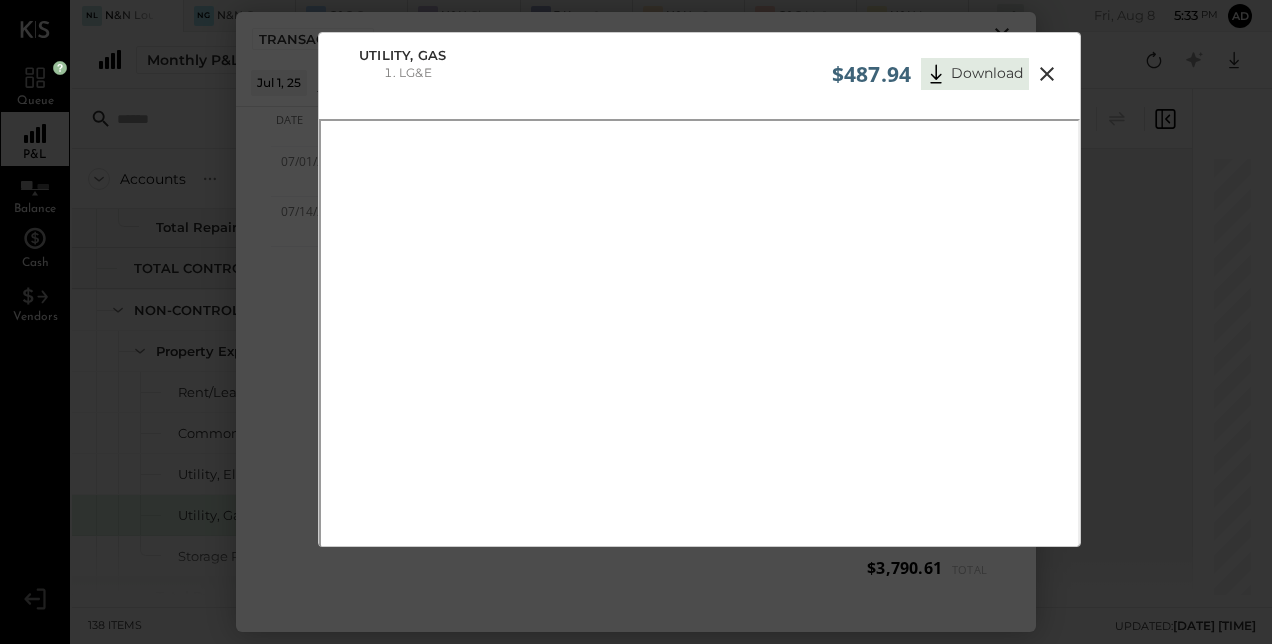 click at bounding box center [1047, 74] 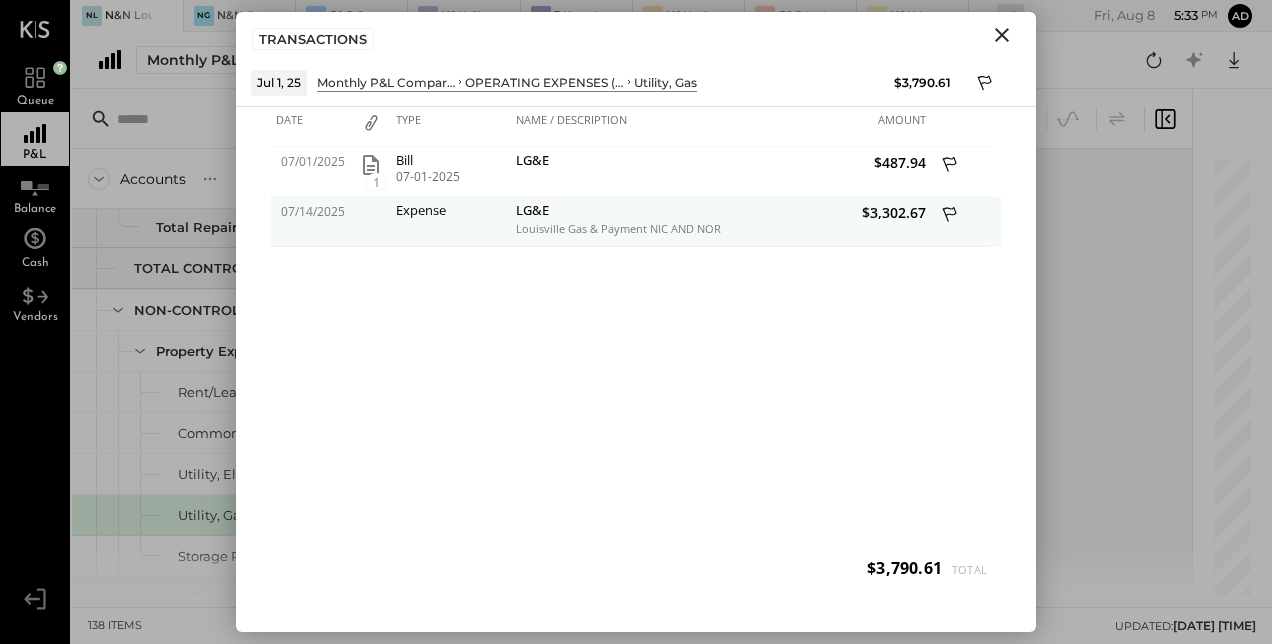 click 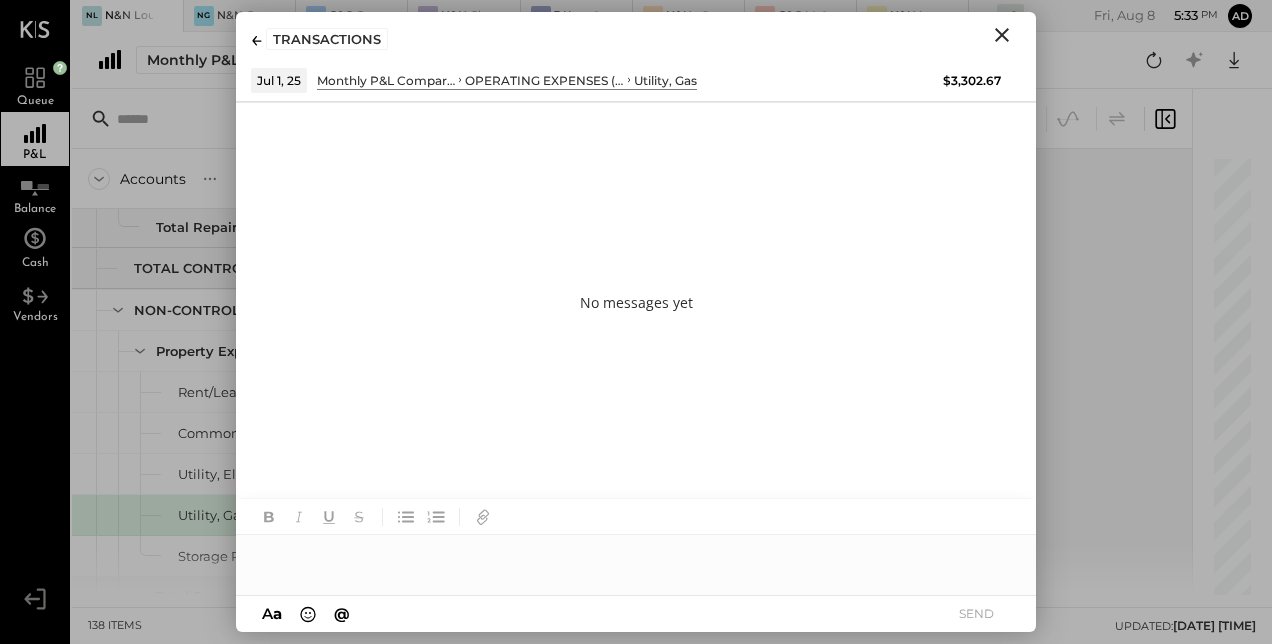 type 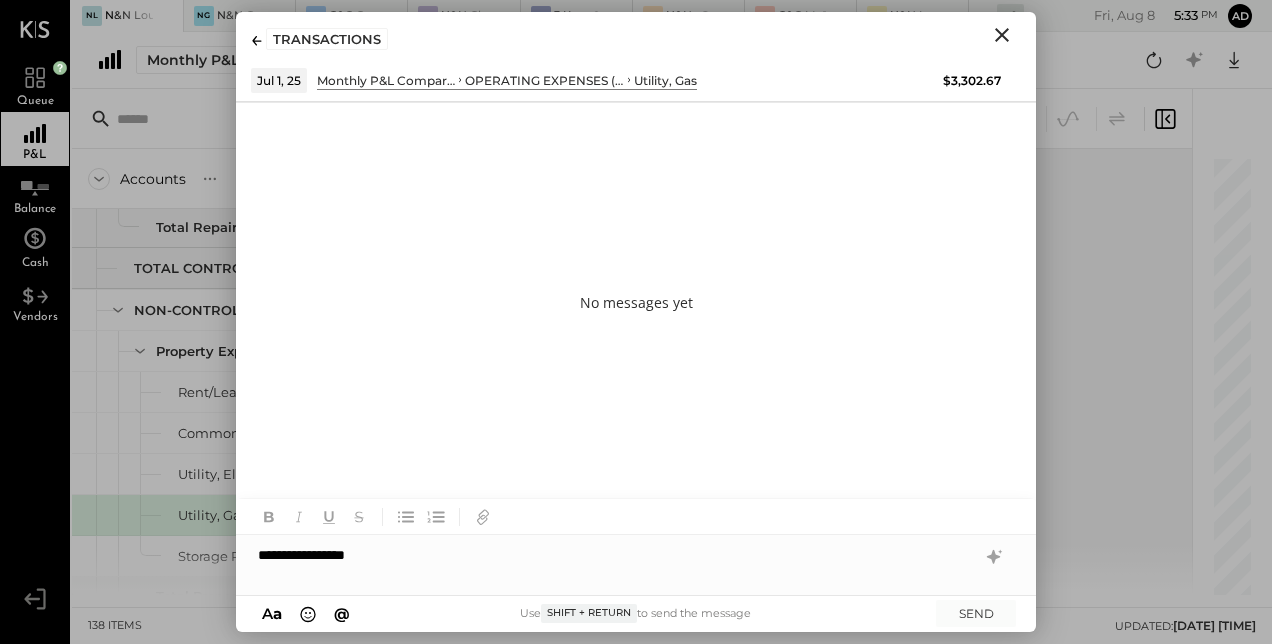 click 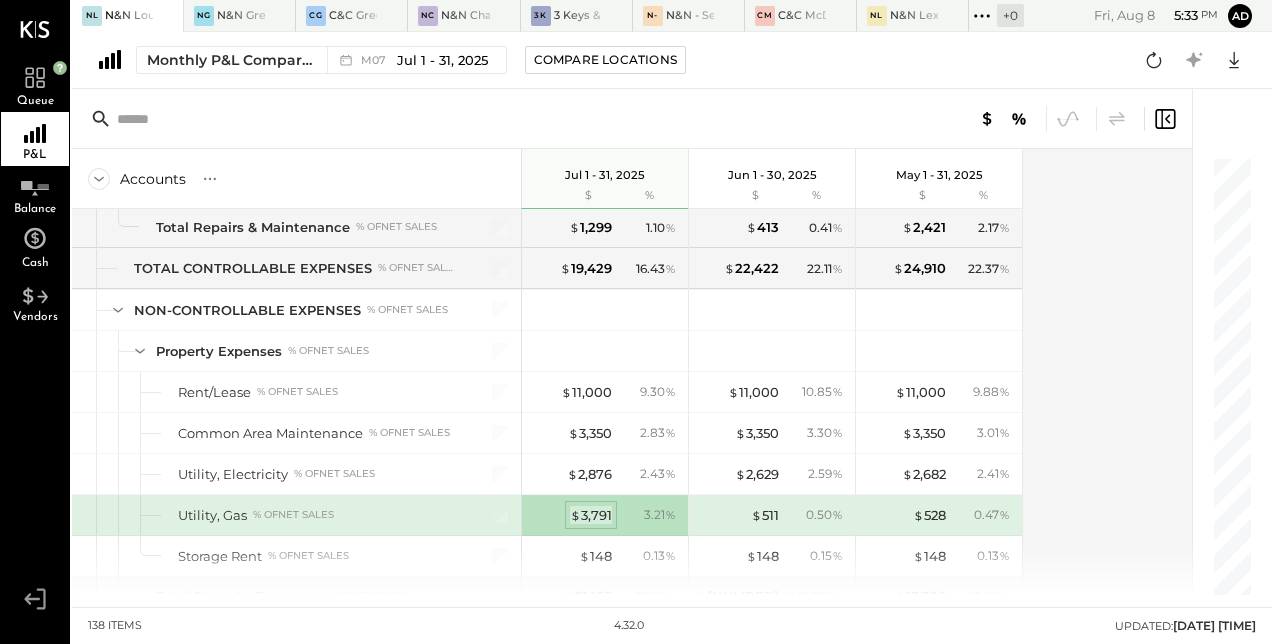 click on "$ 3,791" at bounding box center (591, 515) 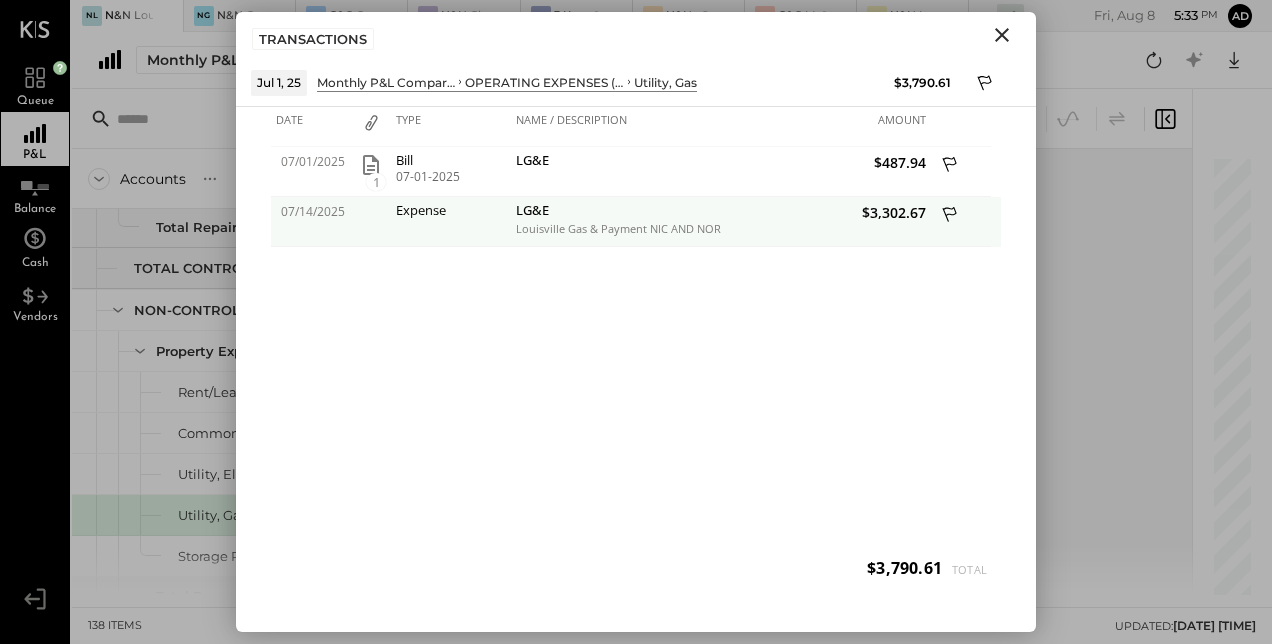 click on "$3,302.67" at bounding box center [826, 212] 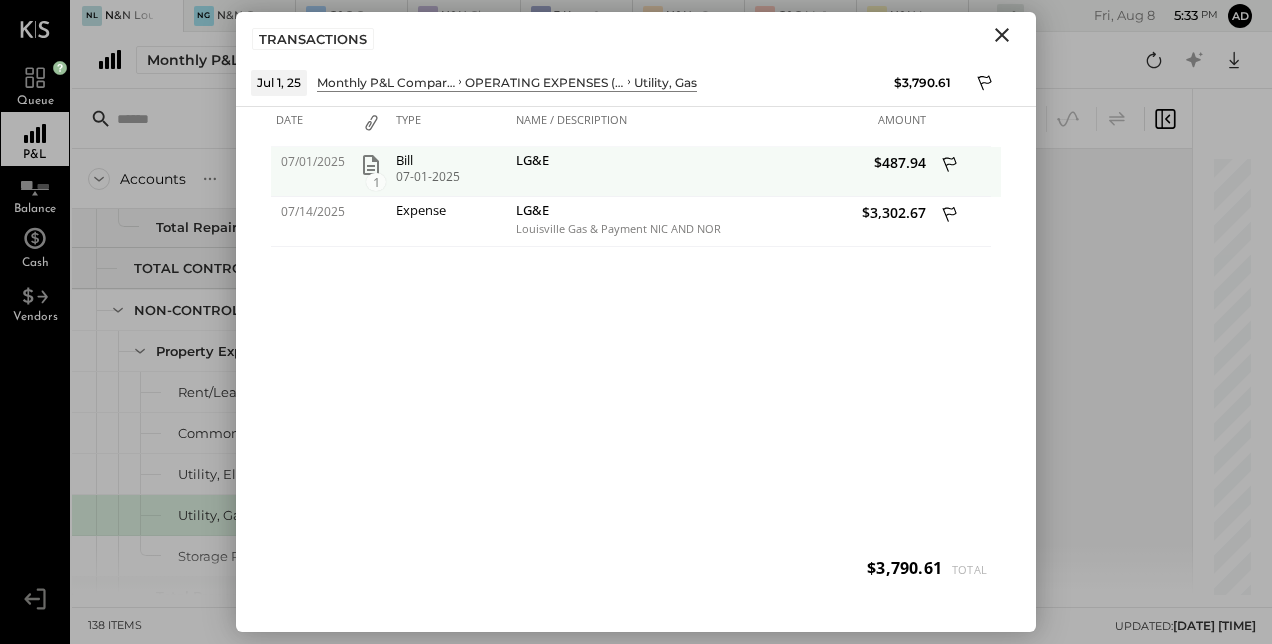 click 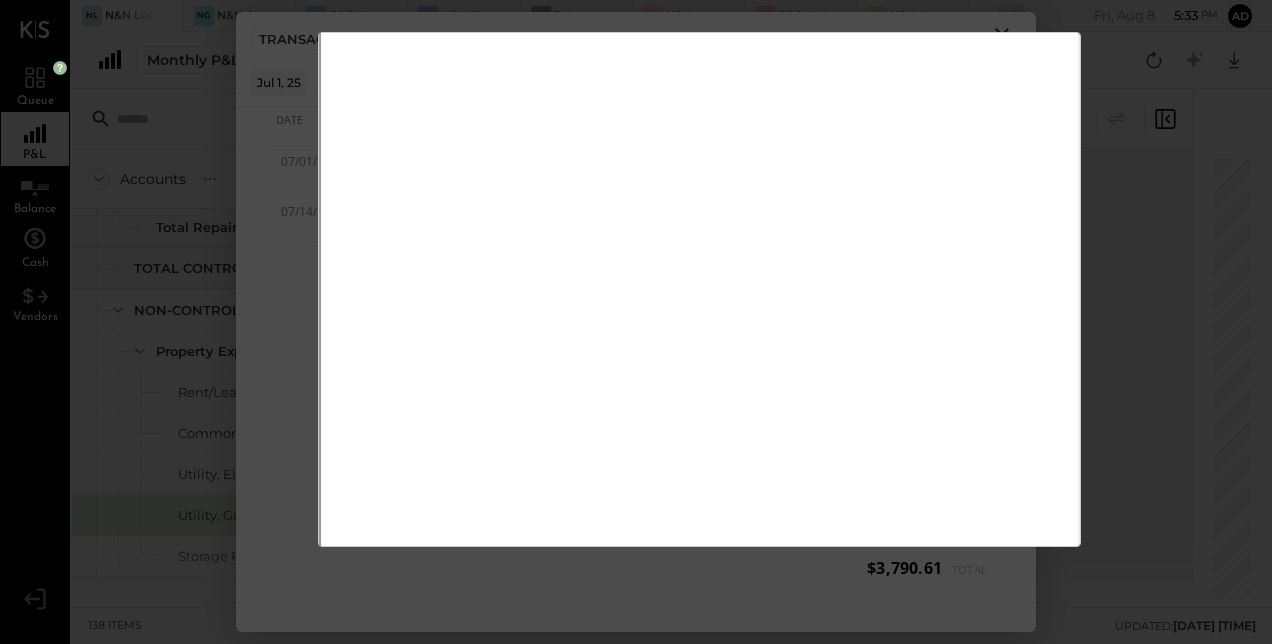 scroll, scrollTop: 0, scrollLeft: 0, axis: both 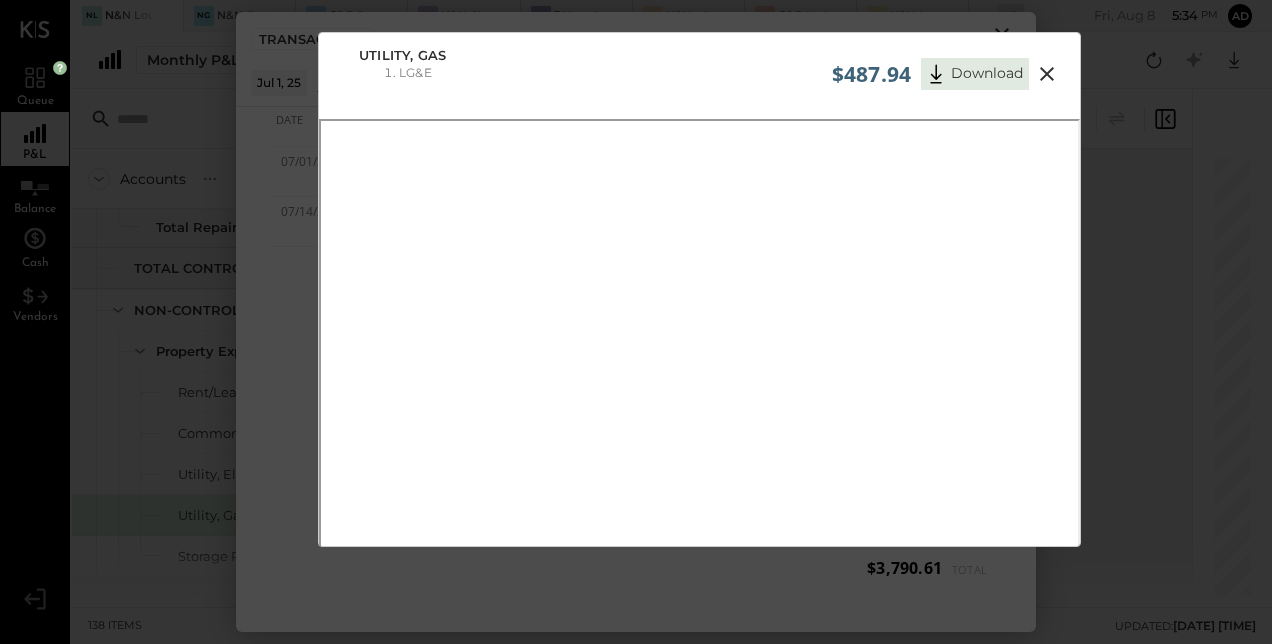 click 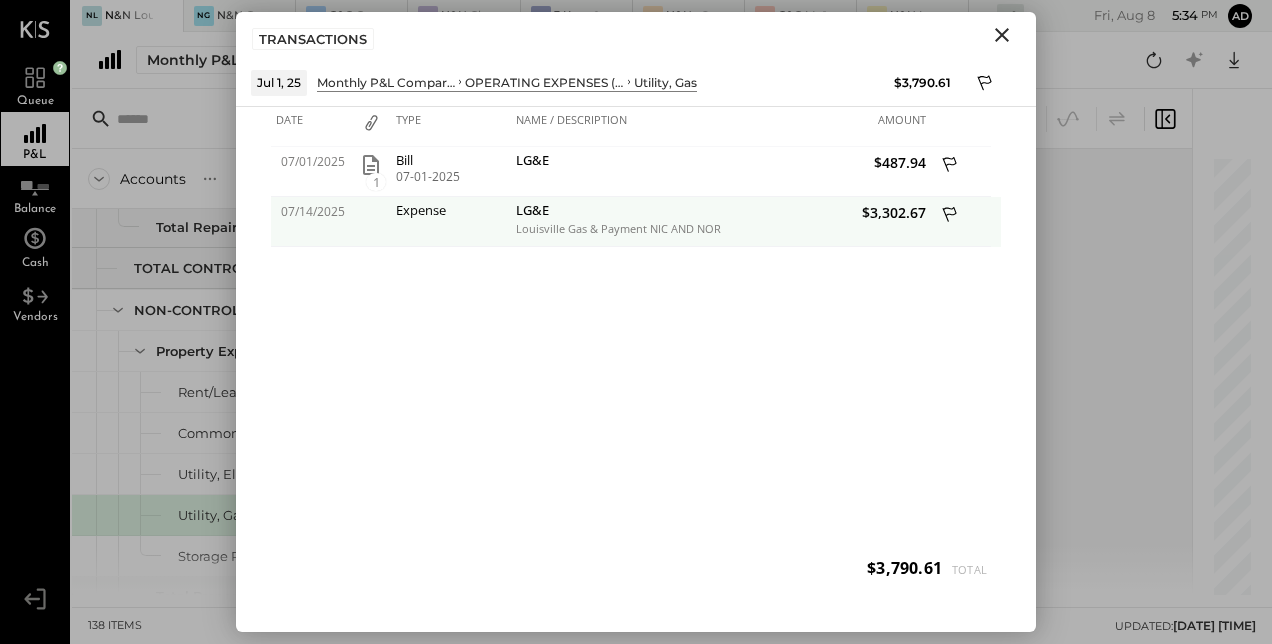 click at bounding box center [951, 216] 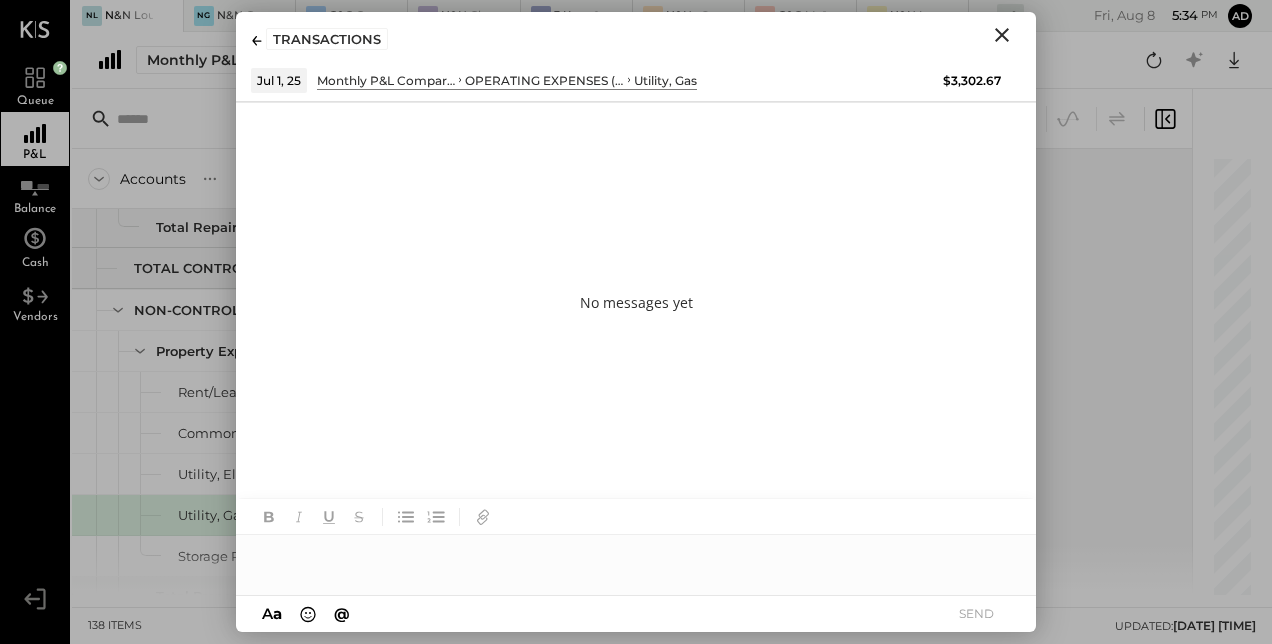 type 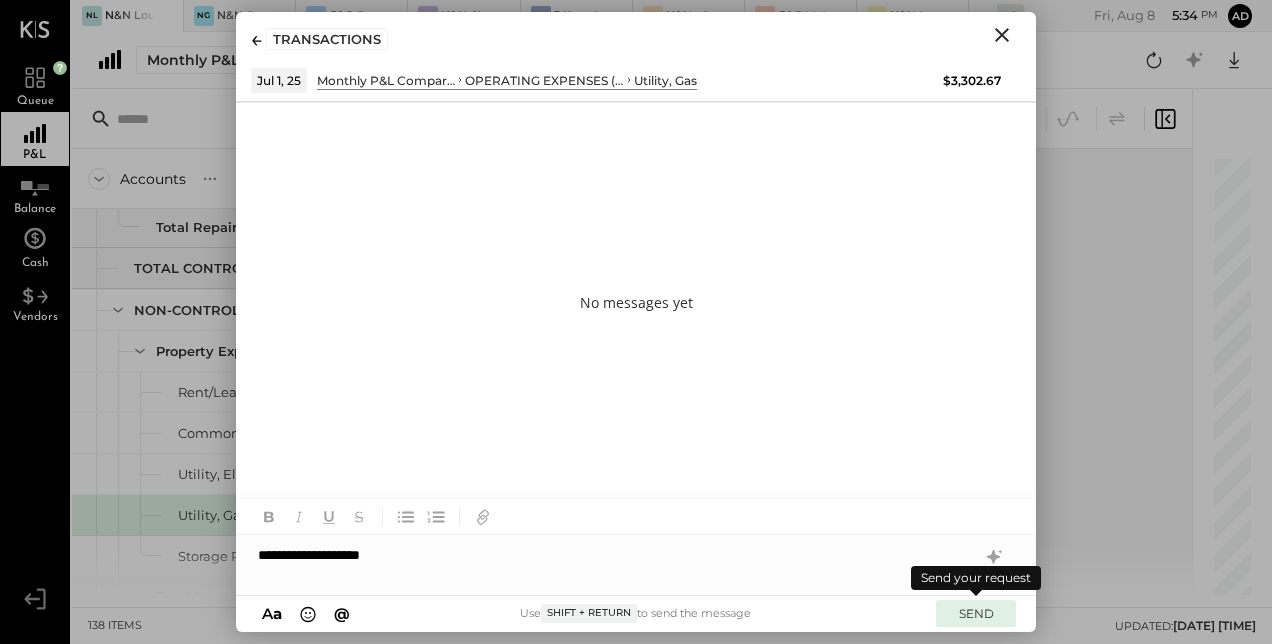 click on "SEND" at bounding box center [976, 613] 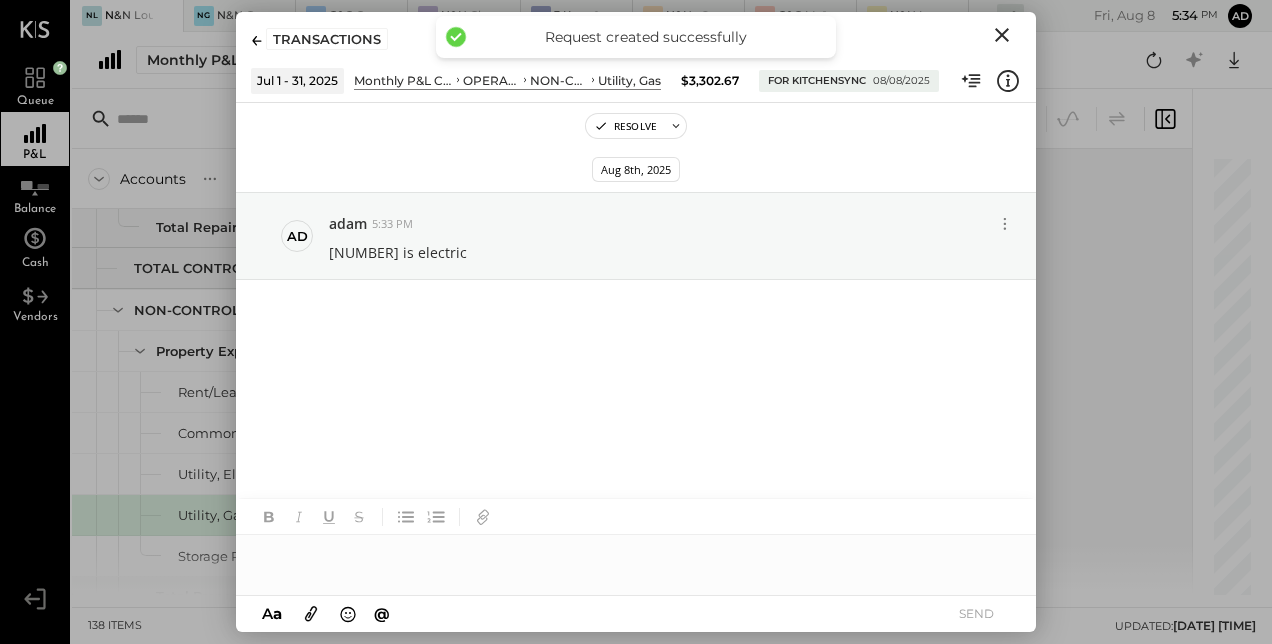 click 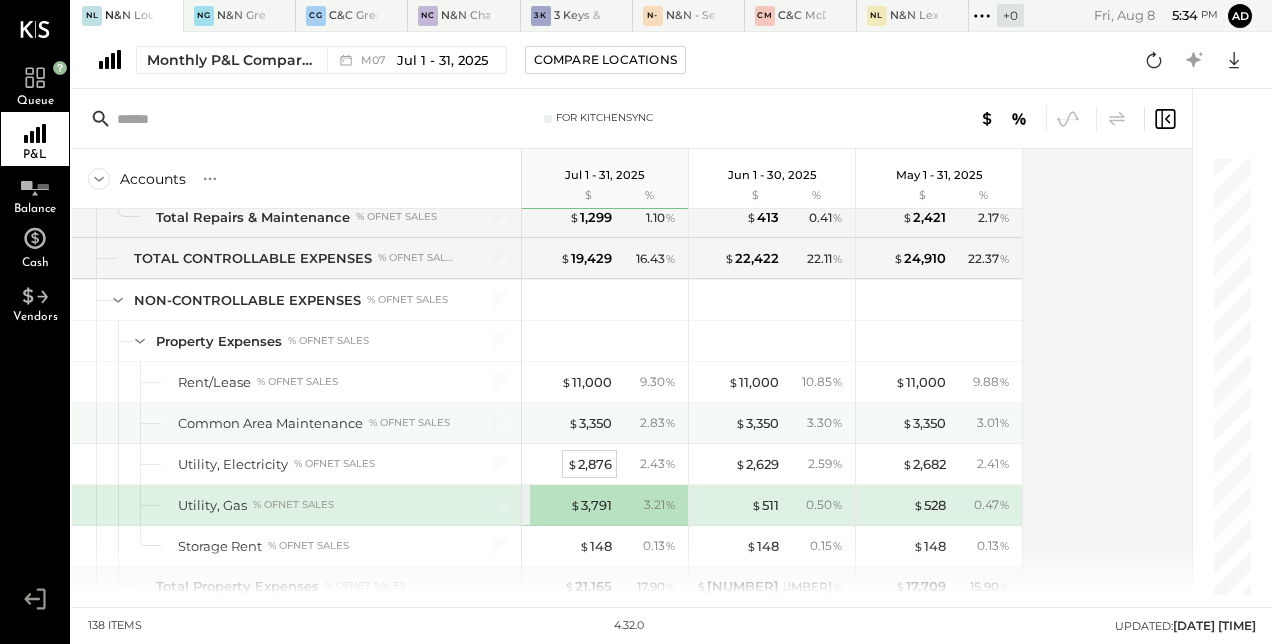 scroll, scrollTop: 4066, scrollLeft: 0, axis: vertical 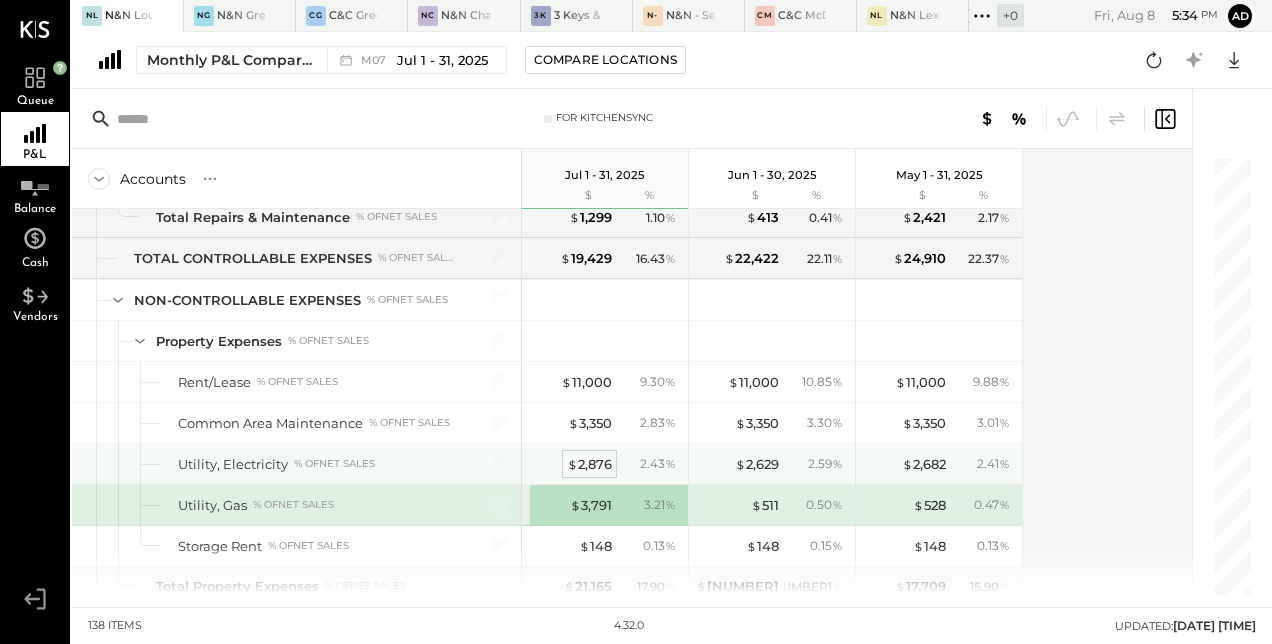 click on "$ 2,876" at bounding box center [589, 464] 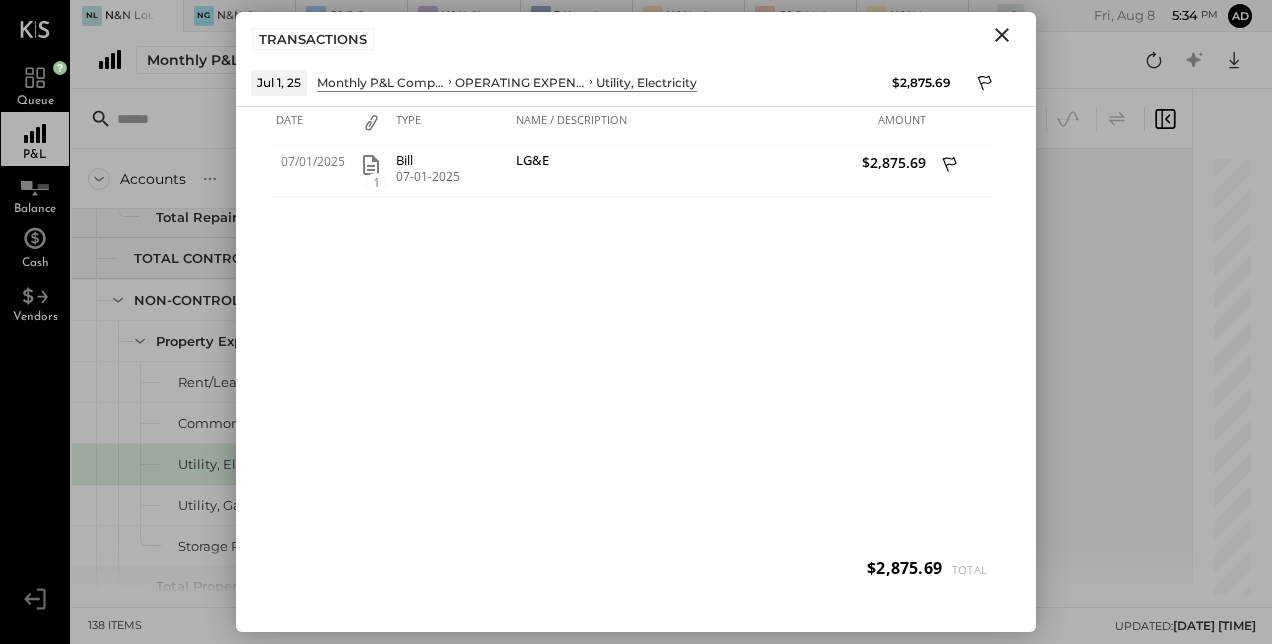 click 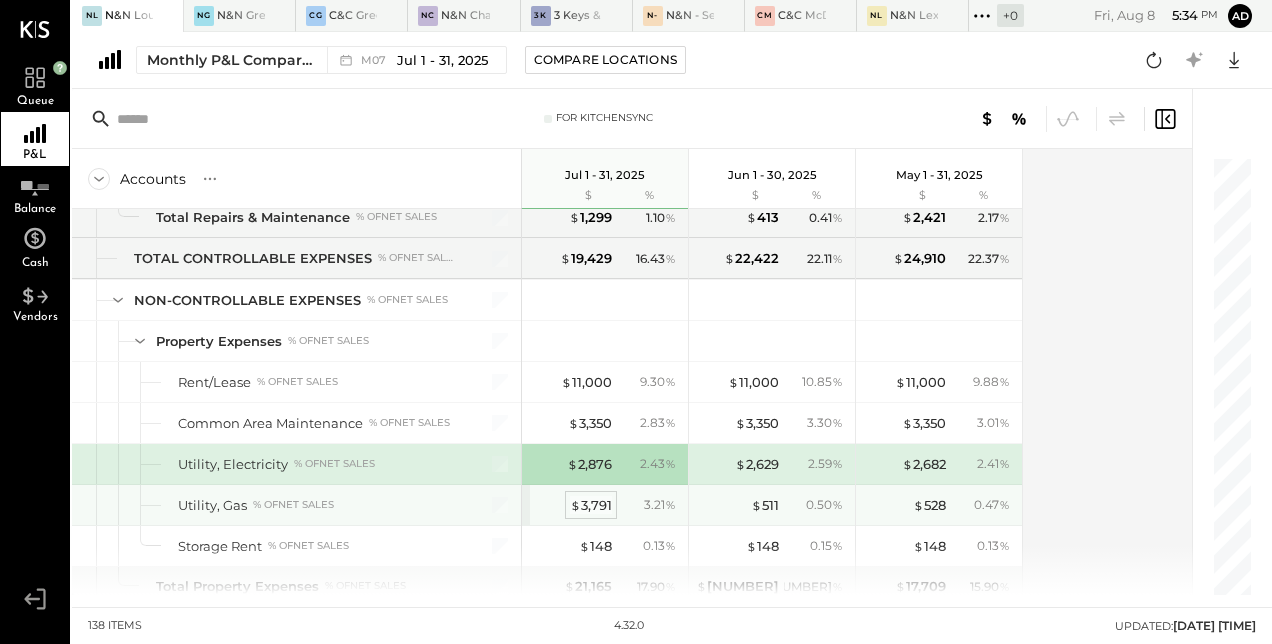 click on "$ 3,791" at bounding box center [591, 505] 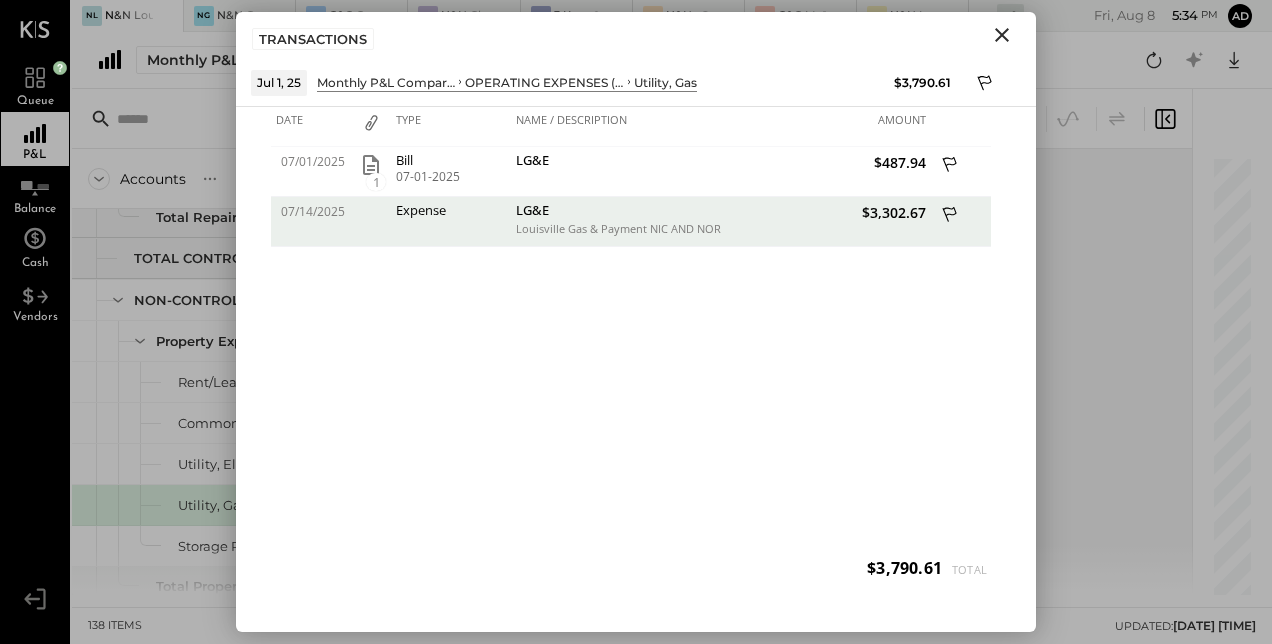 click on "07/01/2025 1 Bill 07-01-2025 LG&E $[NUMBER] 07/14/2025 Expense LG&E Louisville Gas & PAYMENT      NIC AND NORMANS LEXING $[NUMBER]" at bounding box center [636, 372] 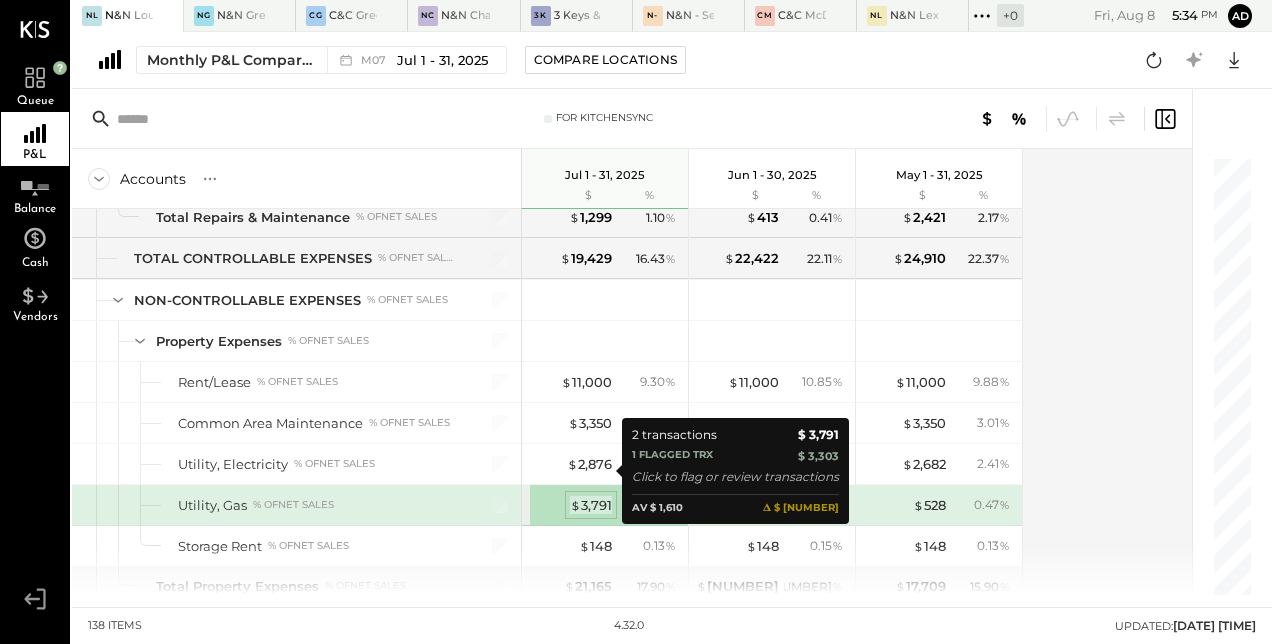 click on "$ 3,791" at bounding box center (591, 505) 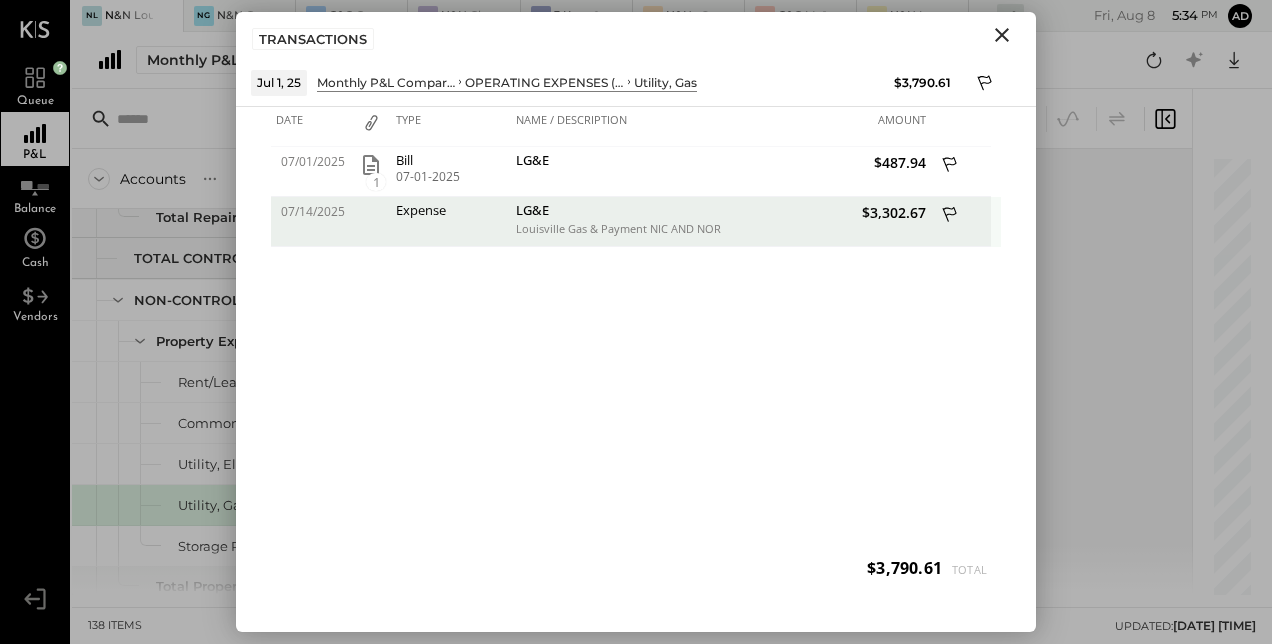click 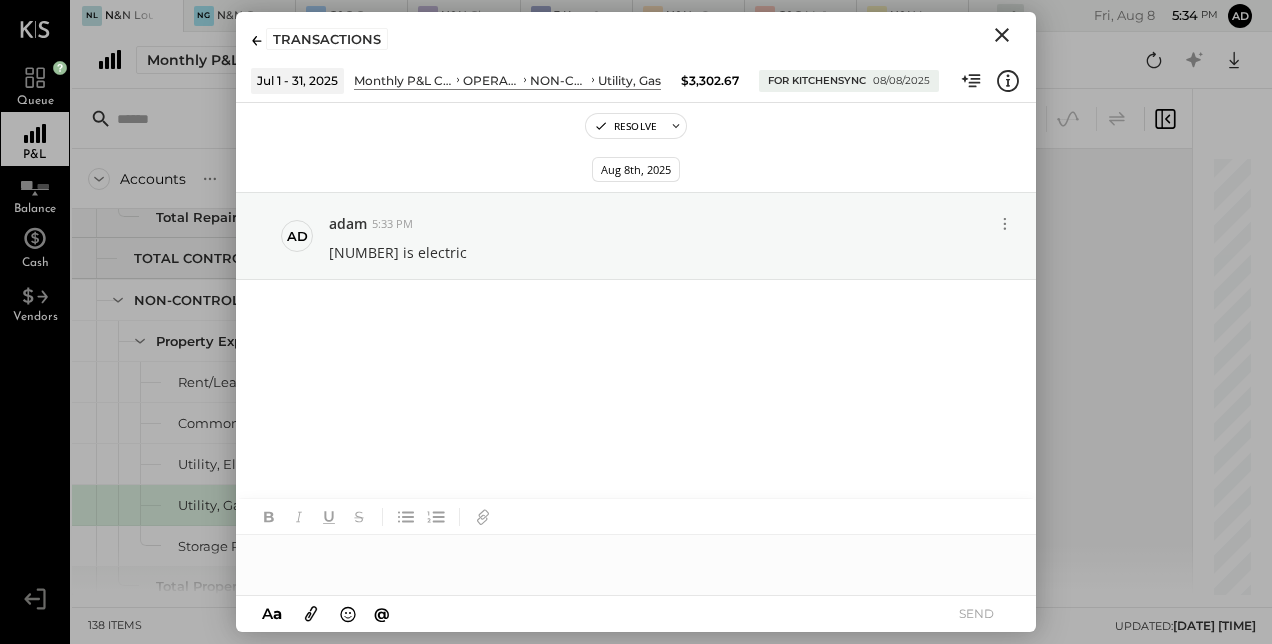 click at bounding box center (636, 555) 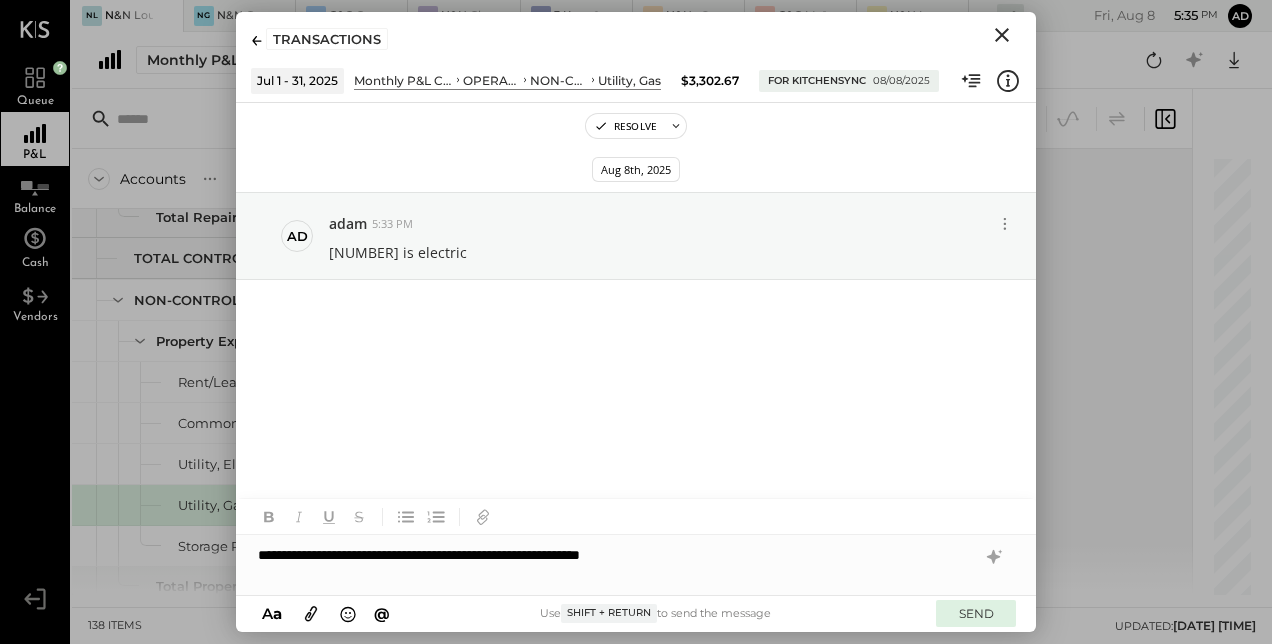 click on "SEND" at bounding box center [976, 613] 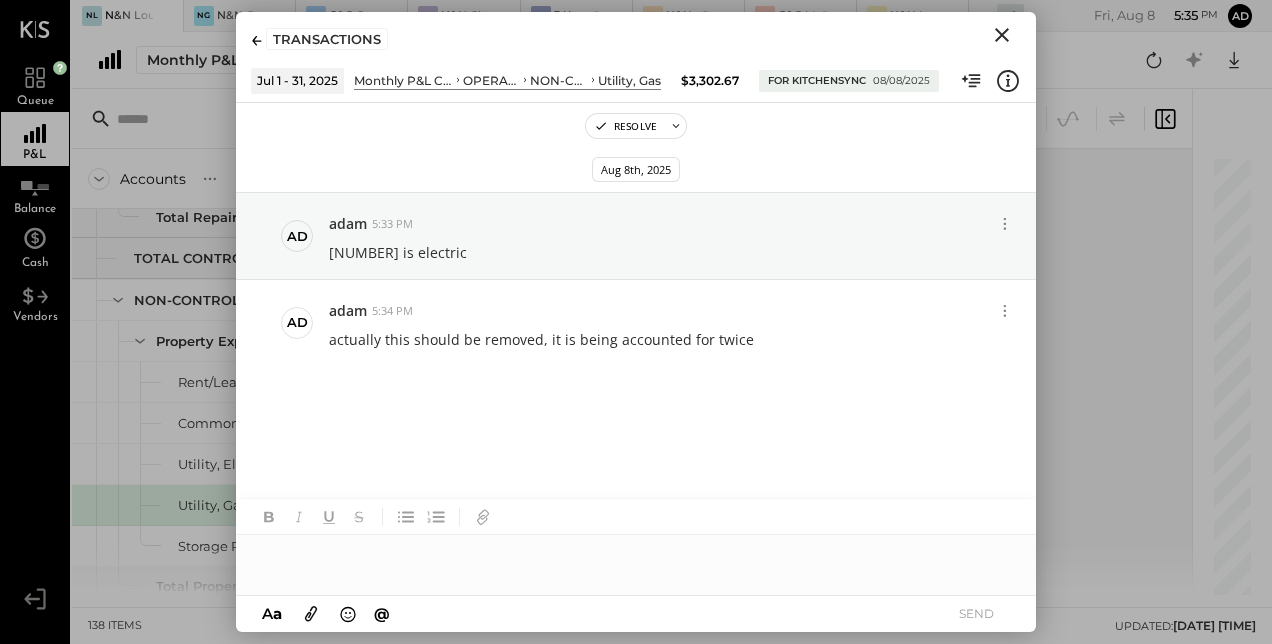 click 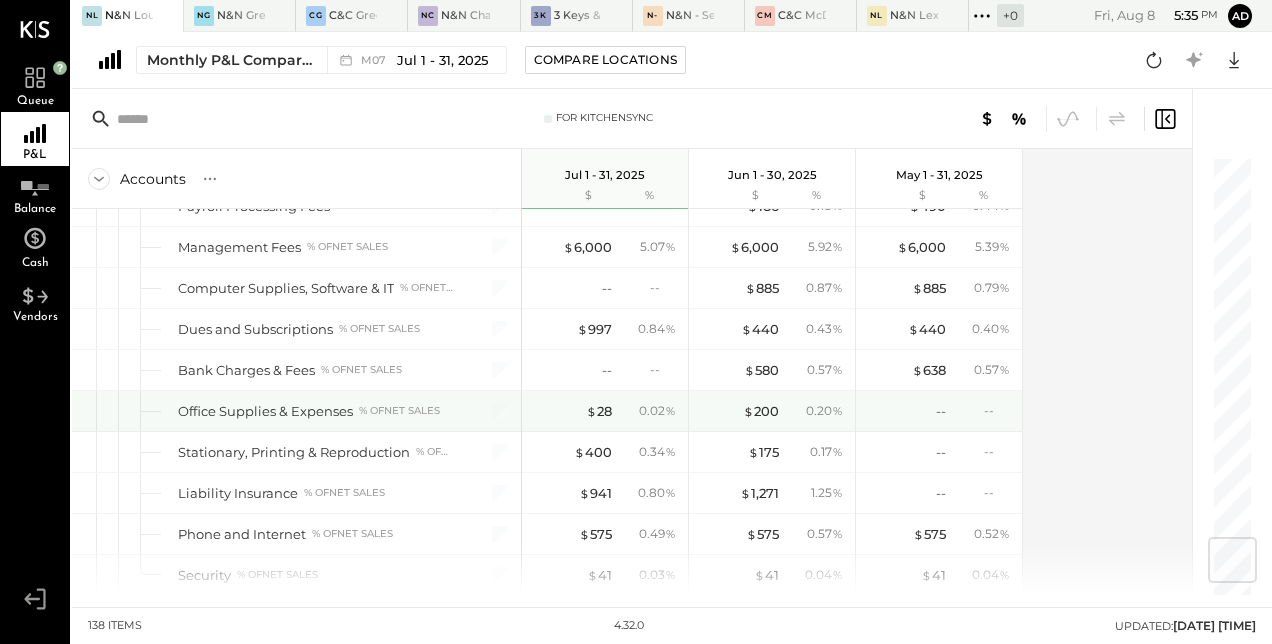 scroll, scrollTop: 3189, scrollLeft: 0, axis: vertical 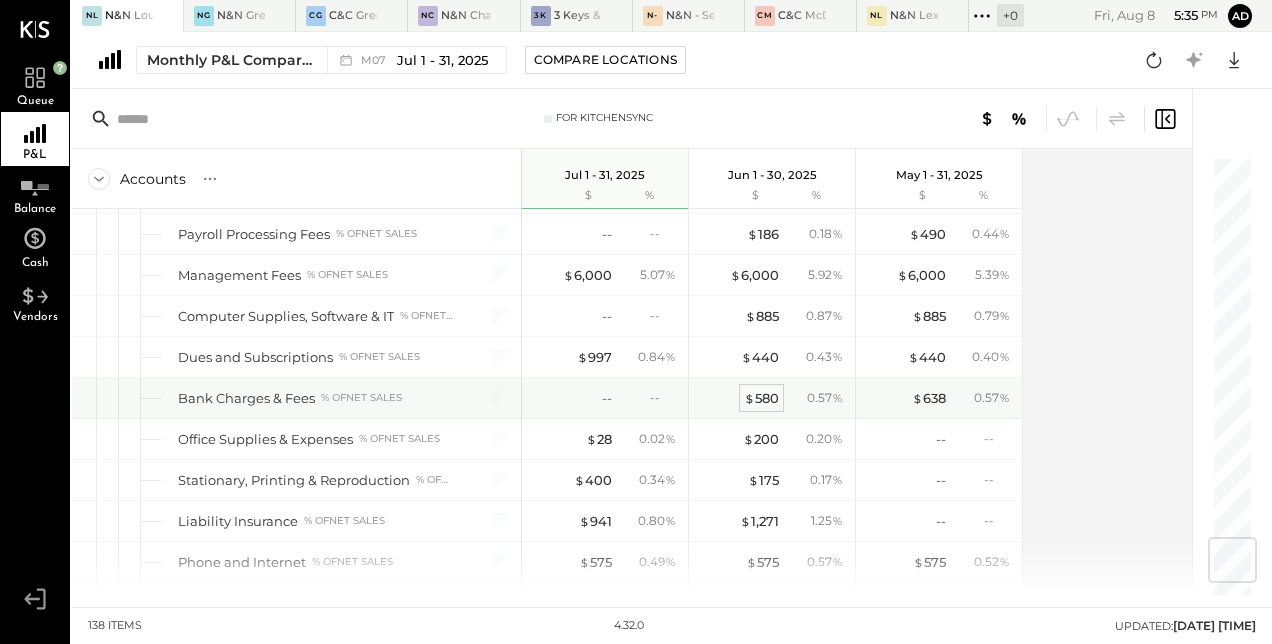 click on "$" at bounding box center (749, 398) 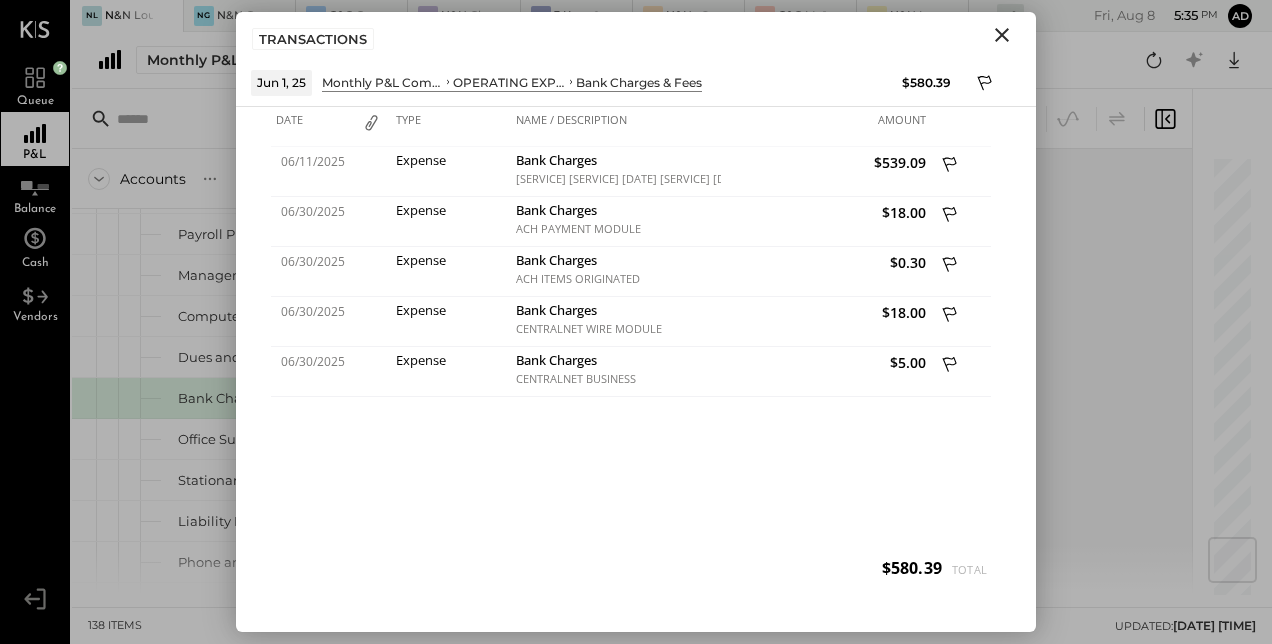 click 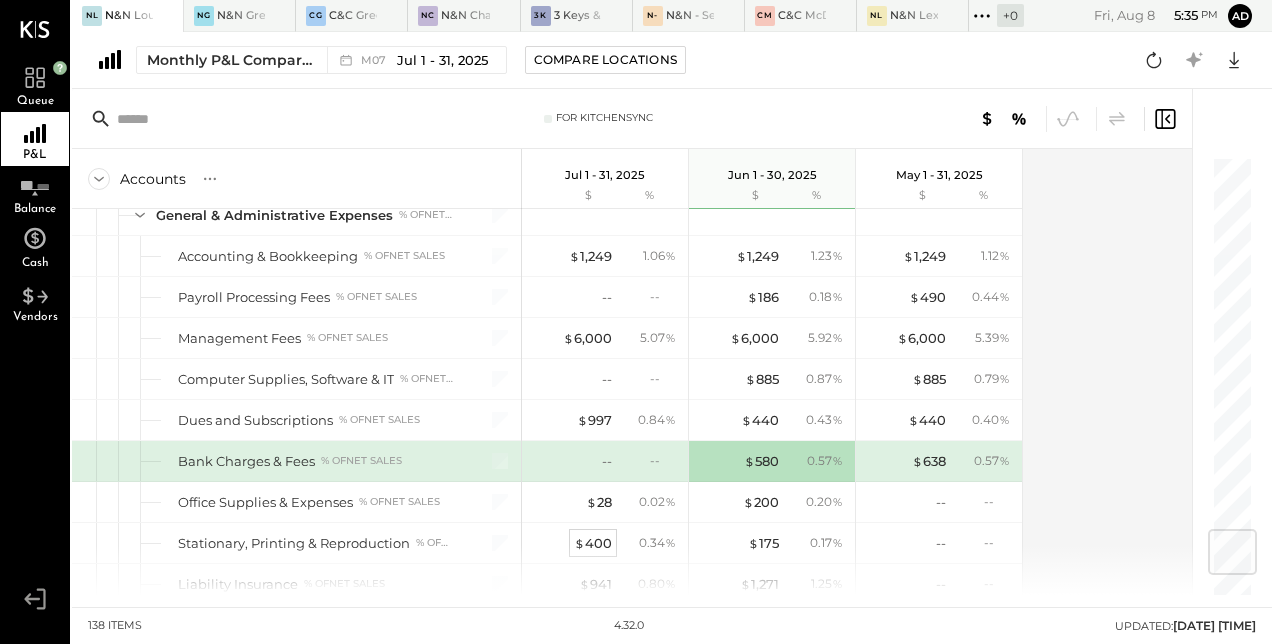scroll, scrollTop: 3120, scrollLeft: 0, axis: vertical 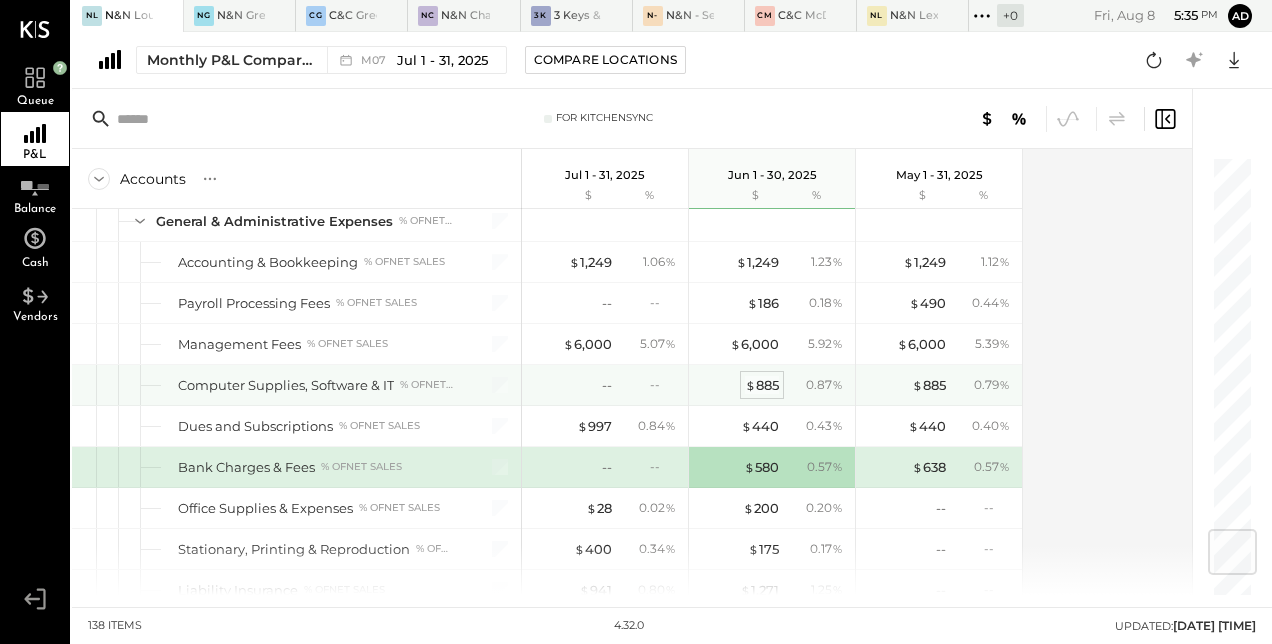 click on "$ 885" at bounding box center [762, 385] 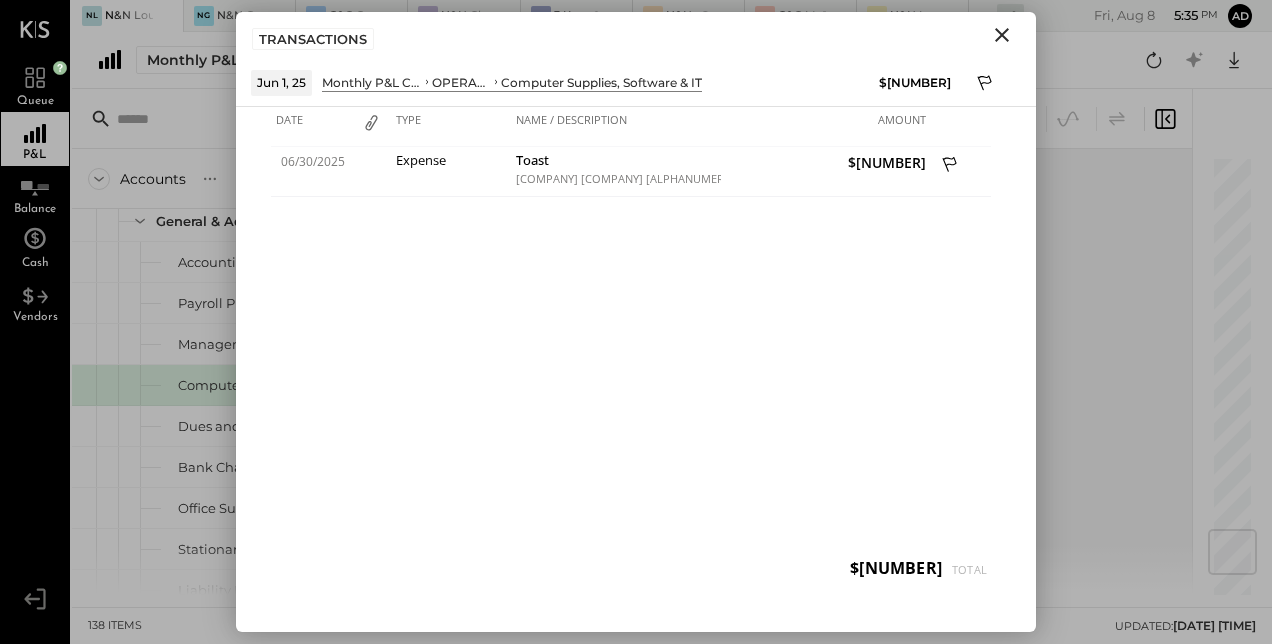 click on "TRANSACTIONS" at bounding box center (636, 35) 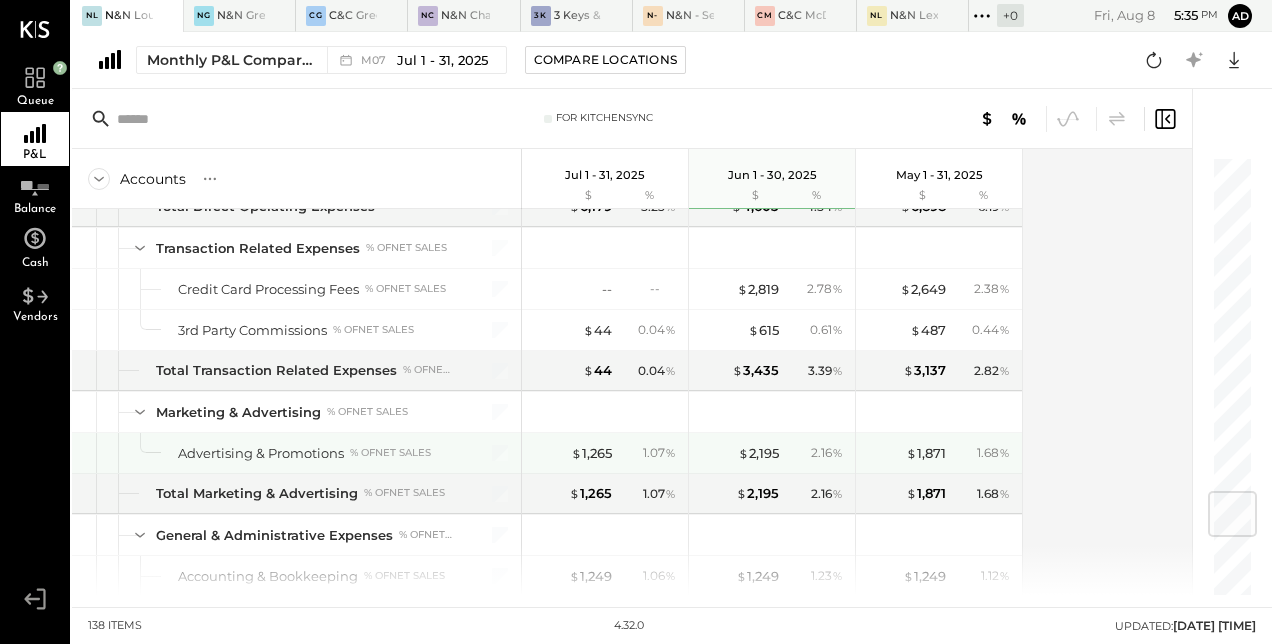 scroll, scrollTop: 2806, scrollLeft: 0, axis: vertical 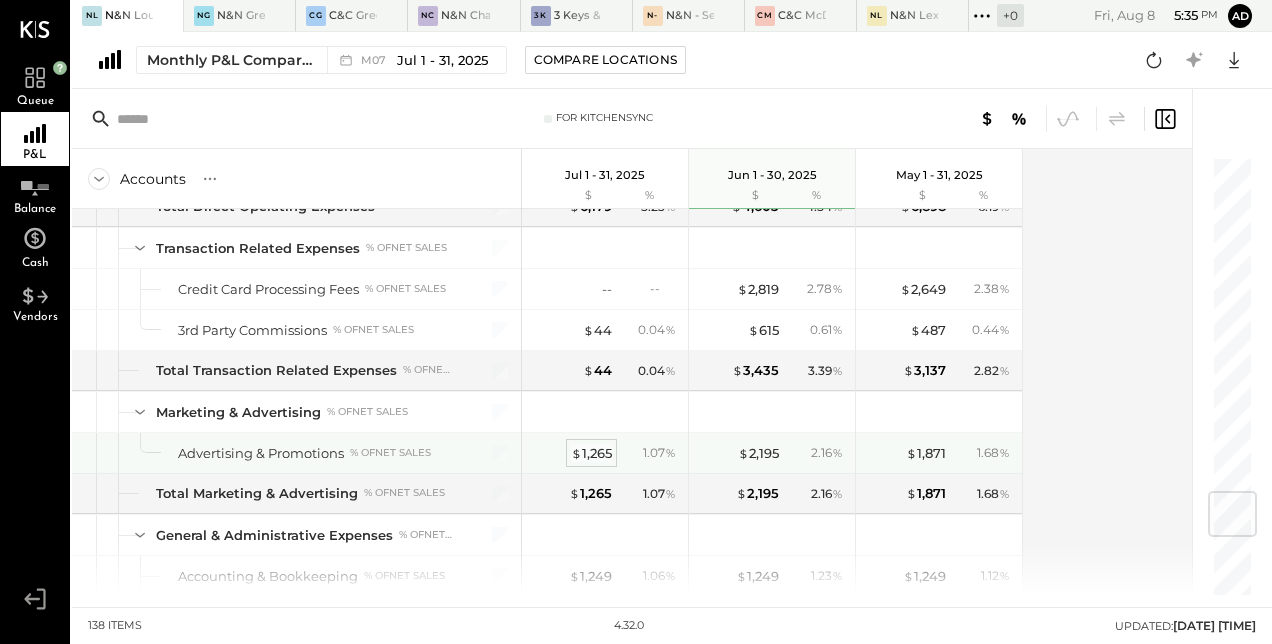 click on "$ 1,265" at bounding box center (591, 453) 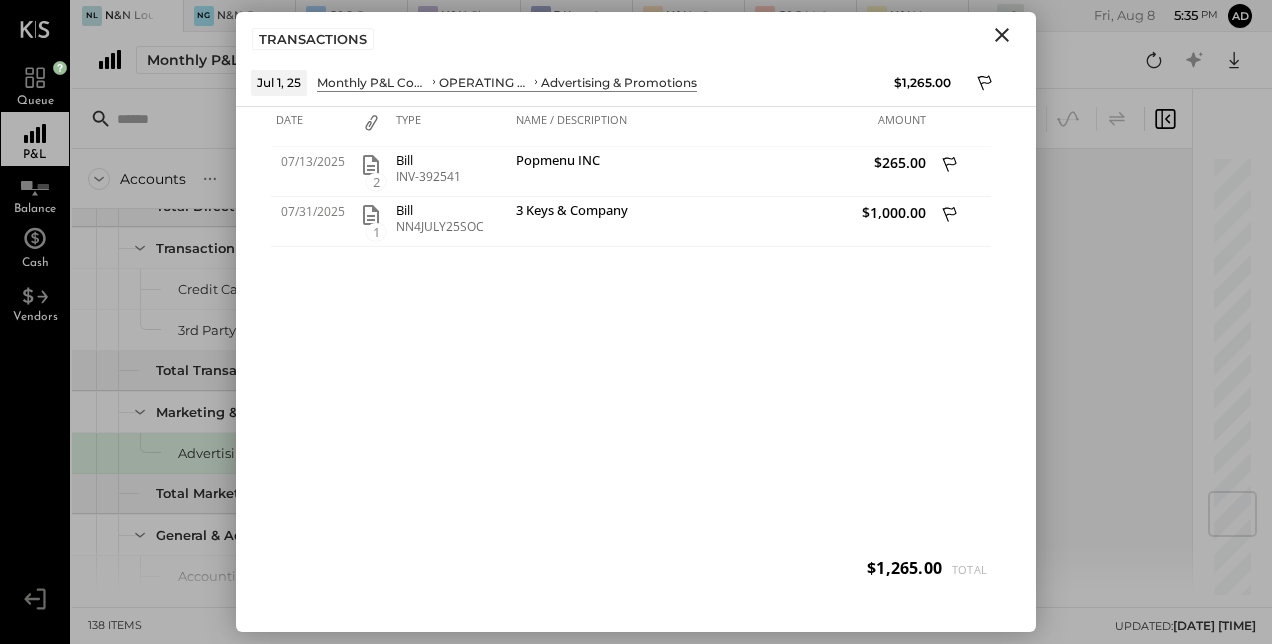 click 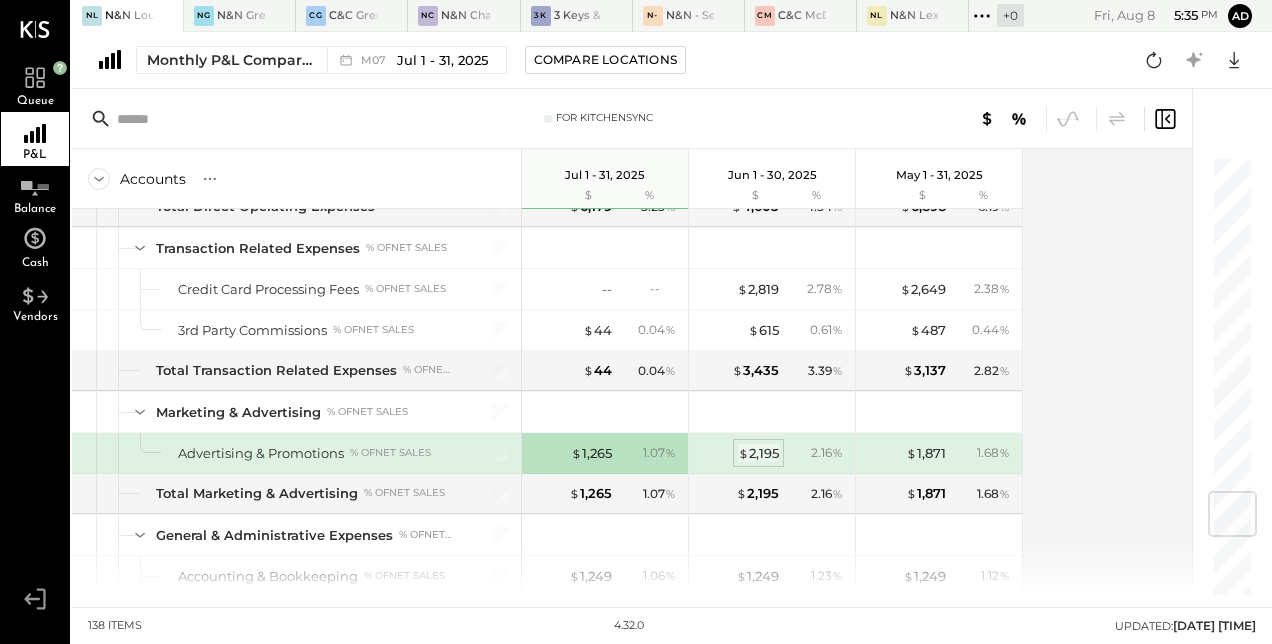 click on "$ [NUMBER]" at bounding box center (758, 453) 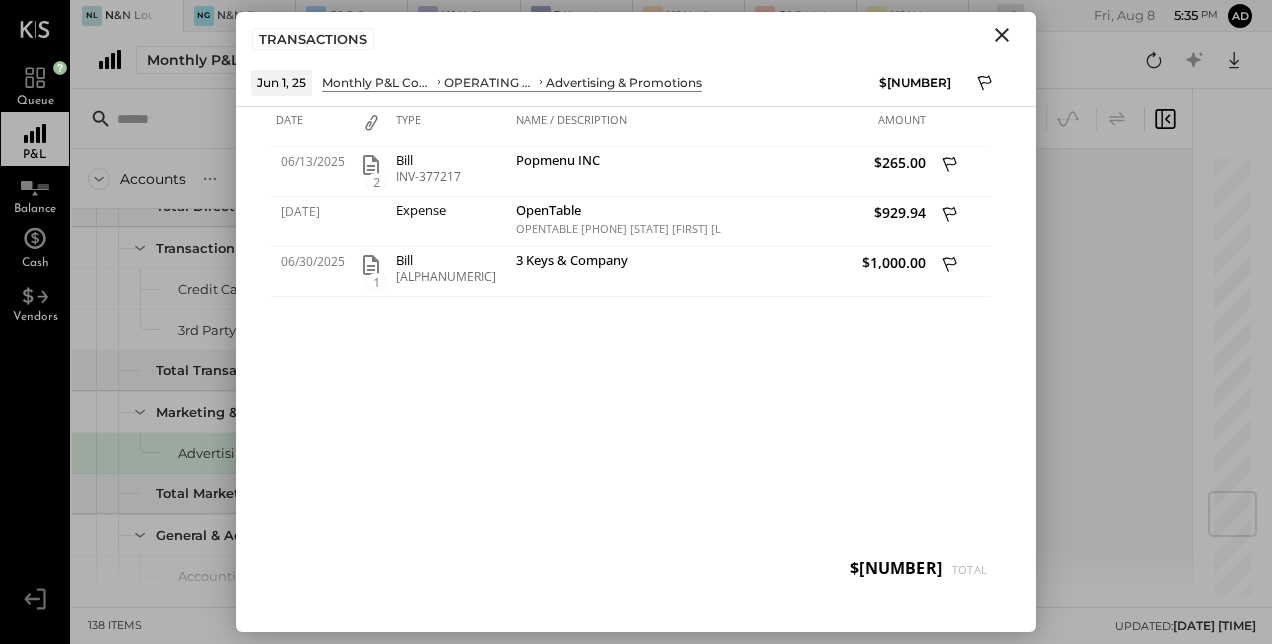 click 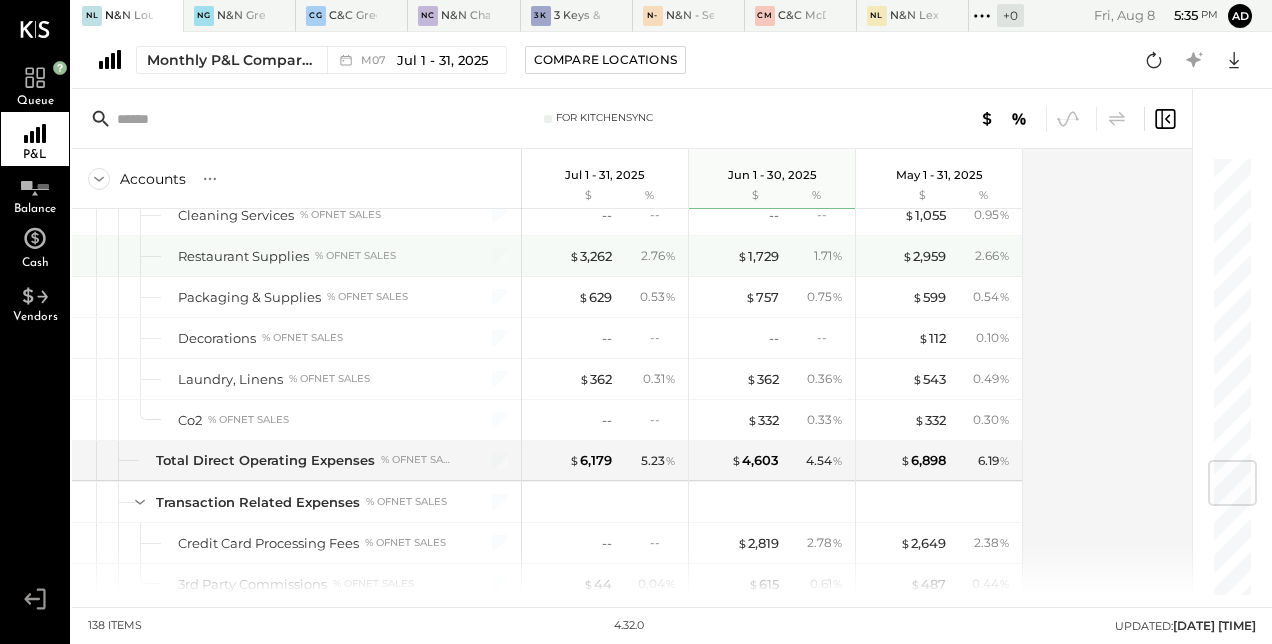 scroll, scrollTop: 2544, scrollLeft: 0, axis: vertical 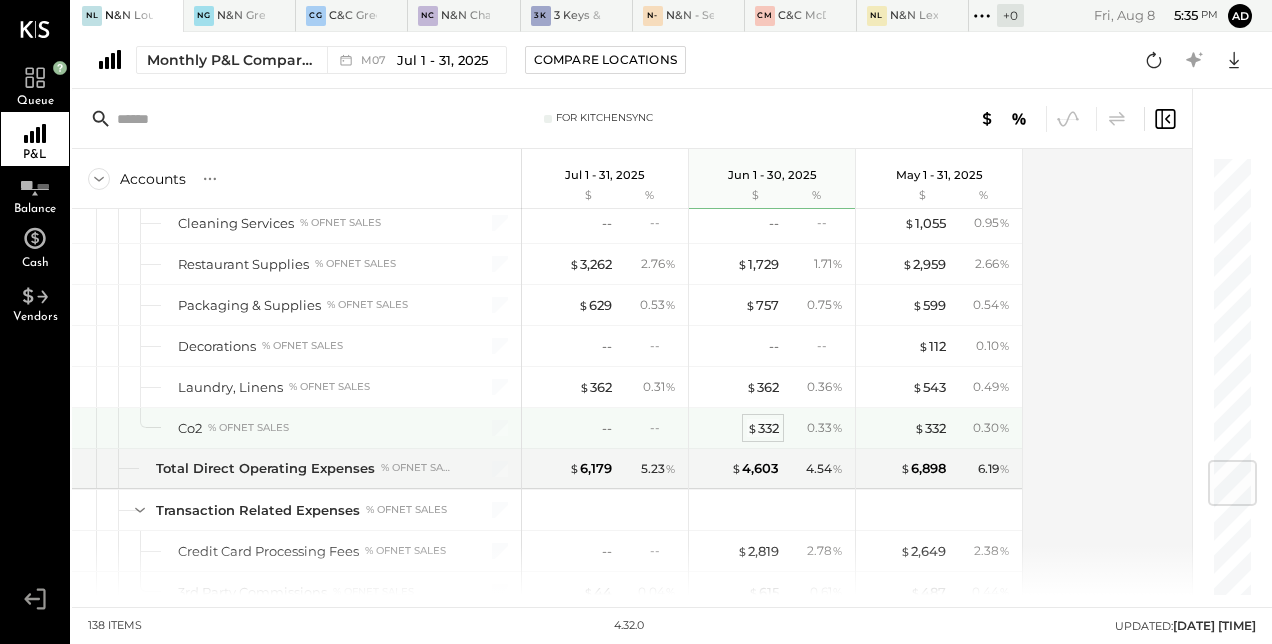 click on "$ [NUMBER]" at bounding box center (763, 428) 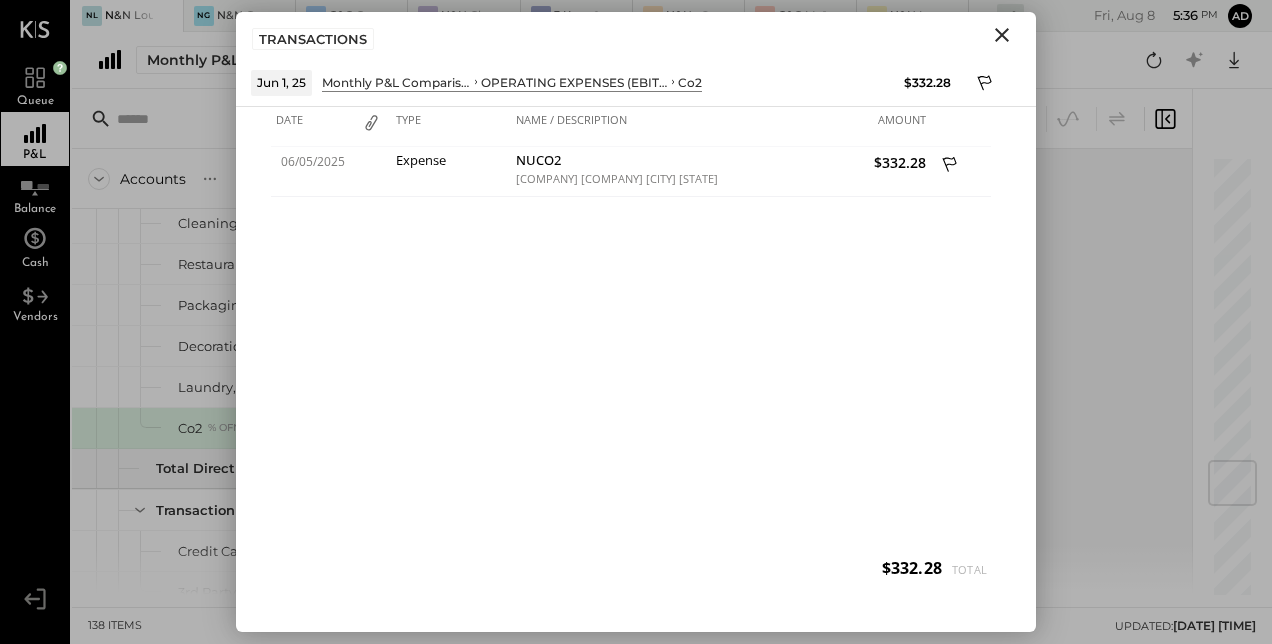 click 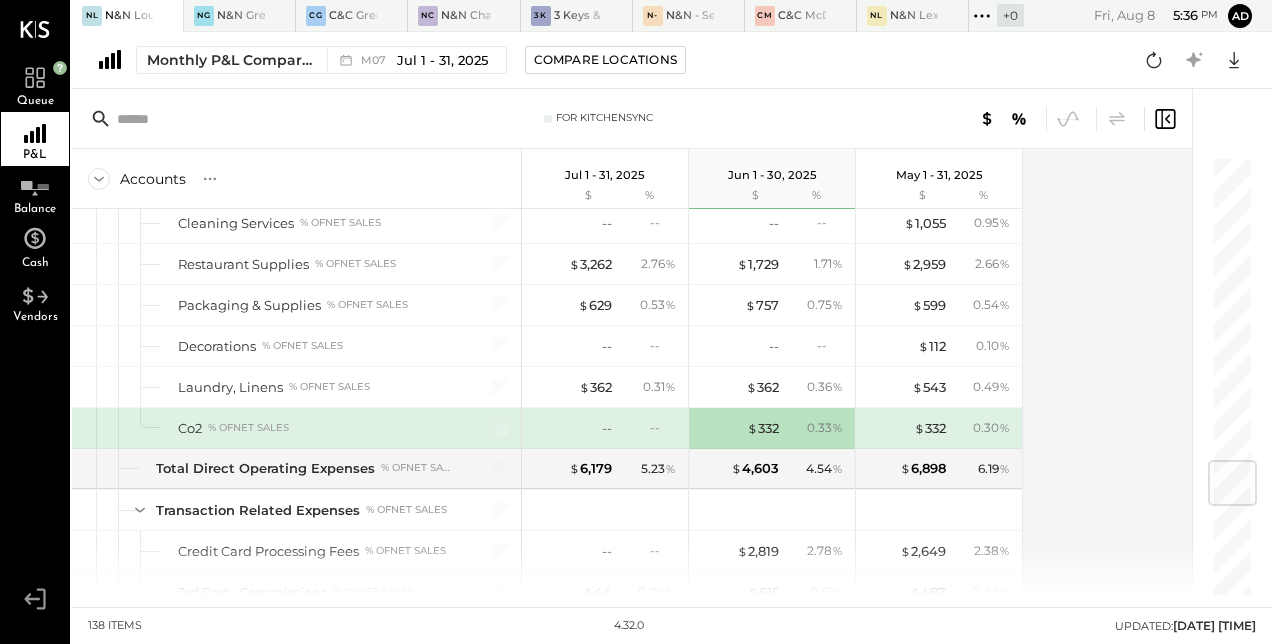 click on "--" at bounding box center (572, 428) 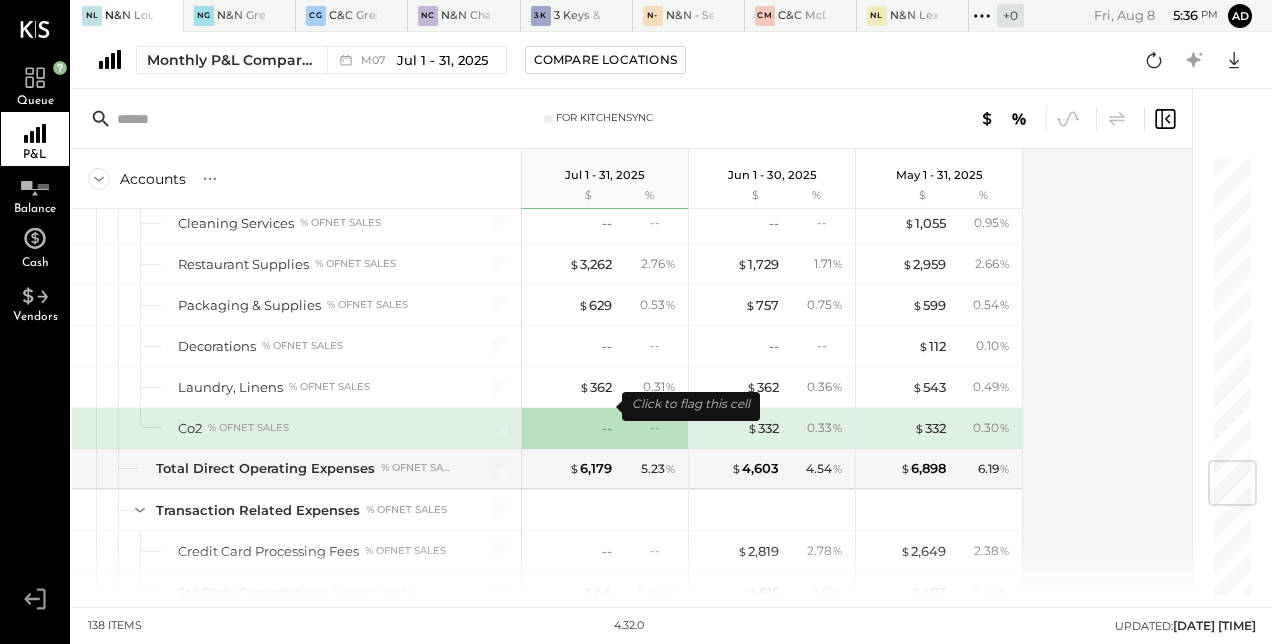 click on "--" at bounding box center [572, 428] 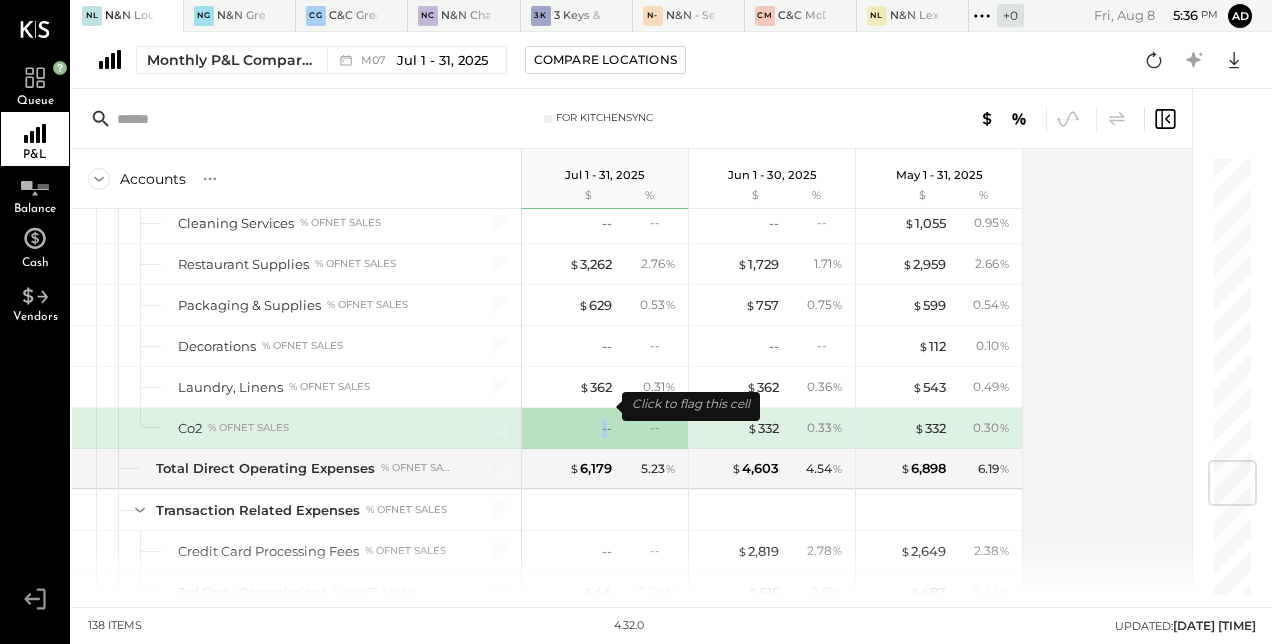 click on "--" at bounding box center (572, 428) 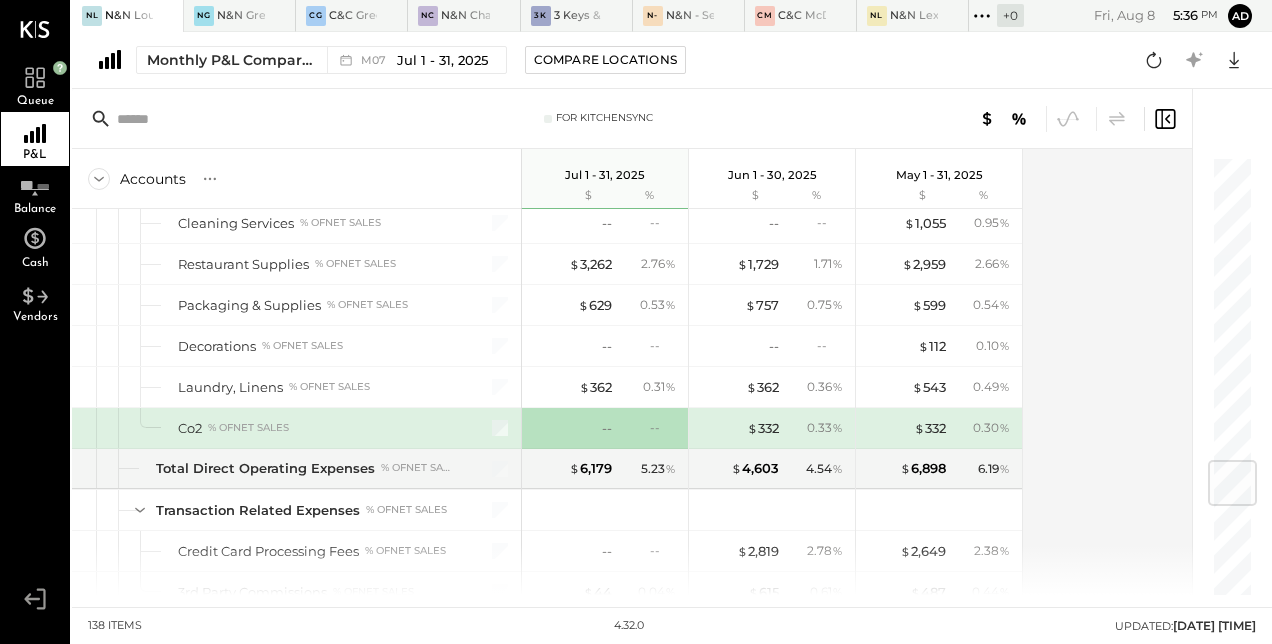 drag, startPoint x: 598, startPoint y: 402, endPoint x: 511, endPoint y: 404, distance: 87.02299 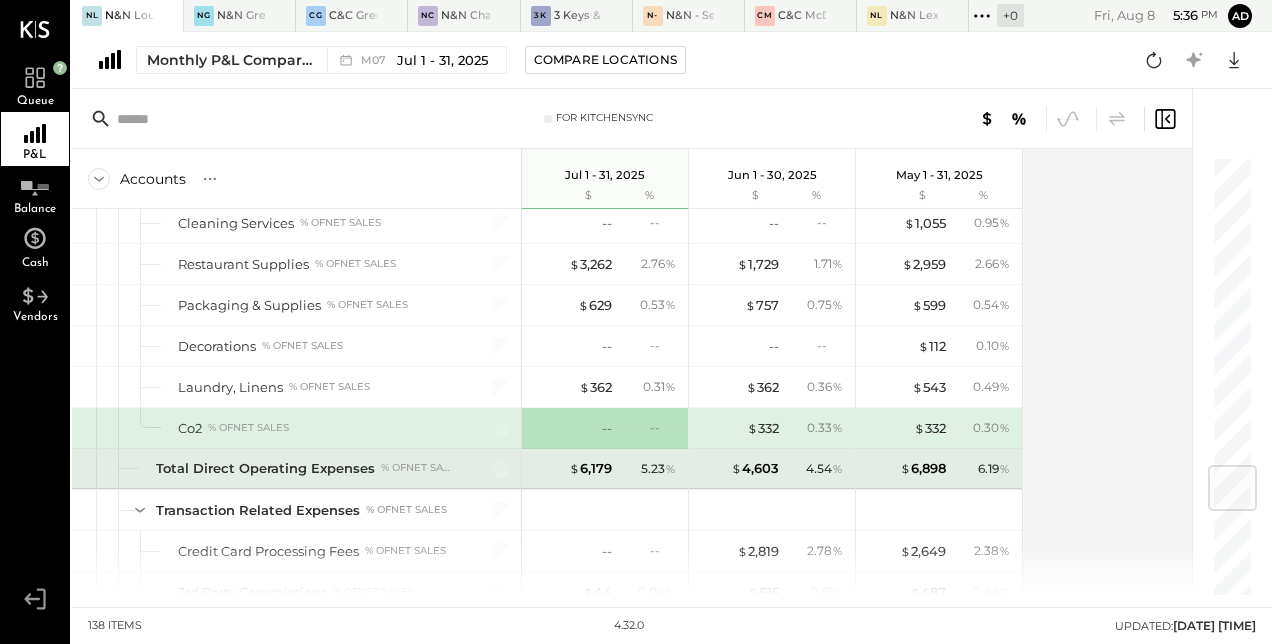 scroll, scrollTop: 2617, scrollLeft: 0, axis: vertical 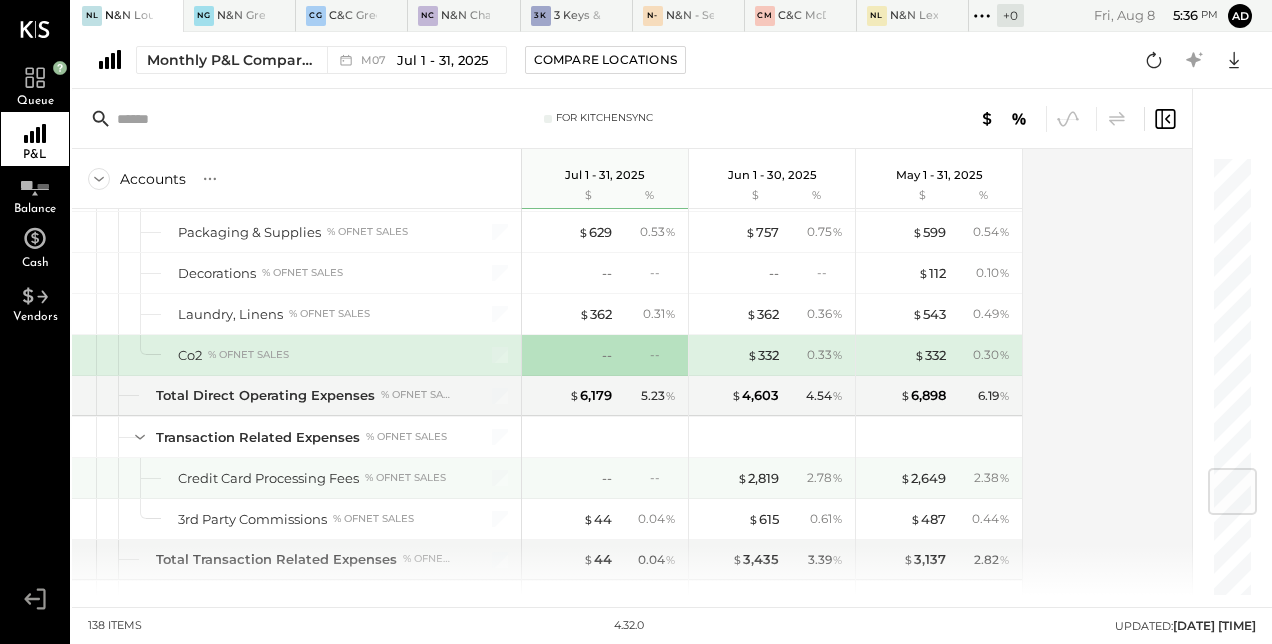 type 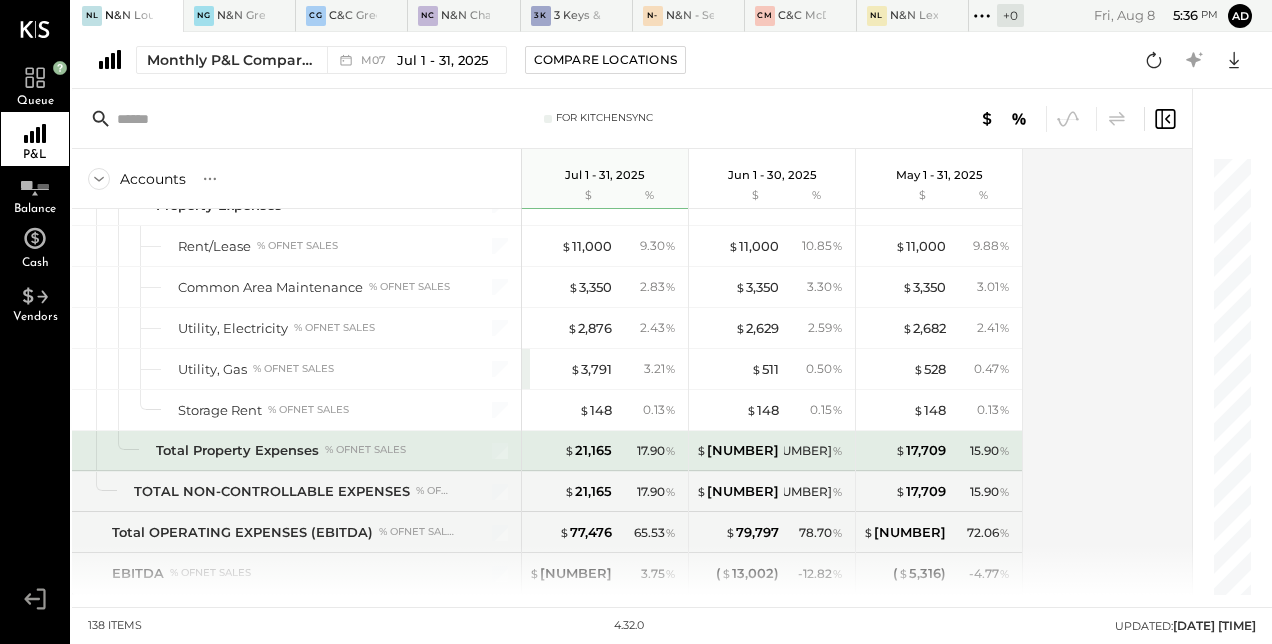 scroll, scrollTop: 4458, scrollLeft: 0, axis: vertical 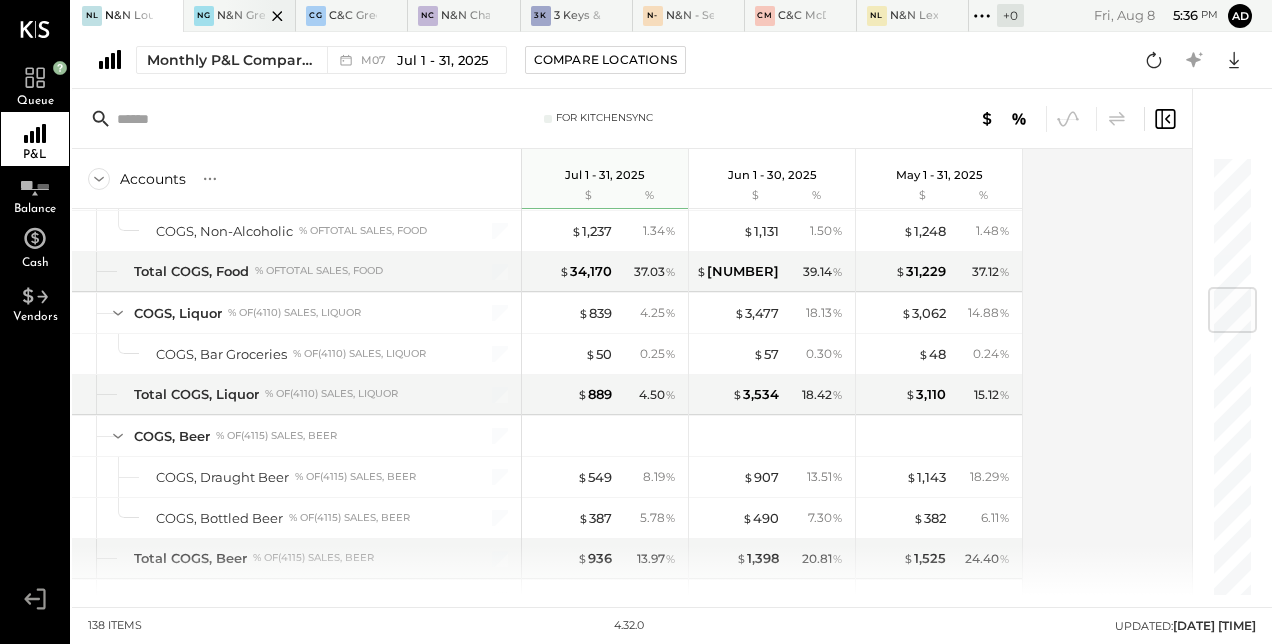 click at bounding box center [260, 15] 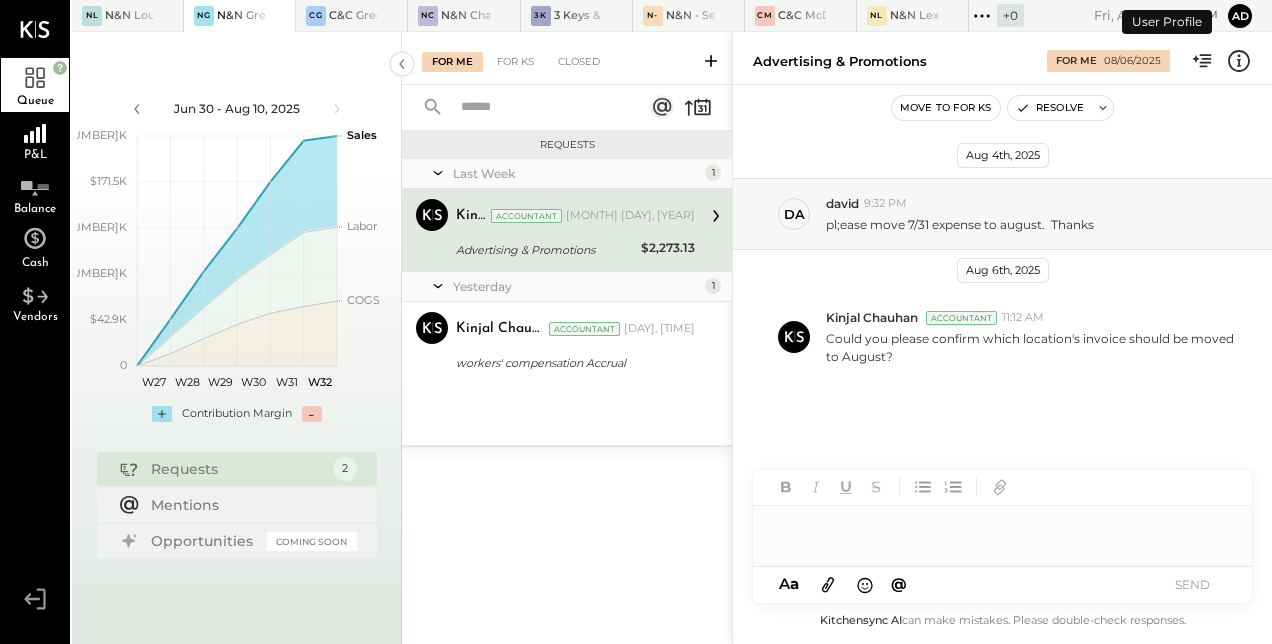 scroll, scrollTop: 20, scrollLeft: 0, axis: vertical 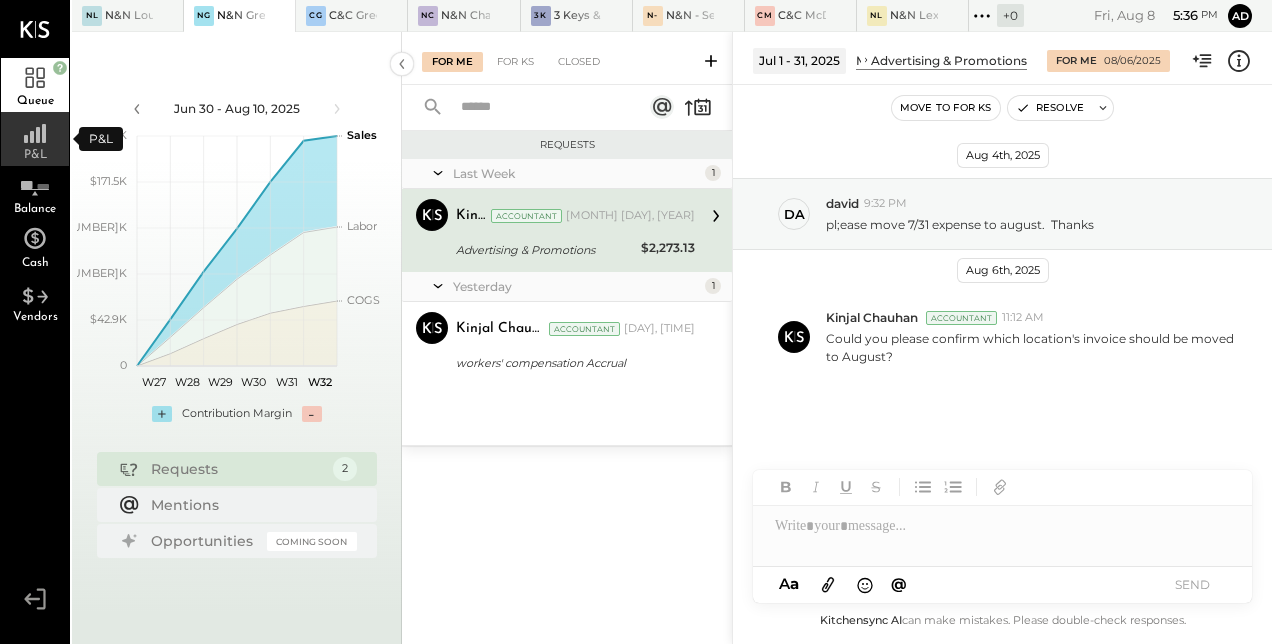 click on "P&L" at bounding box center [35, 139] 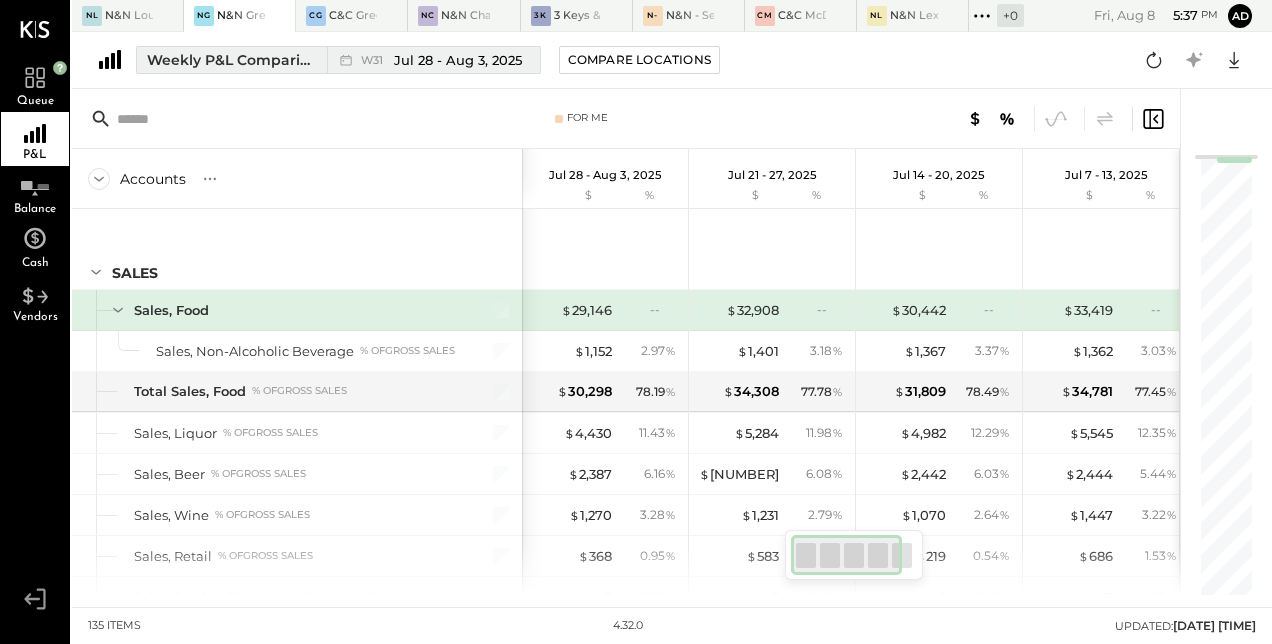 click on "Jul 28 - Aug 3, 2025" at bounding box center [458, 60] 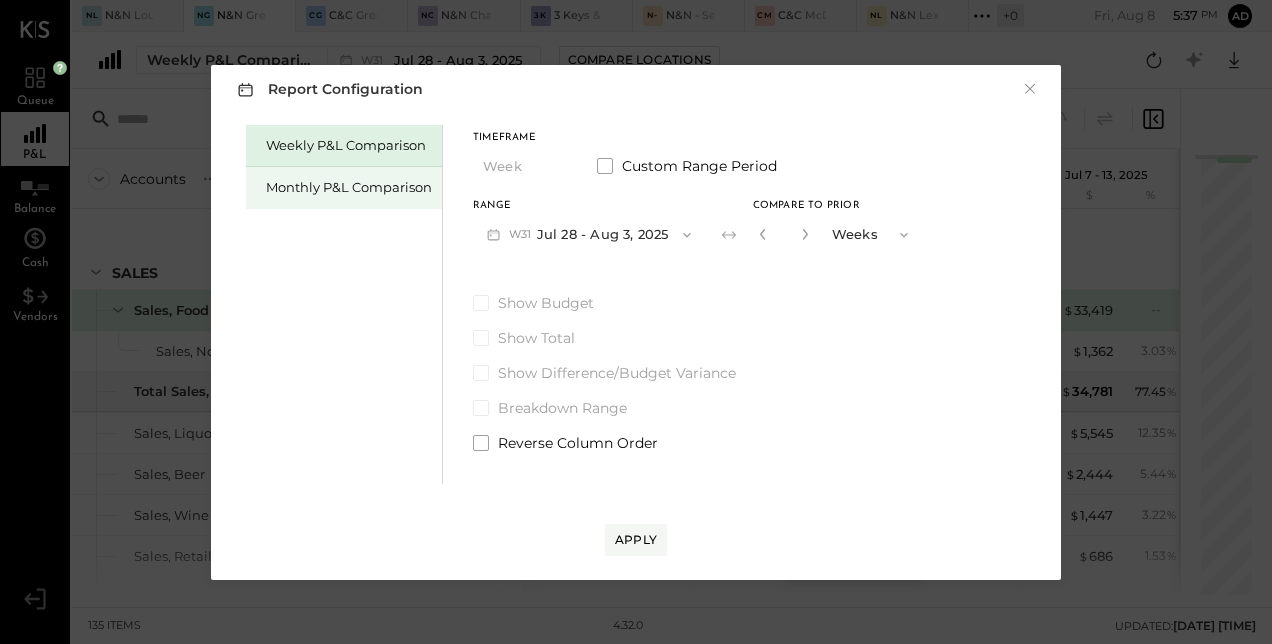 click on "Monthly P&L Comparison" at bounding box center [349, 187] 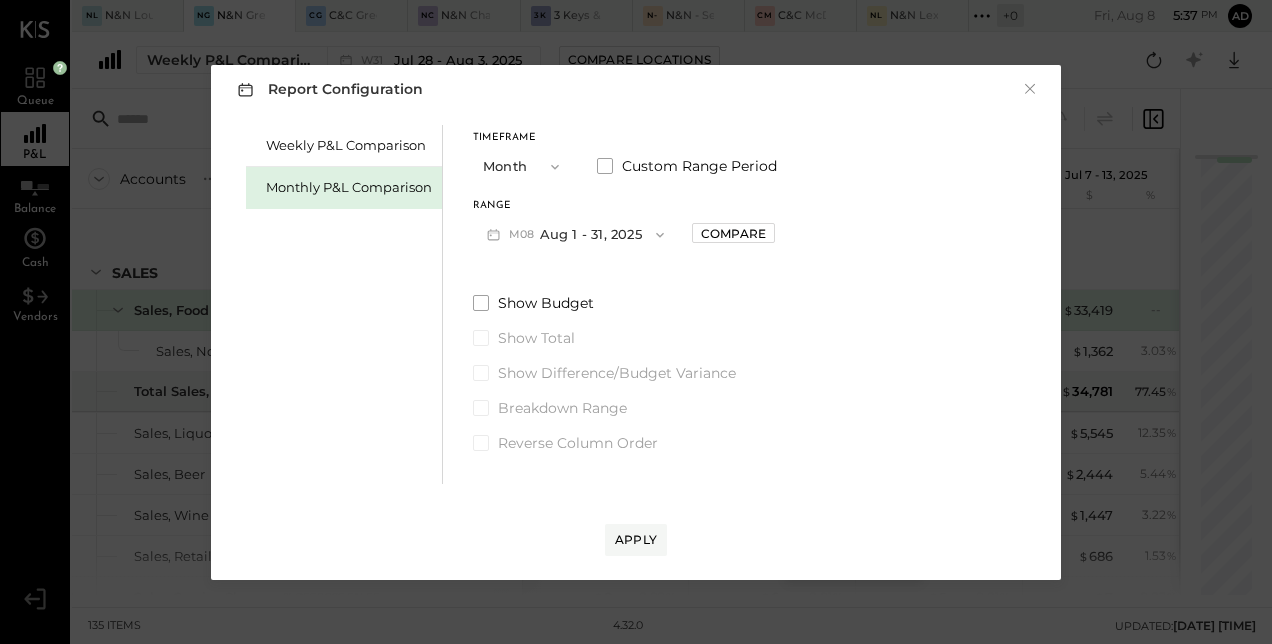click on "M08 Aug 1 - 31, 2025" at bounding box center (575, 234) 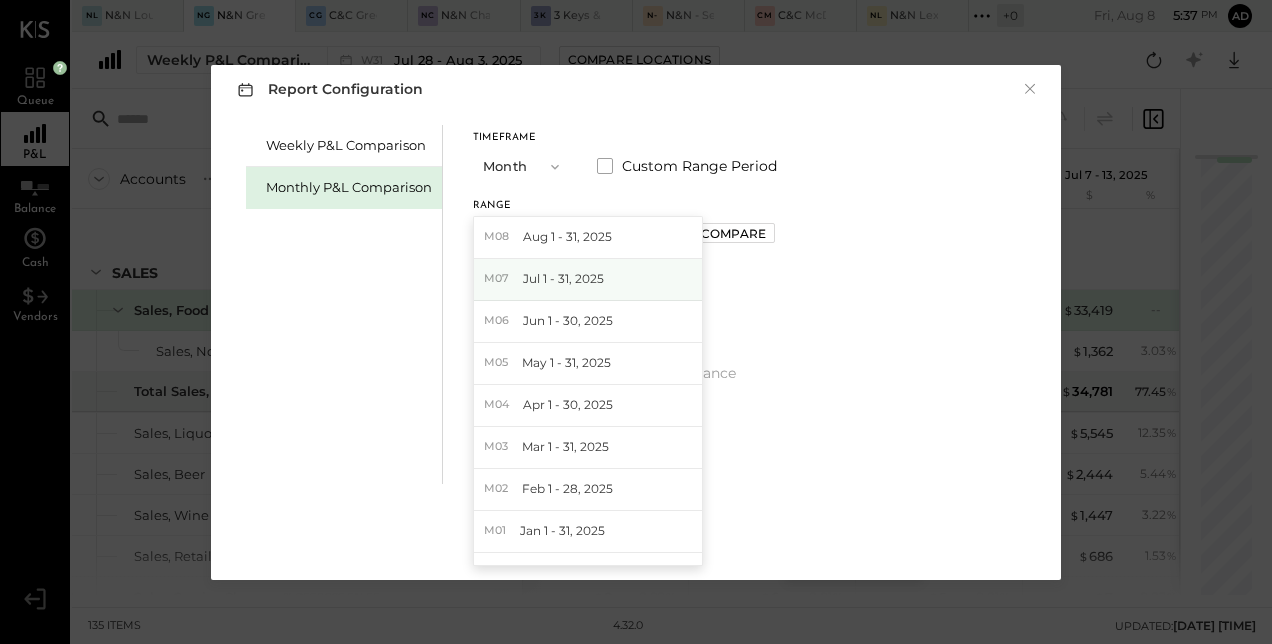 click on "Jul 1 - 31, 2025" at bounding box center (563, 278) 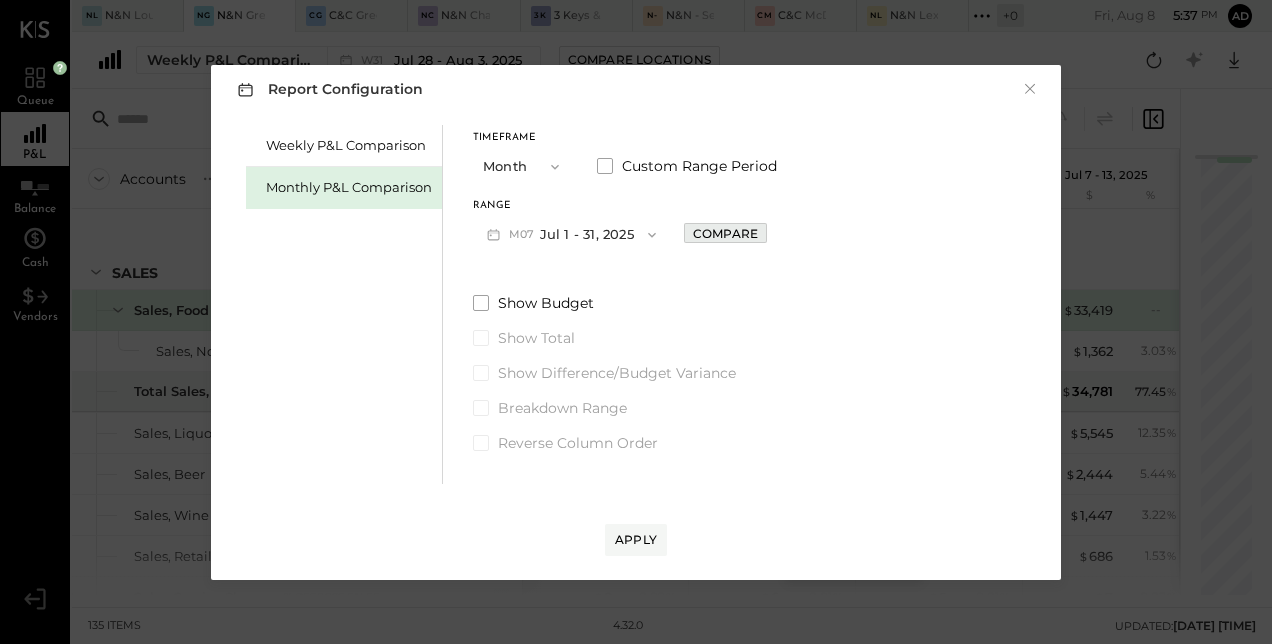 click on "Compare" at bounding box center [725, 233] 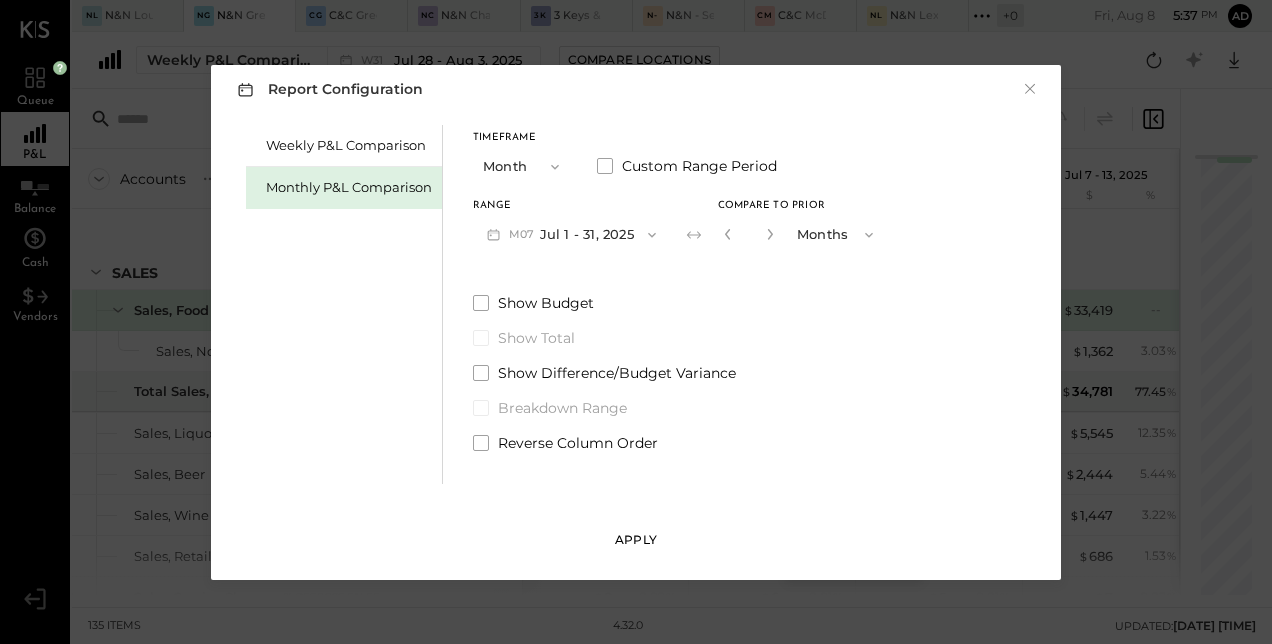 click on "Apply" at bounding box center [636, 539] 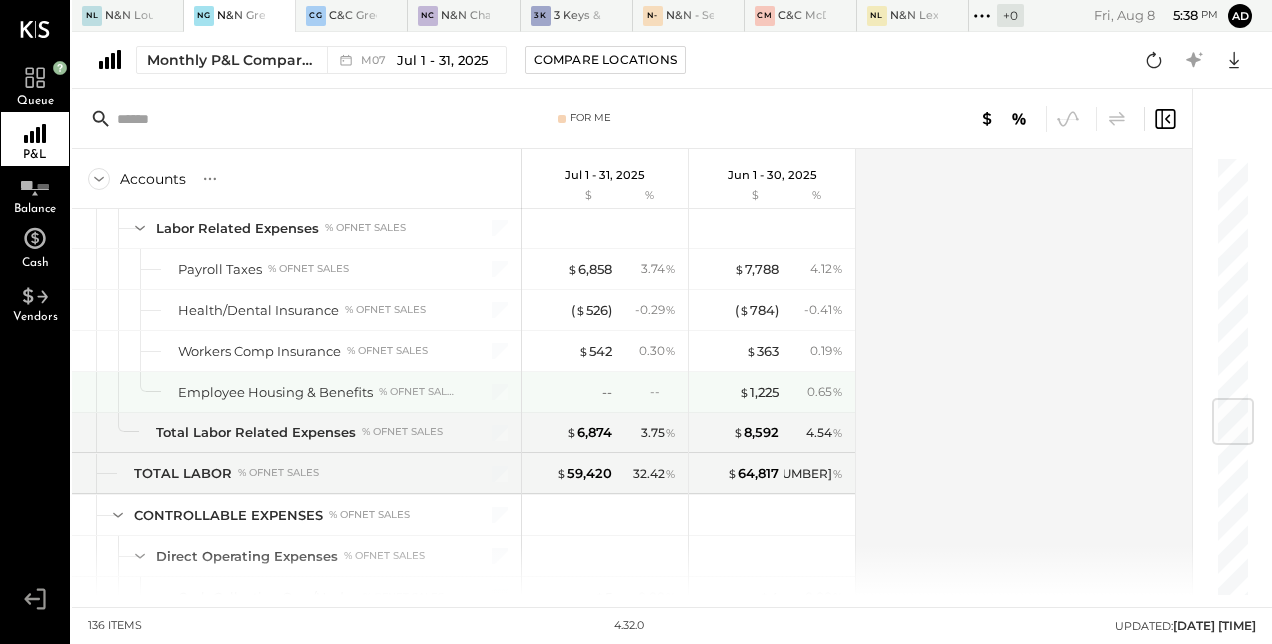 scroll, scrollTop: 2006, scrollLeft: 0, axis: vertical 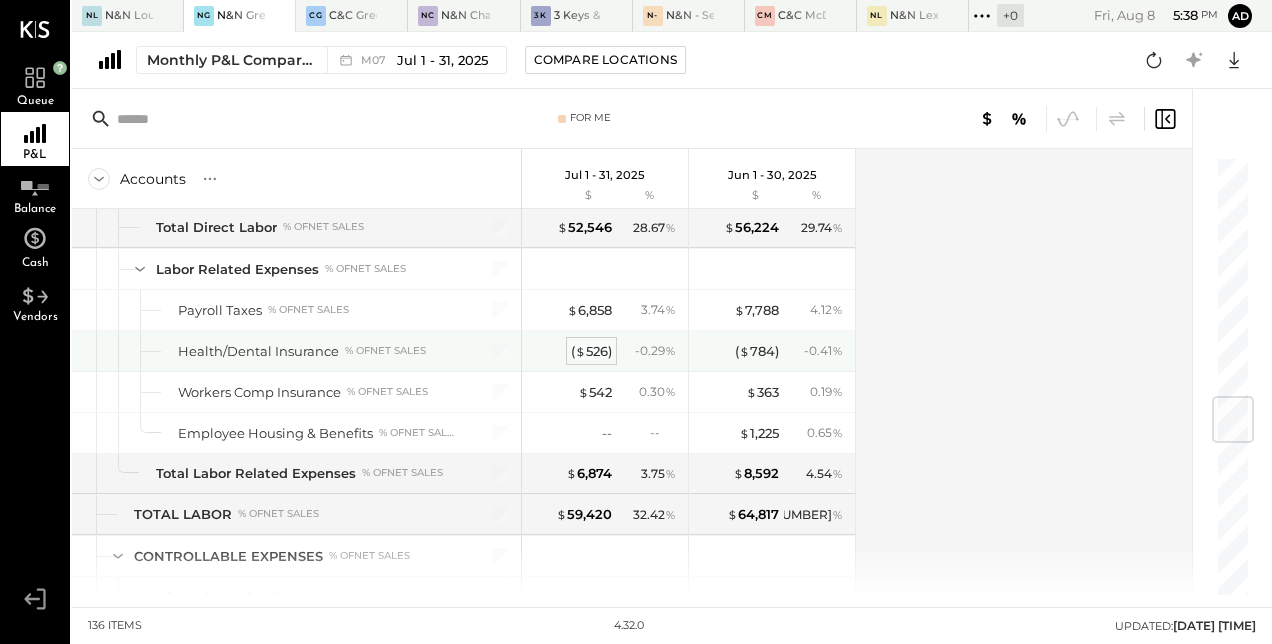 click on "( $ 526 )" at bounding box center [591, 351] 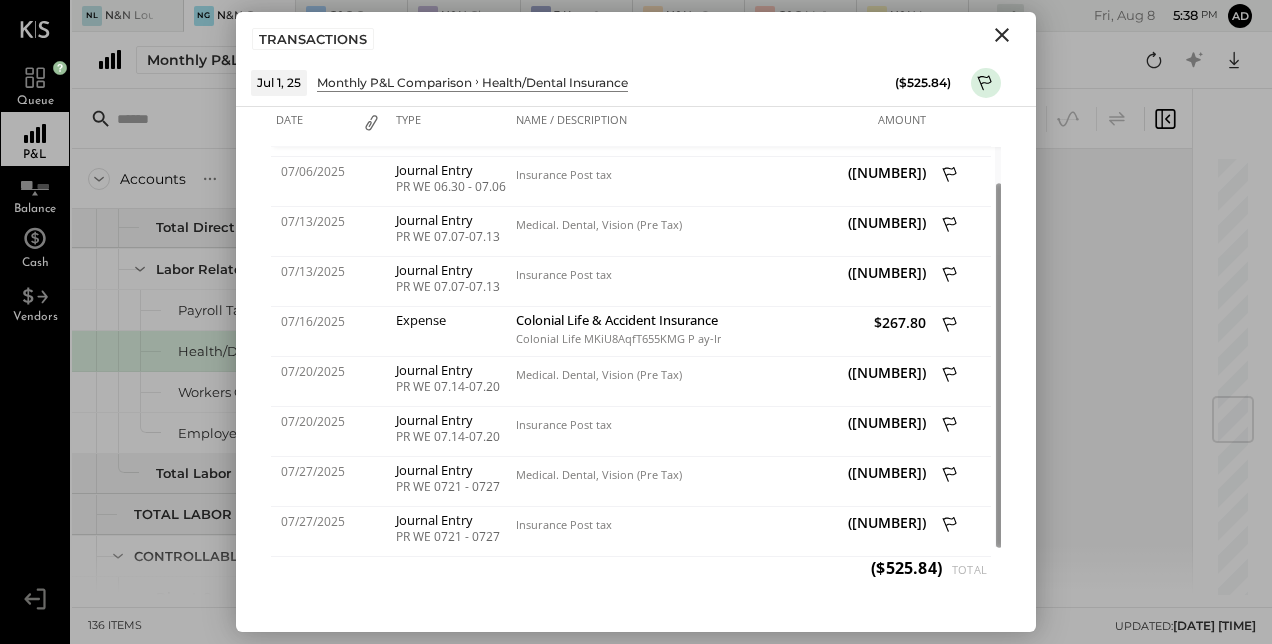 click 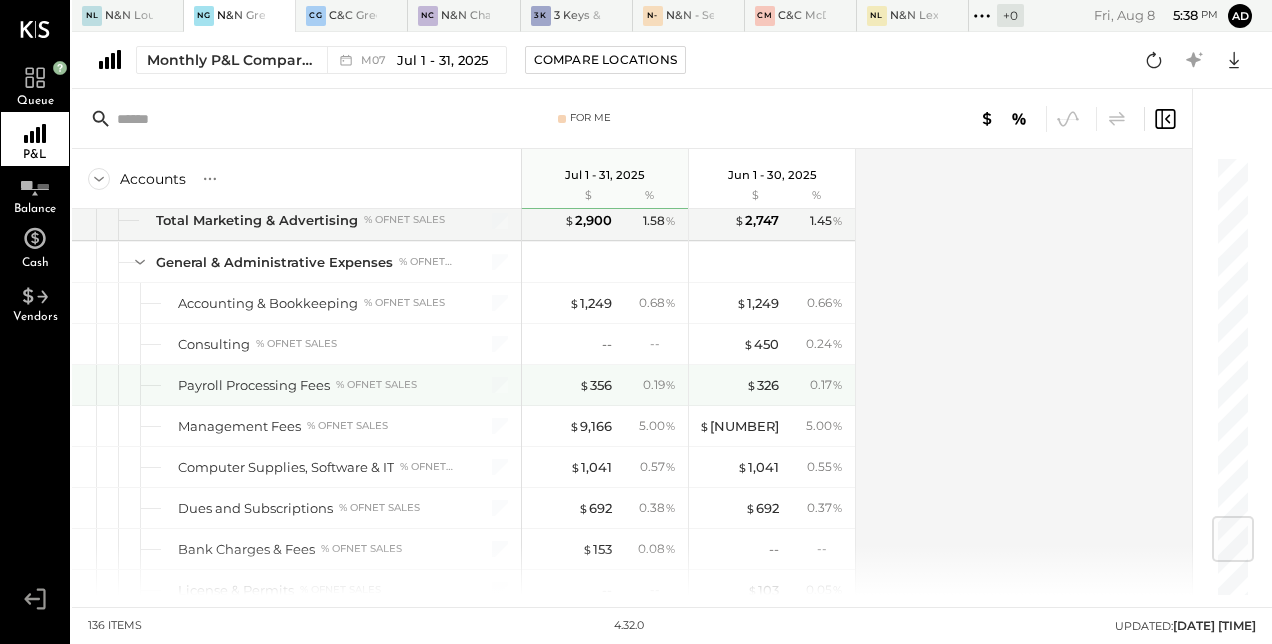 scroll, scrollTop: 3024, scrollLeft: 0, axis: vertical 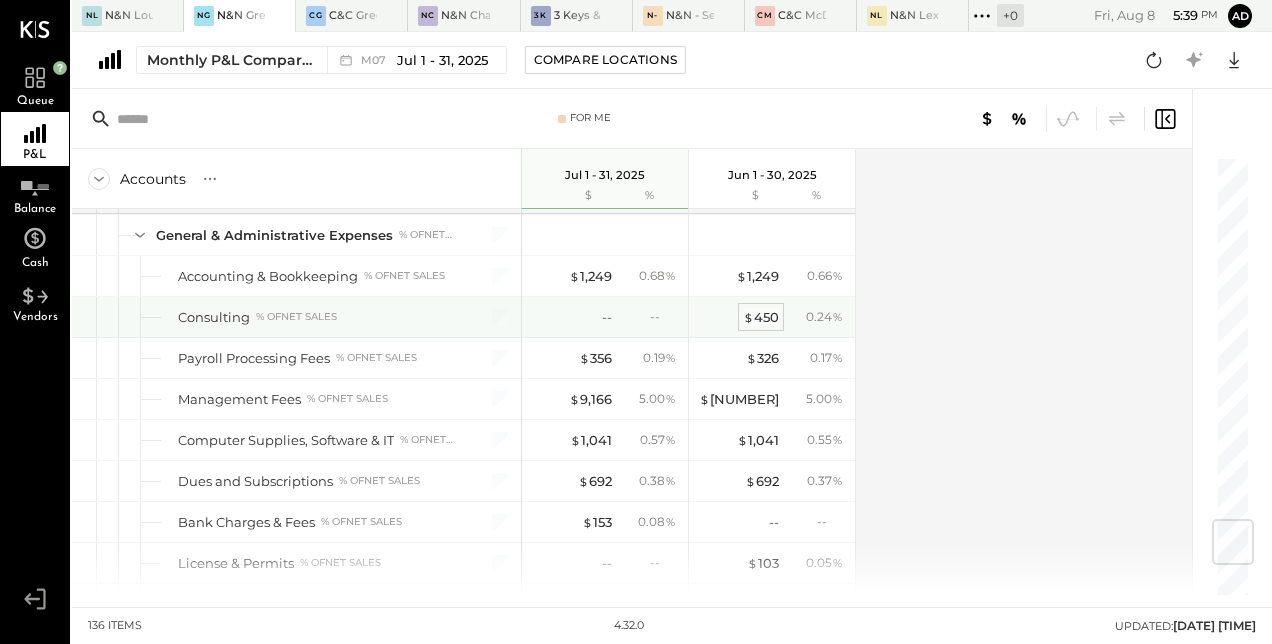 click on "$ 450" at bounding box center [761, 317] 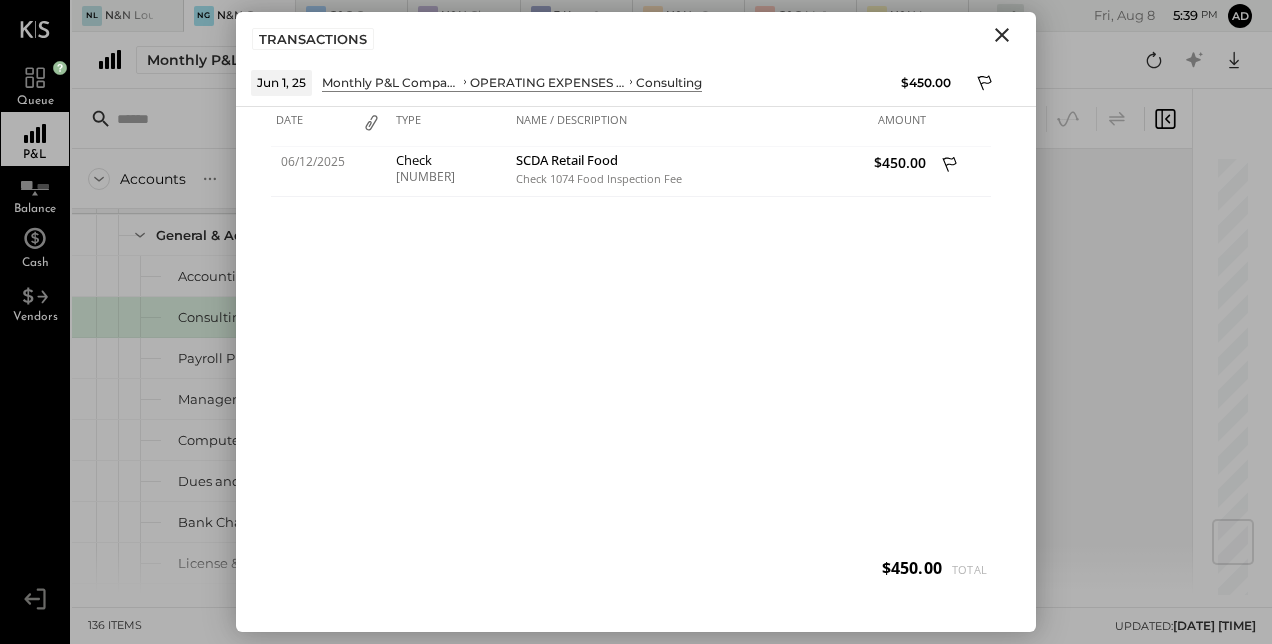 click 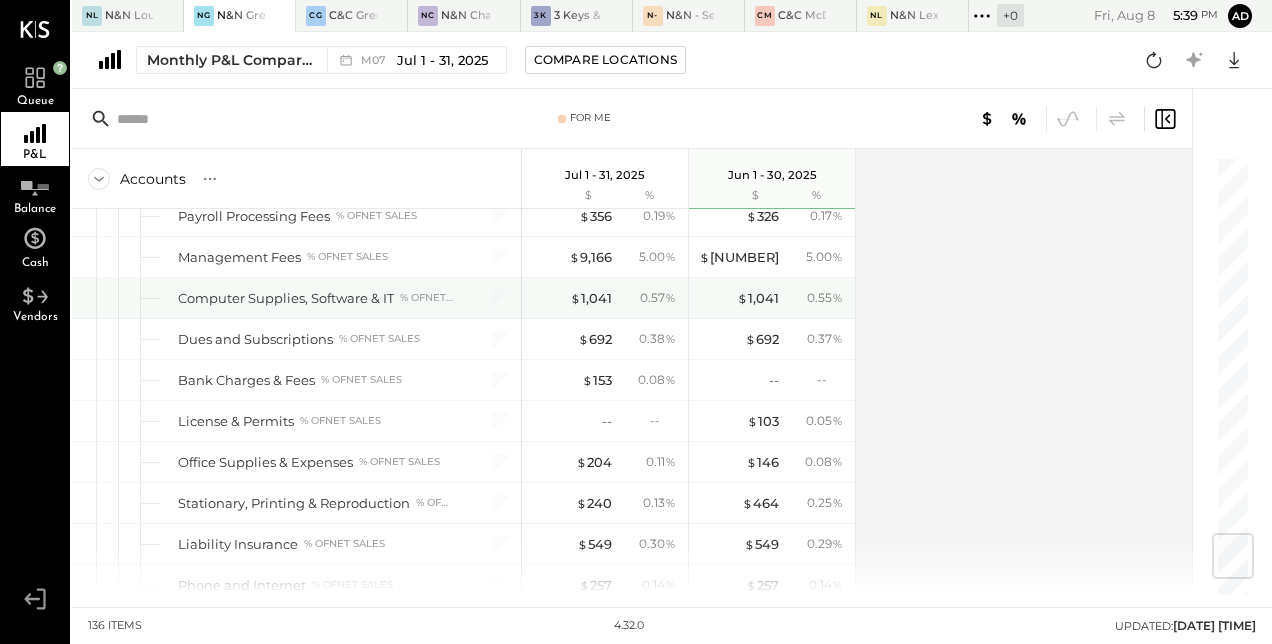 scroll, scrollTop: 3094, scrollLeft: 0, axis: vertical 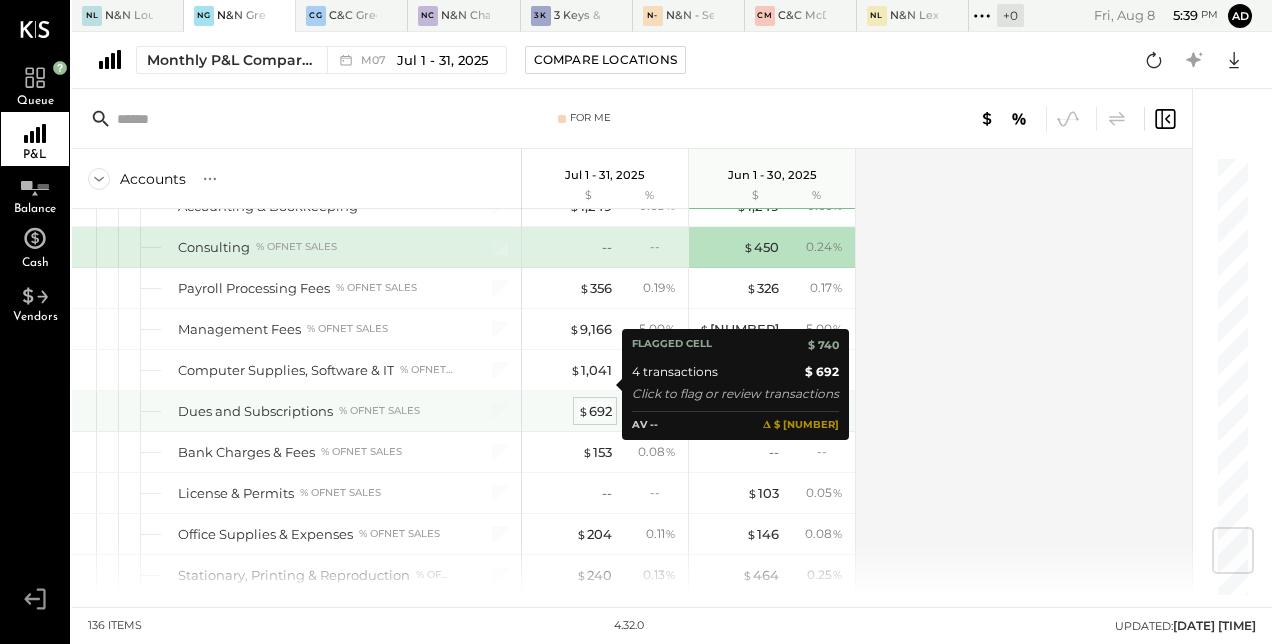 click on "$ 692" at bounding box center [595, 411] 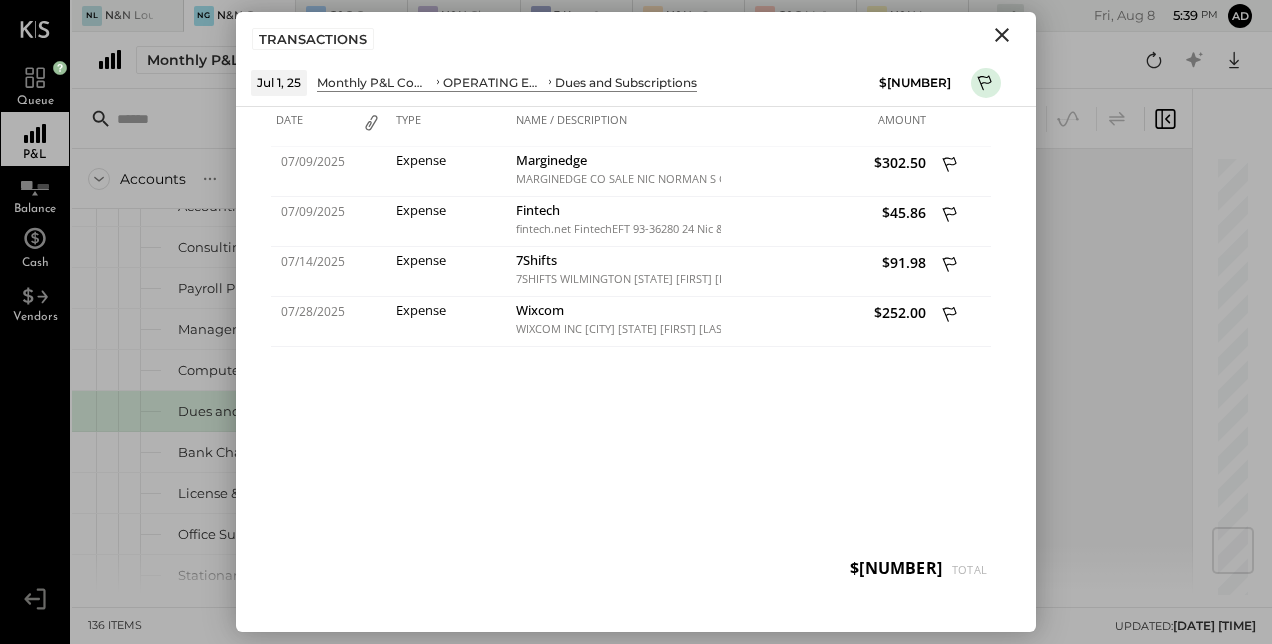 click 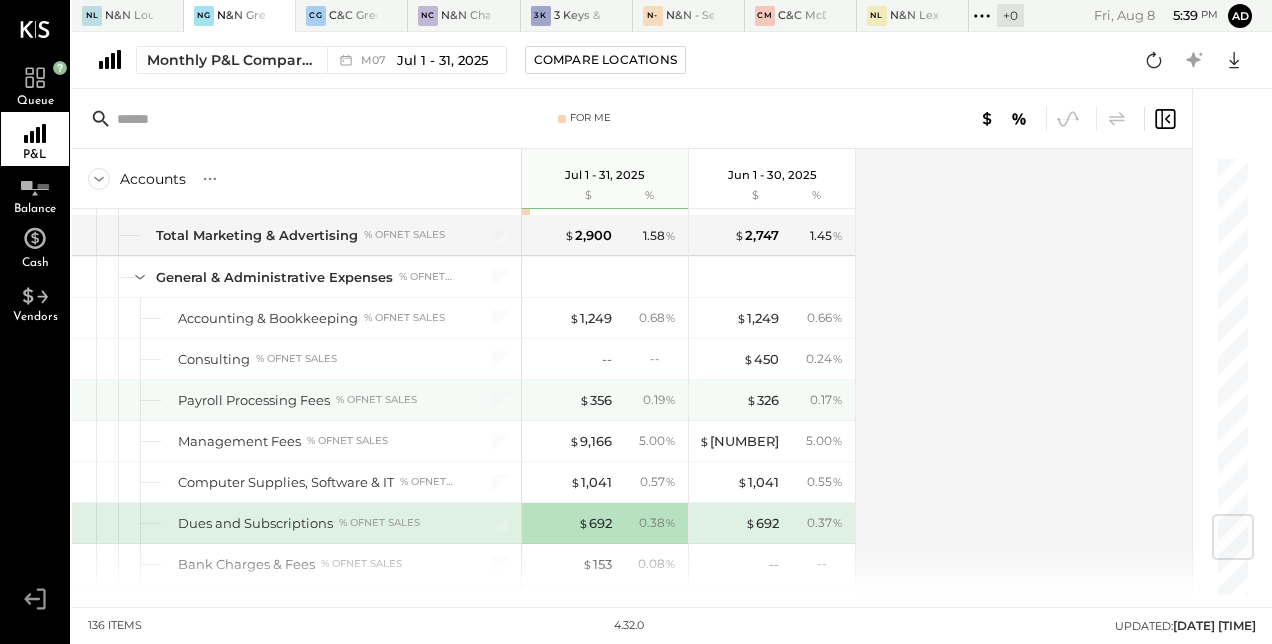 scroll, scrollTop: 2982, scrollLeft: 0, axis: vertical 